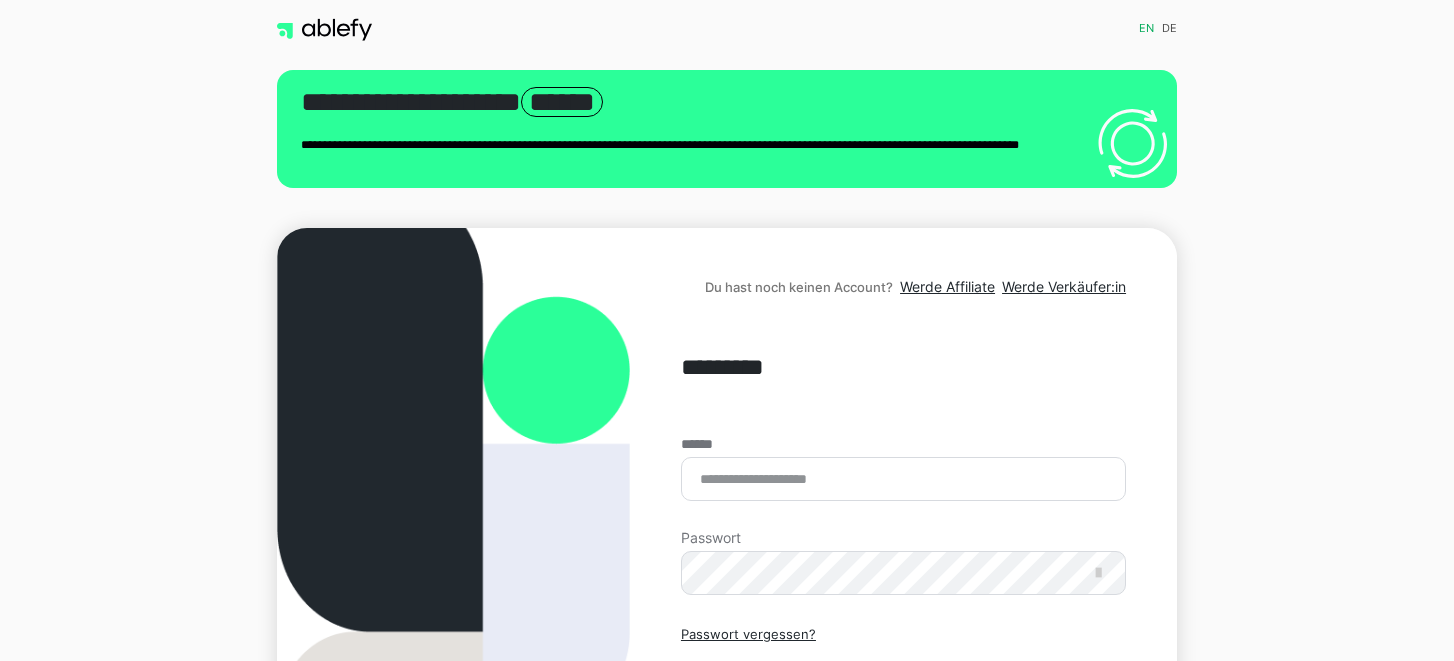 scroll, scrollTop: 0, scrollLeft: 0, axis: both 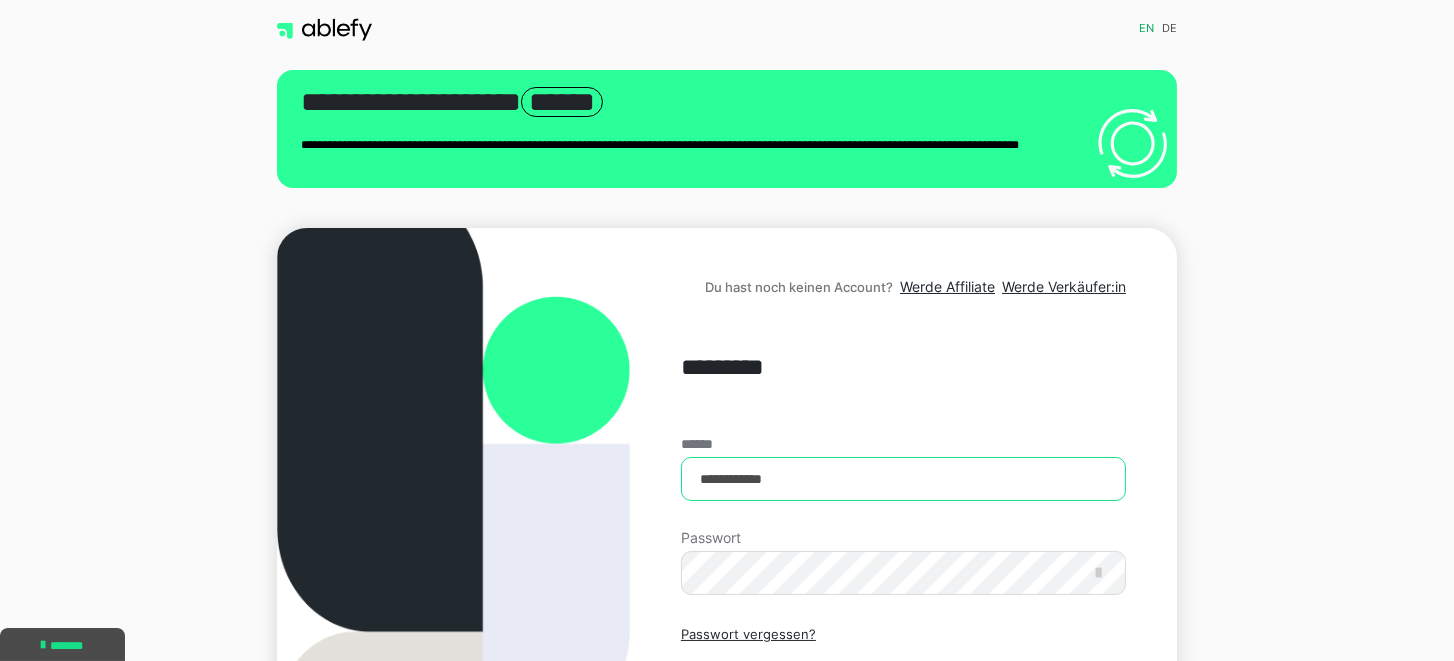 click on "**********" at bounding box center [903, 479] 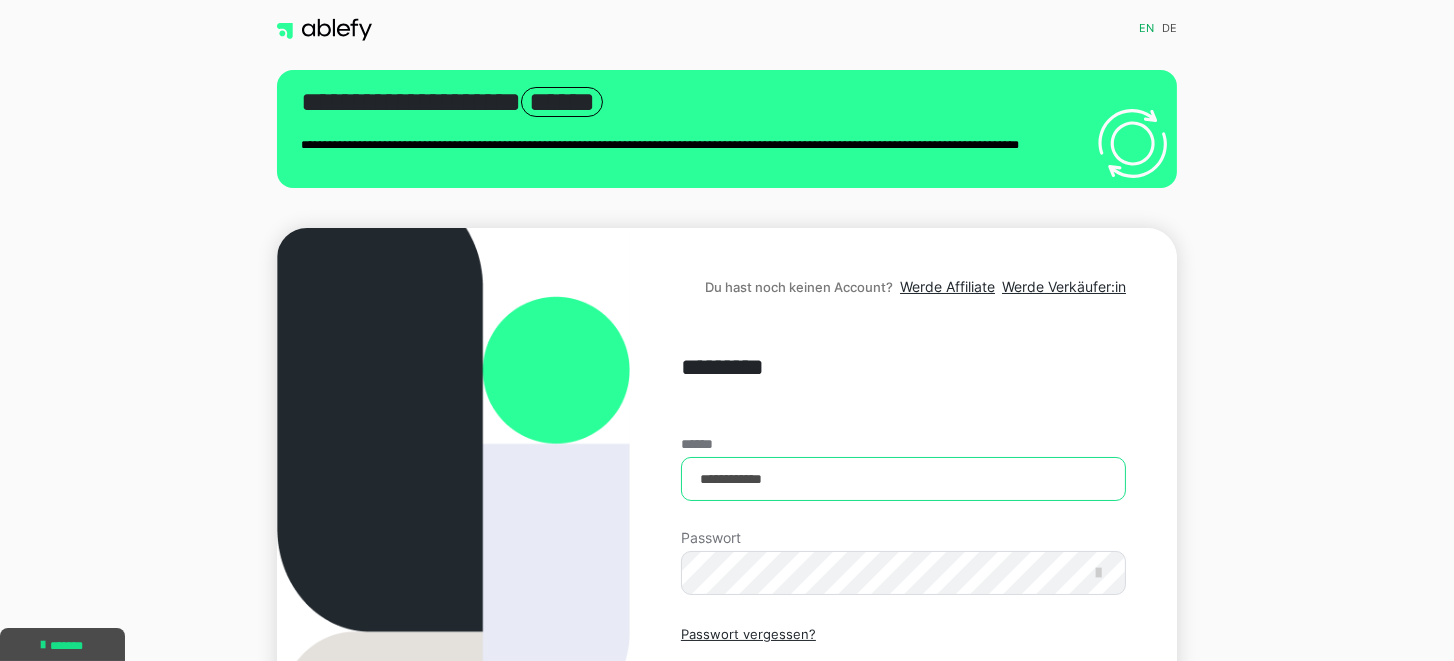 type on "**********" 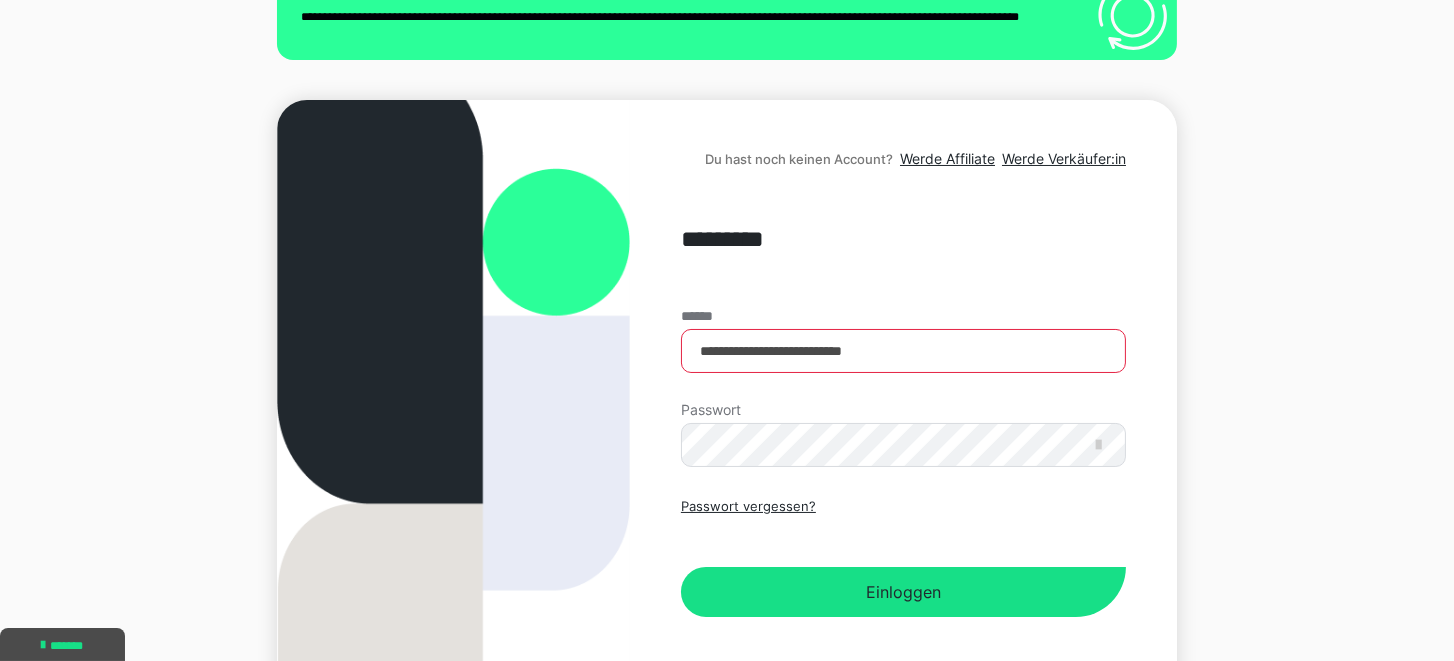 scroll, scrollTop: 129, scrollLeft: 0, axis: vertical 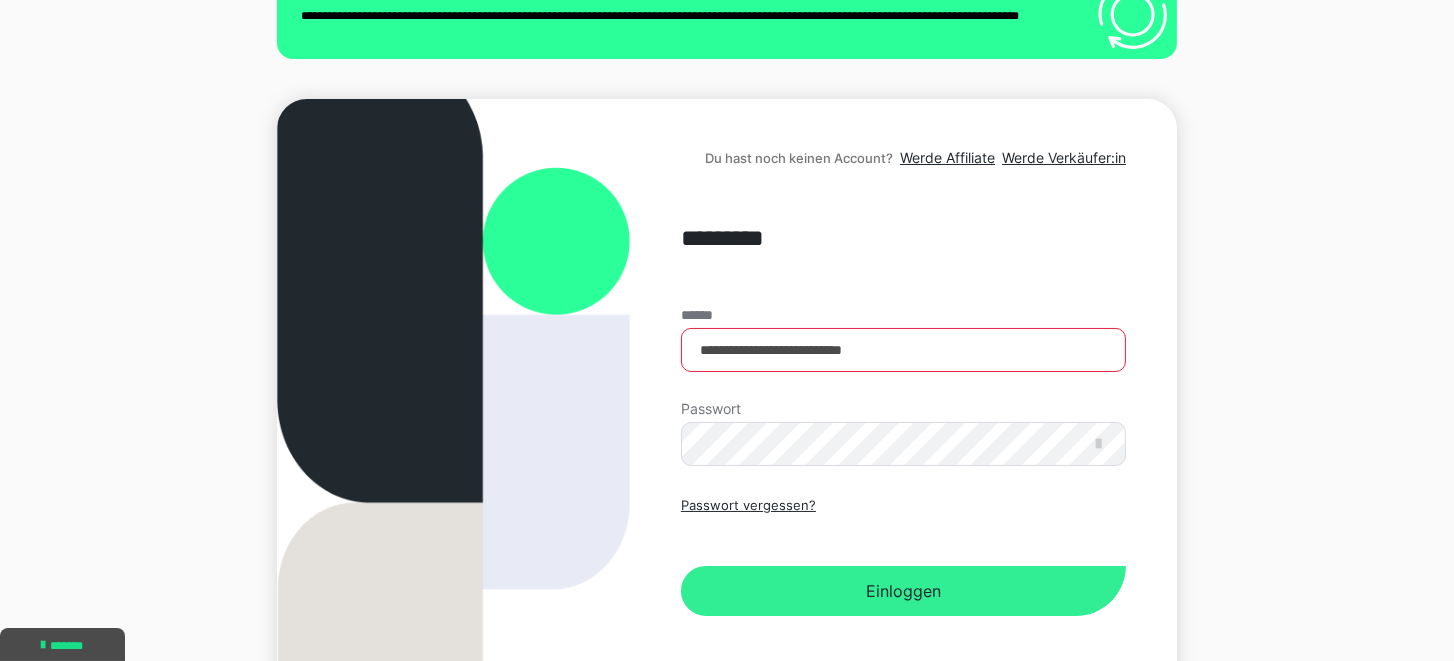 click on "Einloggen" at bounding box center (903, 591) 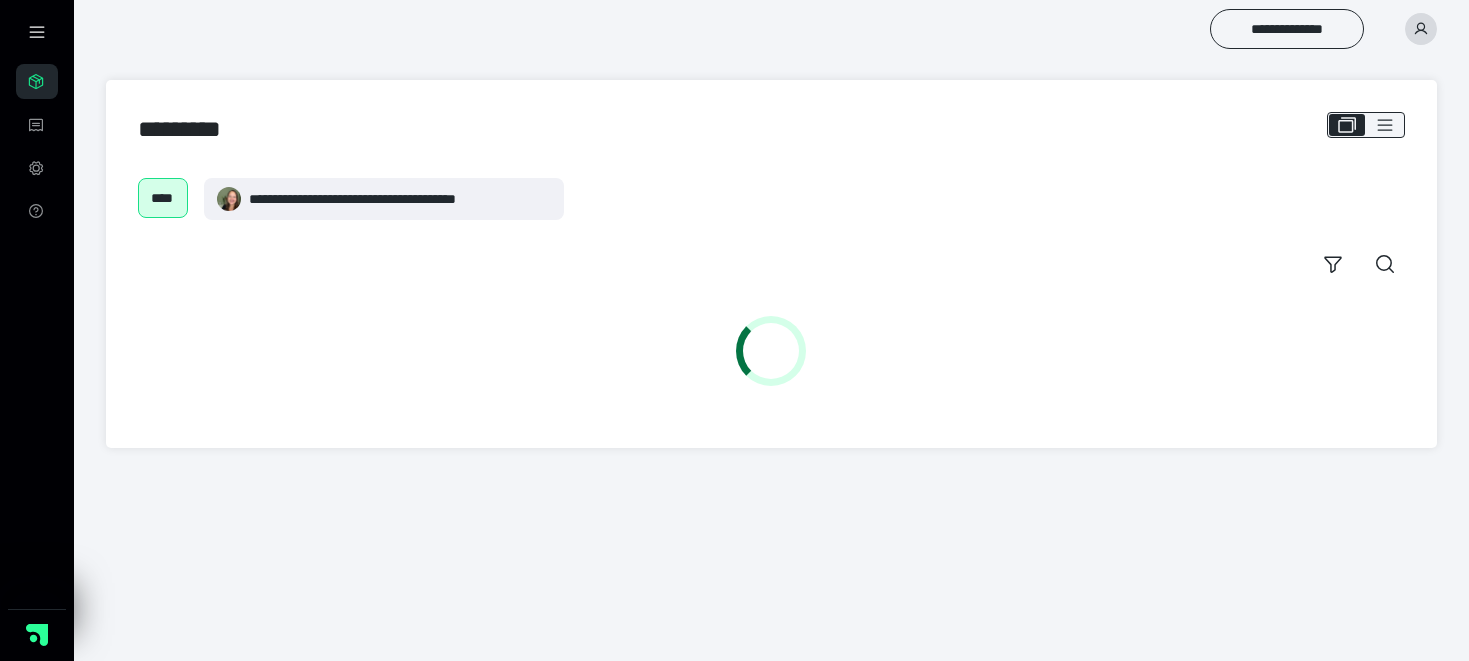 scroll, scrollTop: 0, scrollLeft: 0, axis: both 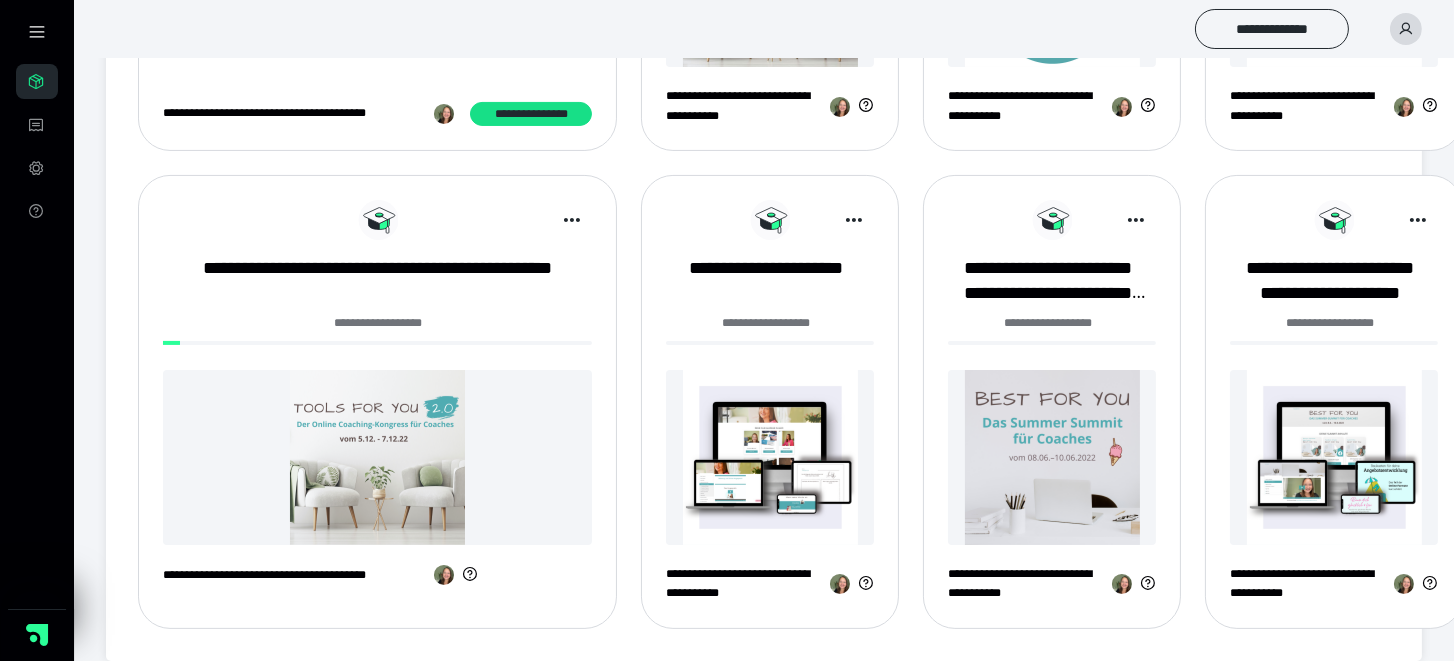 click on "**********" at bounding box center (744, 584) 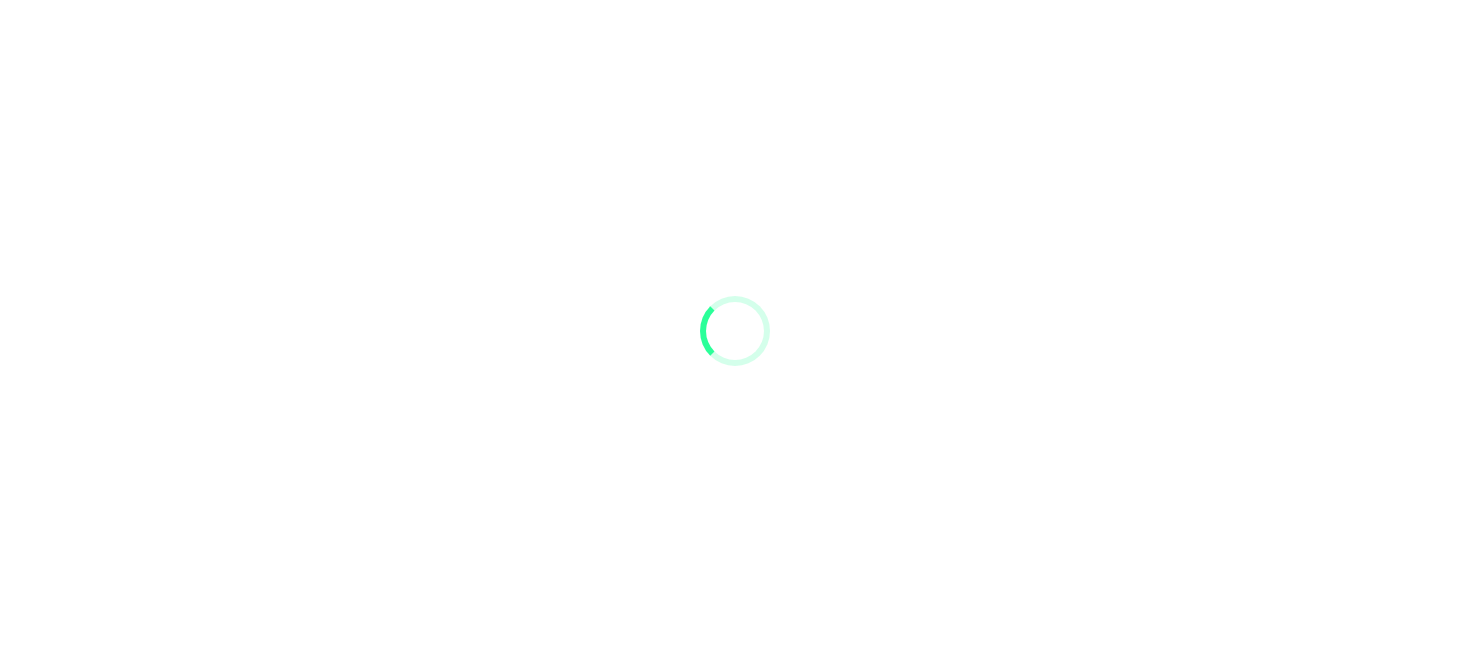 scroll, scrollTop: 0, scrollLeft: 0, axis: both 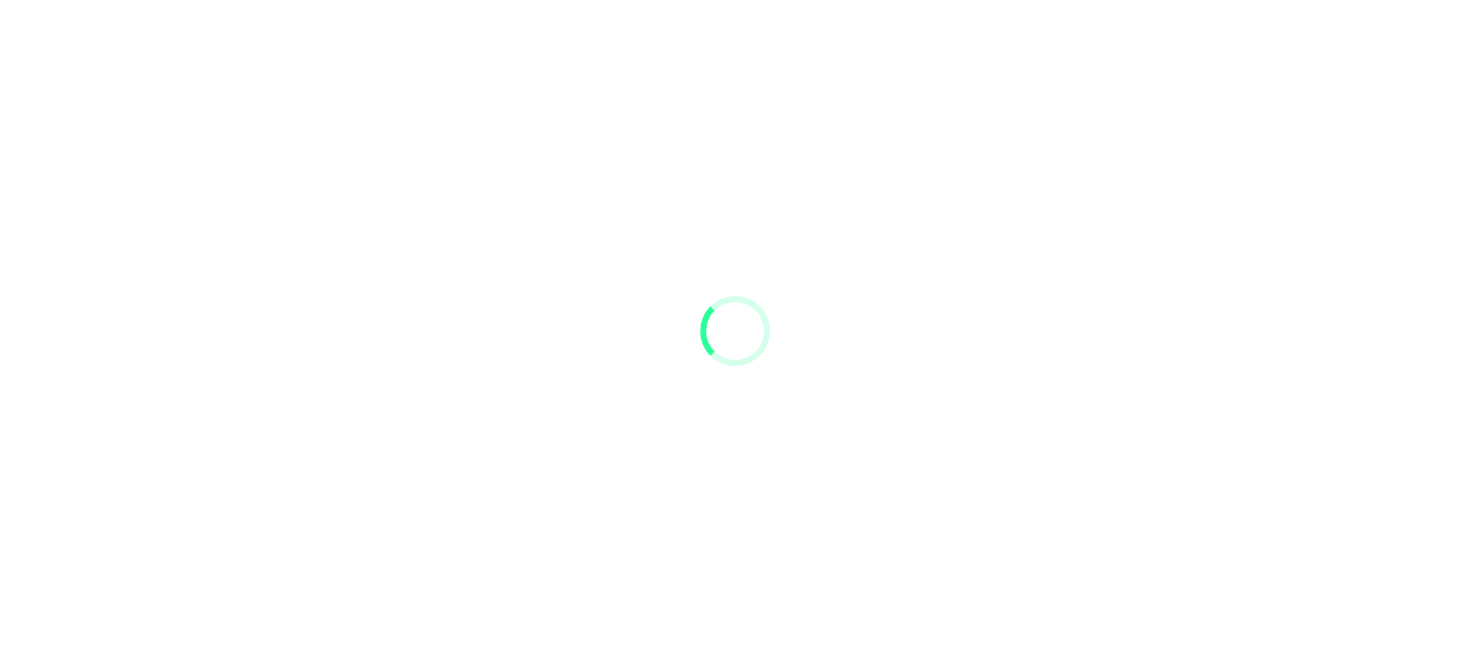 click at bounding box center [734, 330] 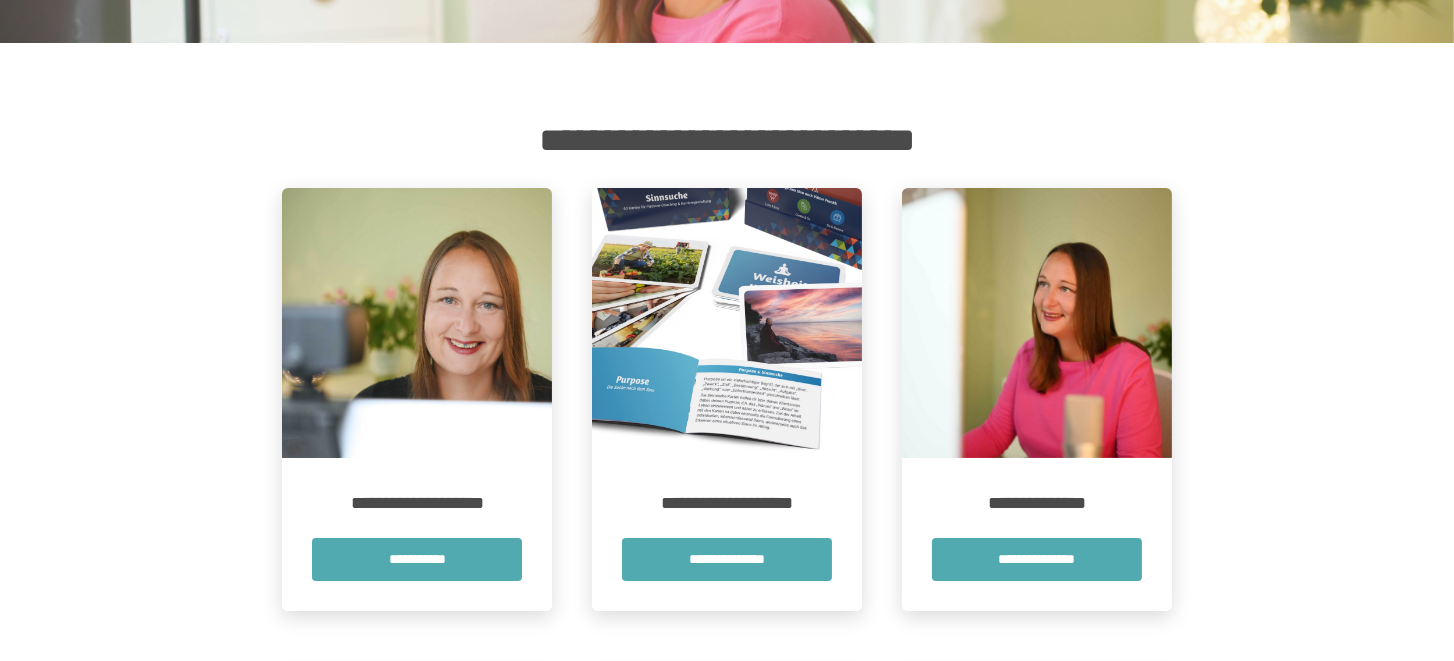 scroll, scrollTop: 243, scrollLeft: 0, axis: vertical 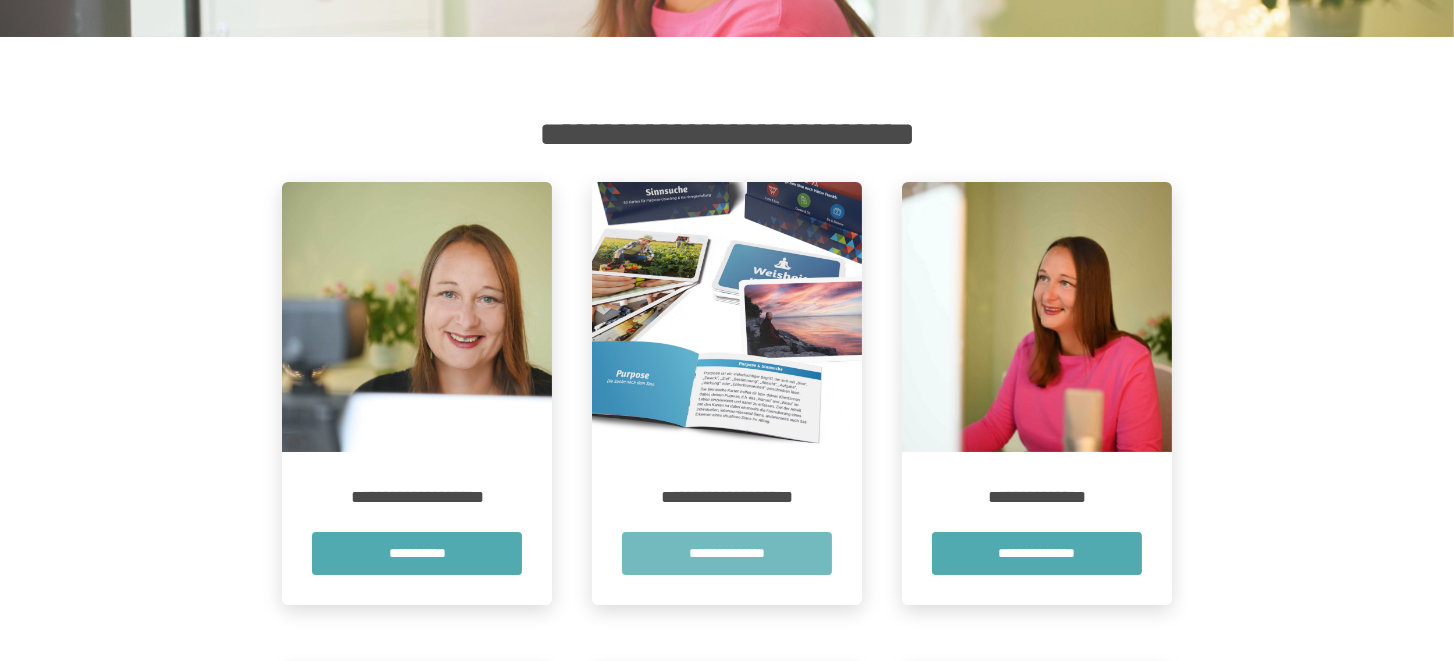click on "**********" at bounding box center (727, 553) 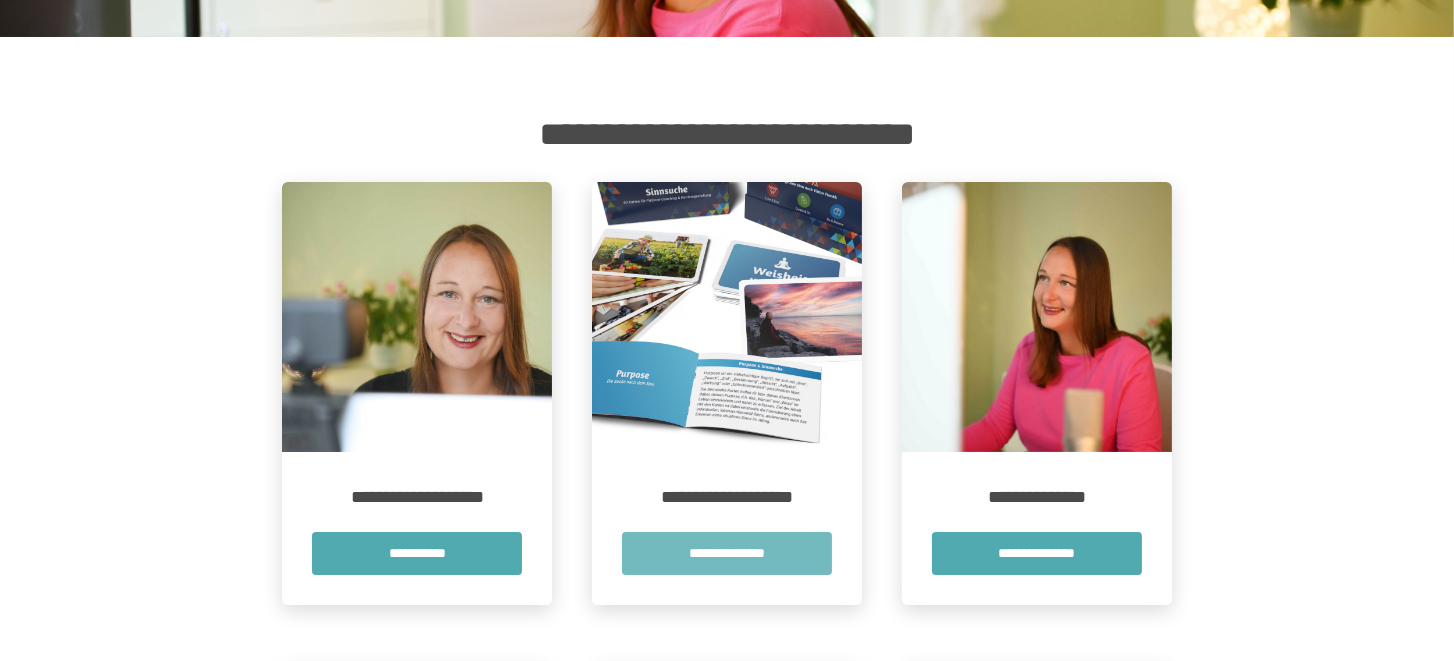 scroll, scrollTop: 0, scrollLeft: 0, axis: both 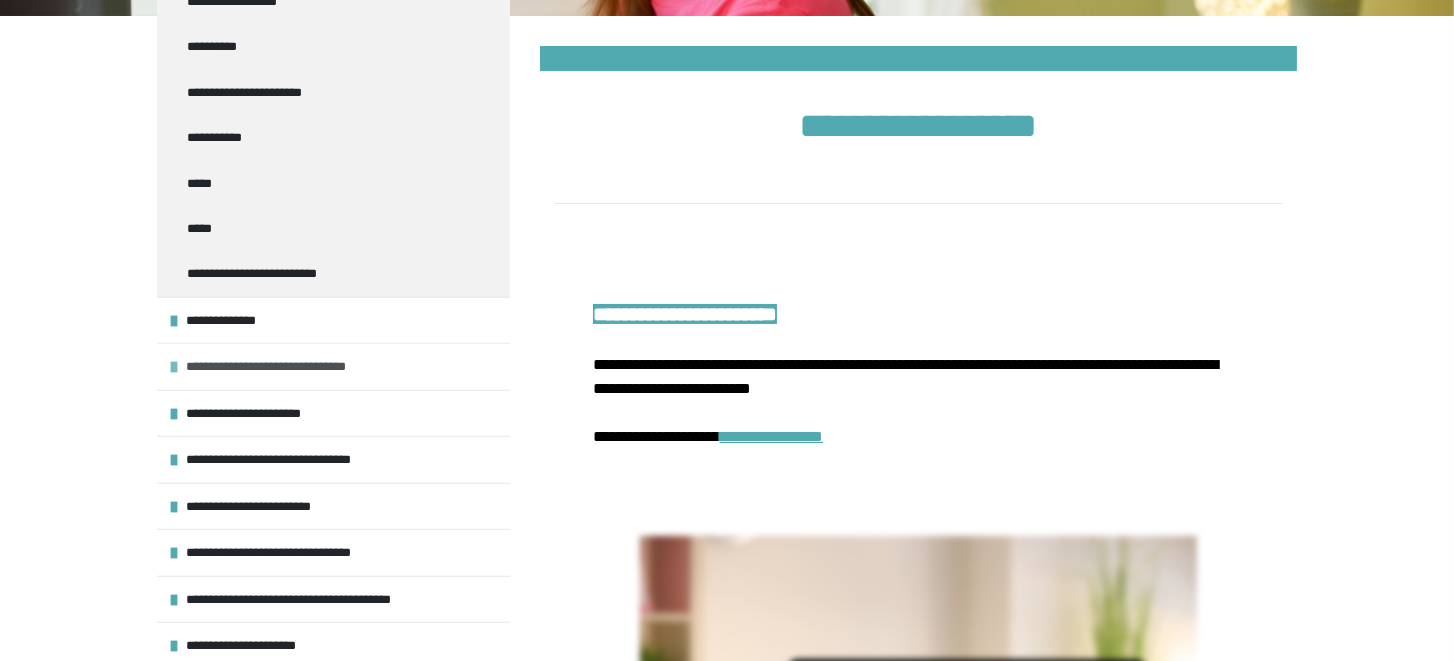 click on "**********" at bounding box center (279, 366) 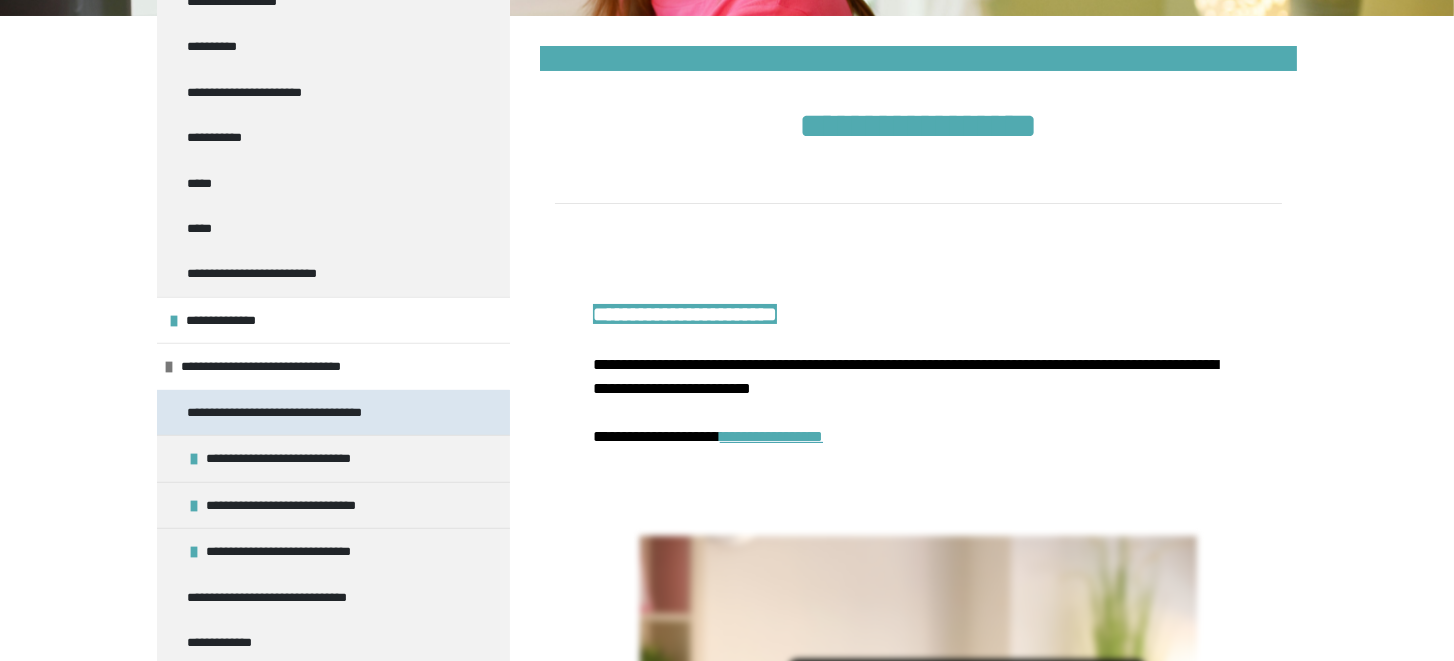 click on "**********" at bounding box center [292, 412] 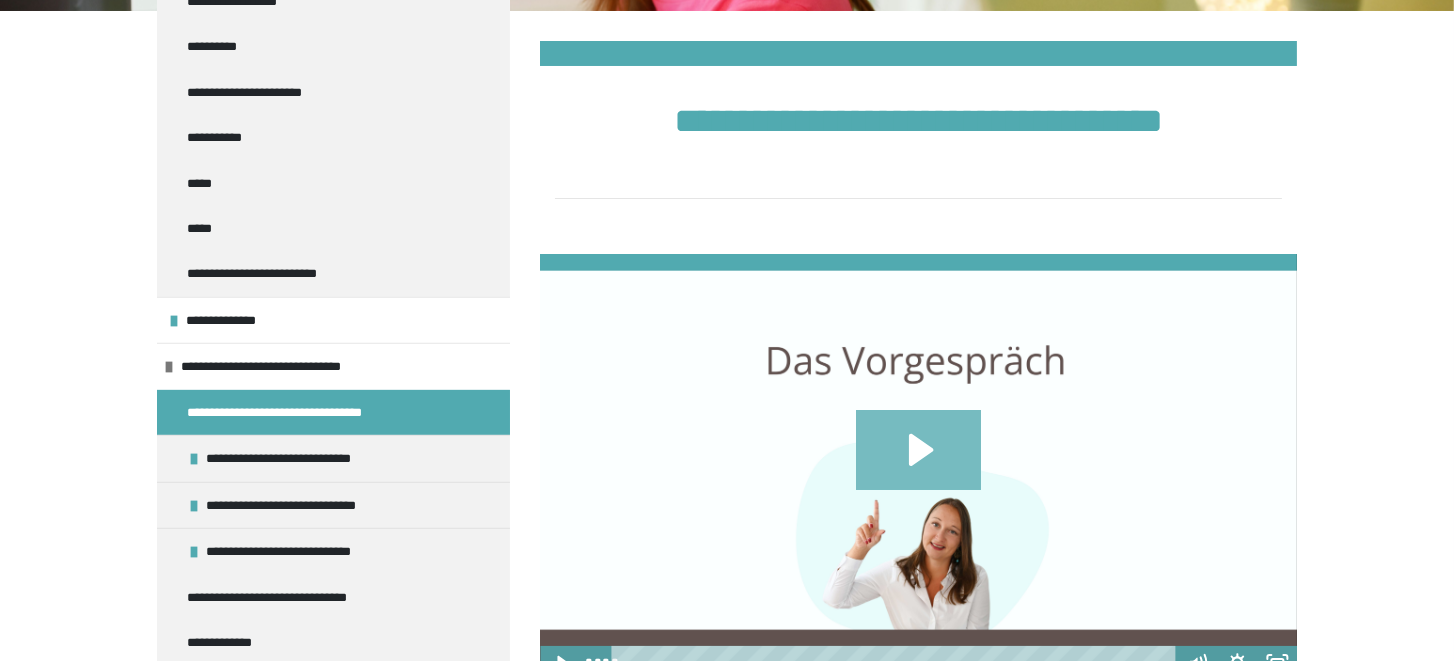click 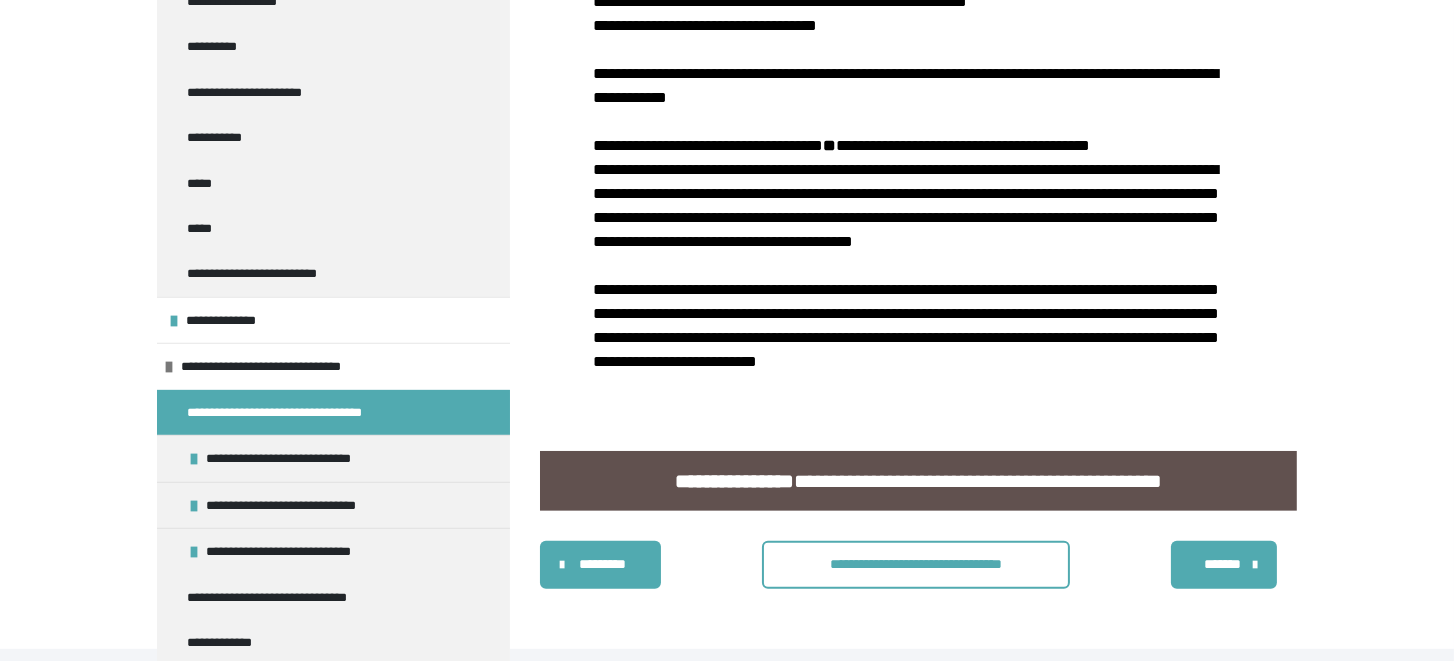 scroll, scrollTop: 1327, scrollLeft: 0, axis: vertical 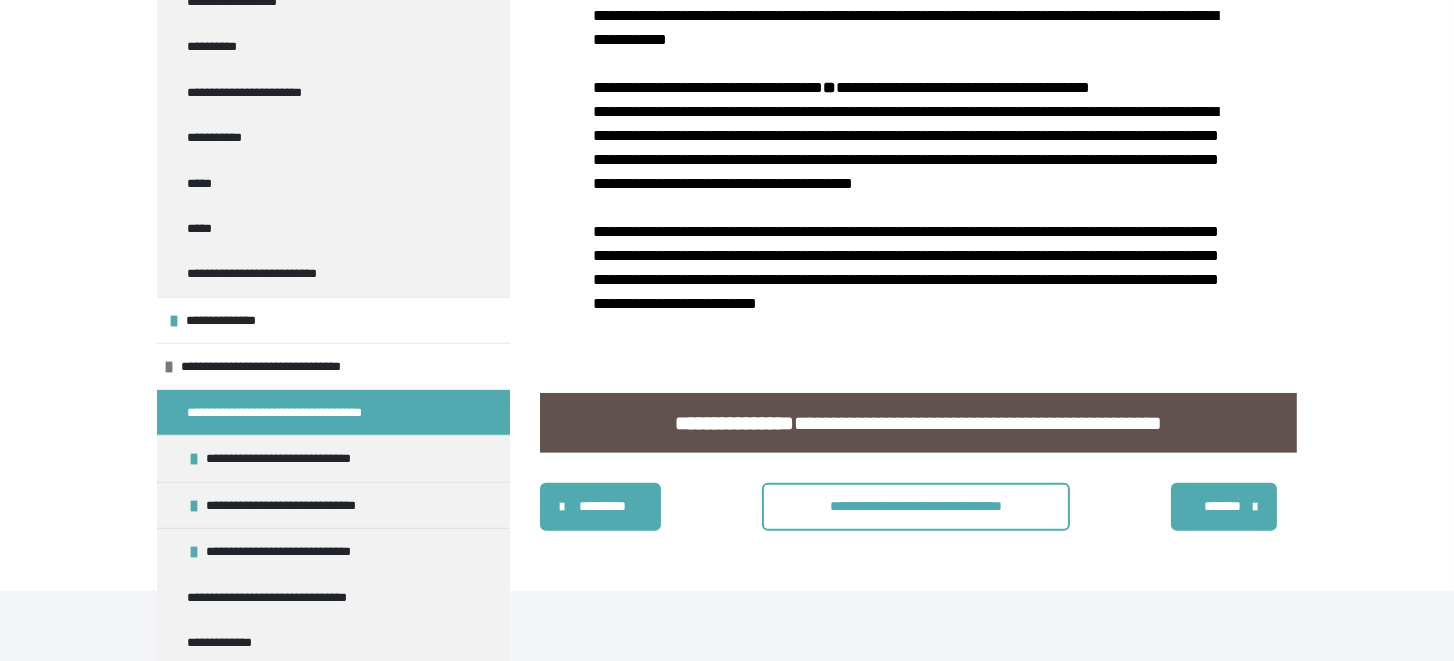 click on "*******" at bounding box center (1222, 506) 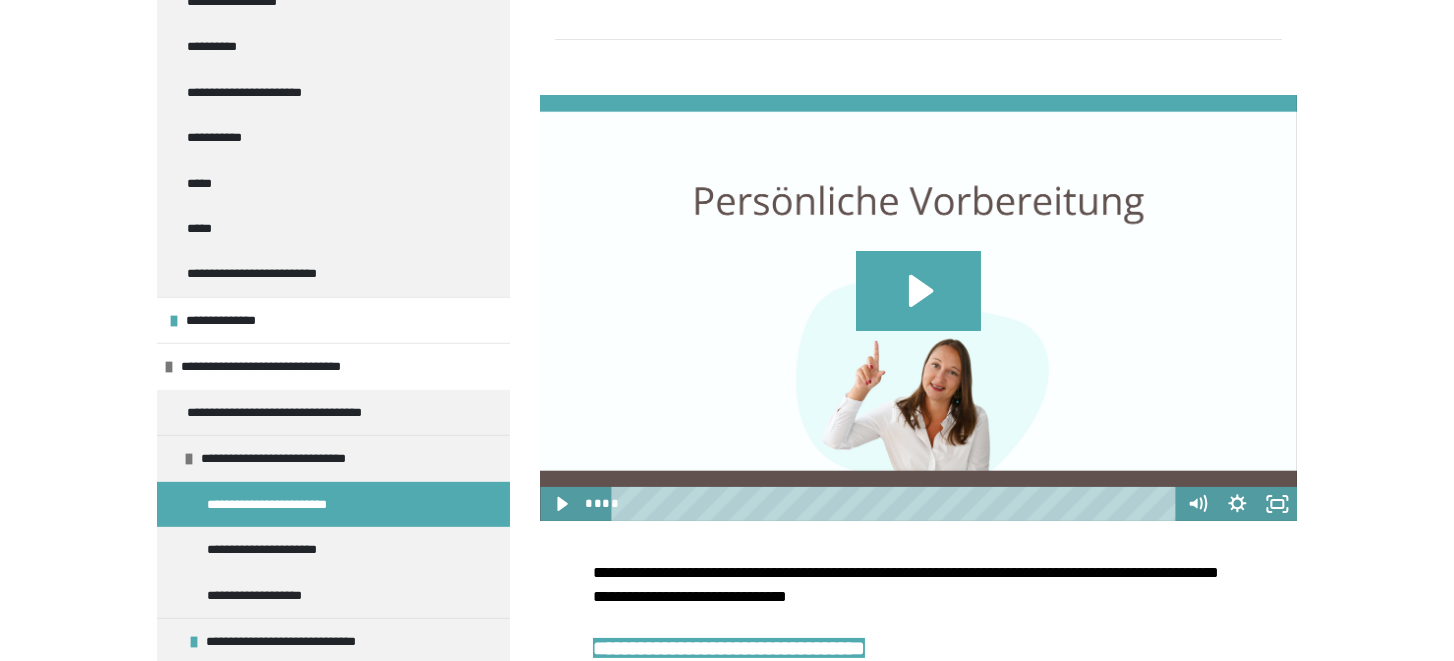 scroll, scrollTop: 418, scrollLeft: 0, axis: vertical 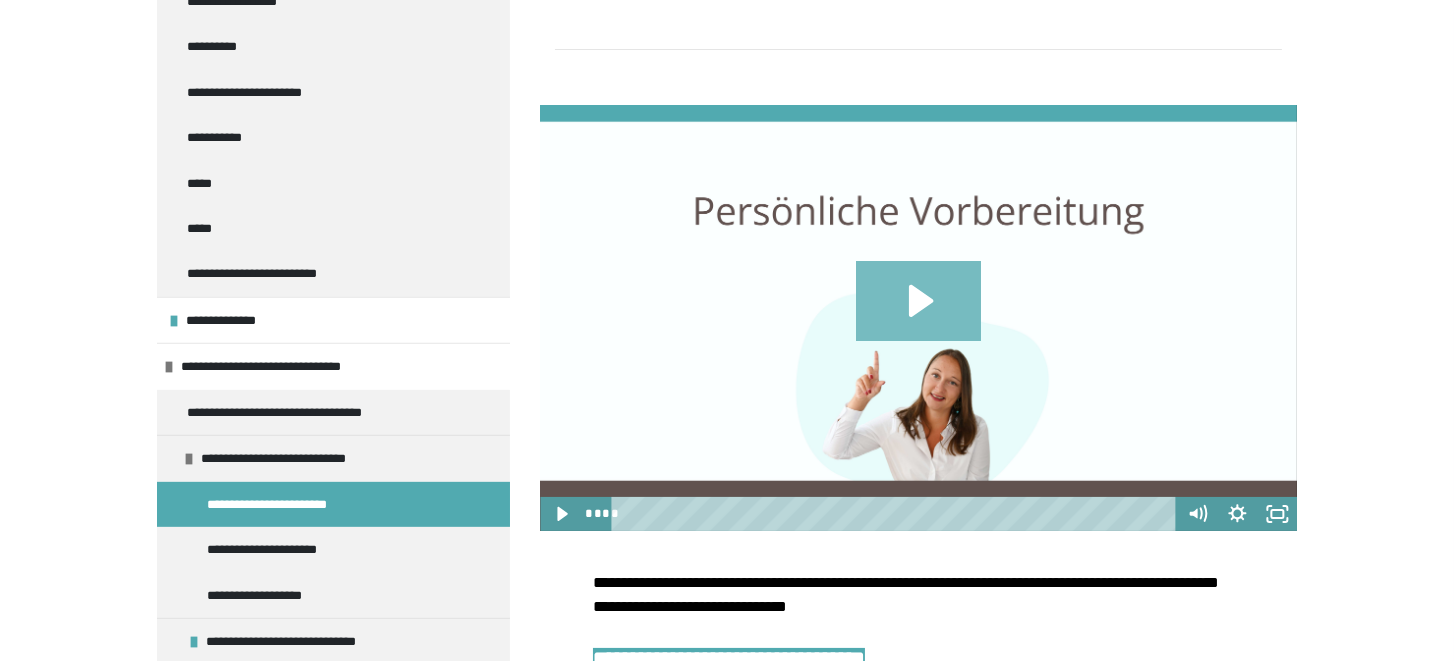 click 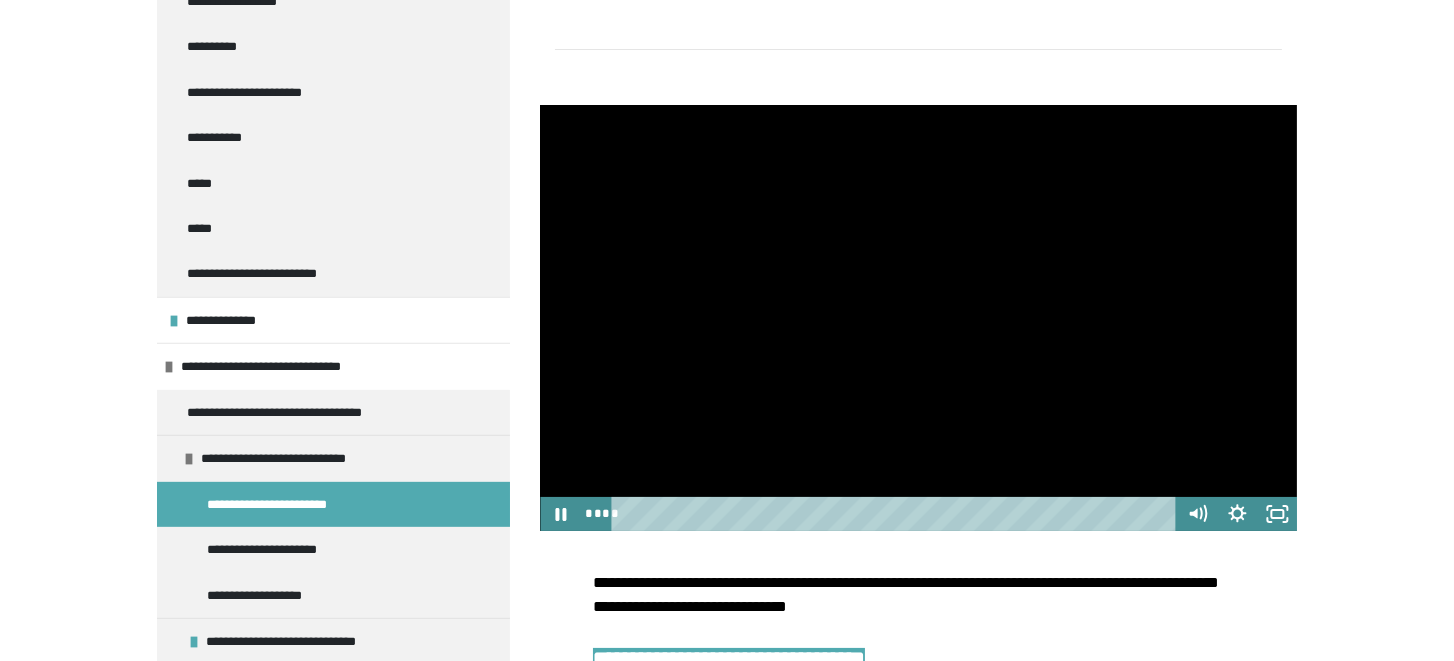 click at bounding box center (918, 318) 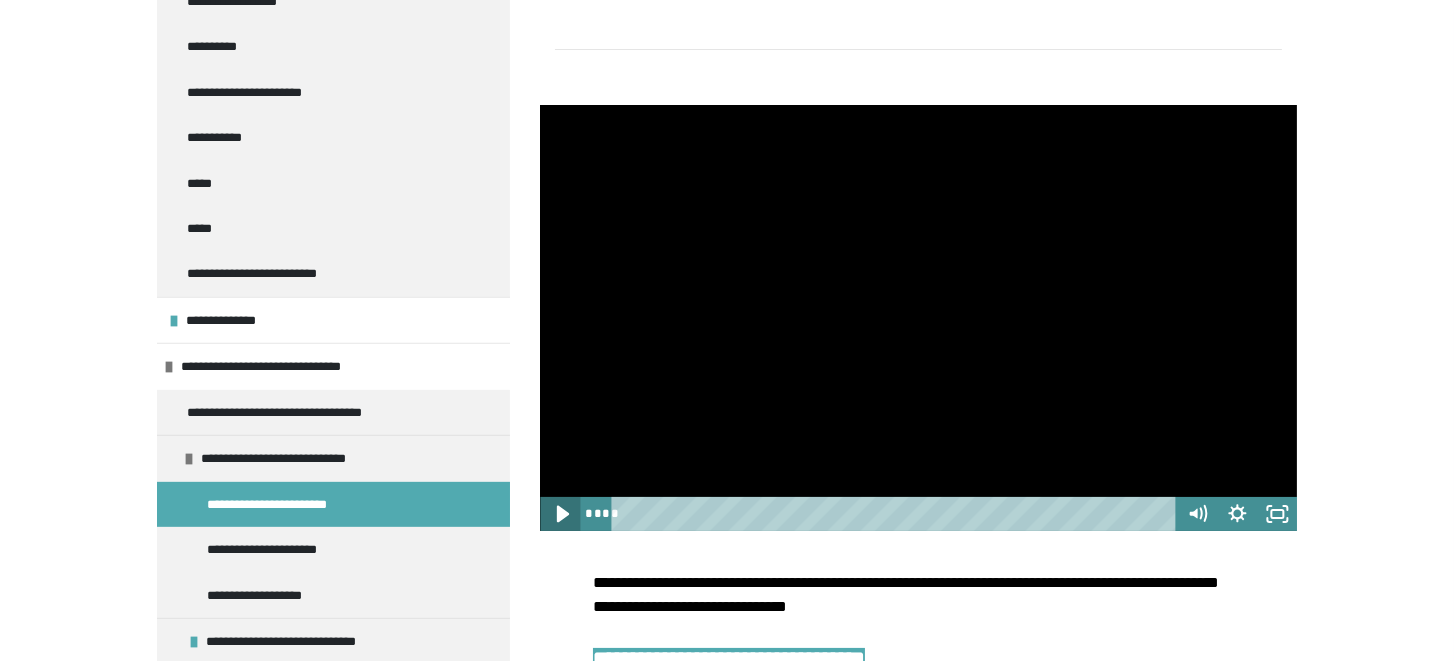 click 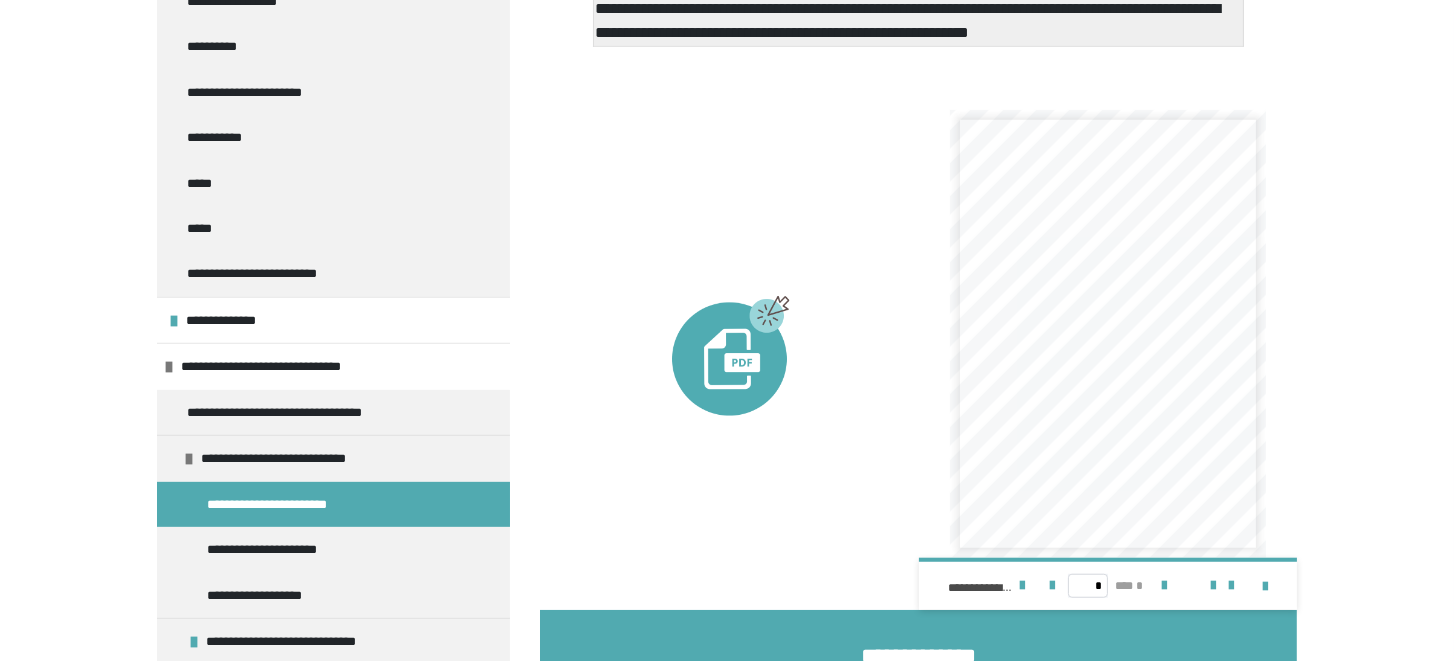 scroll, scrollTop: 2570, scrollLeft: 0, axis: vertical 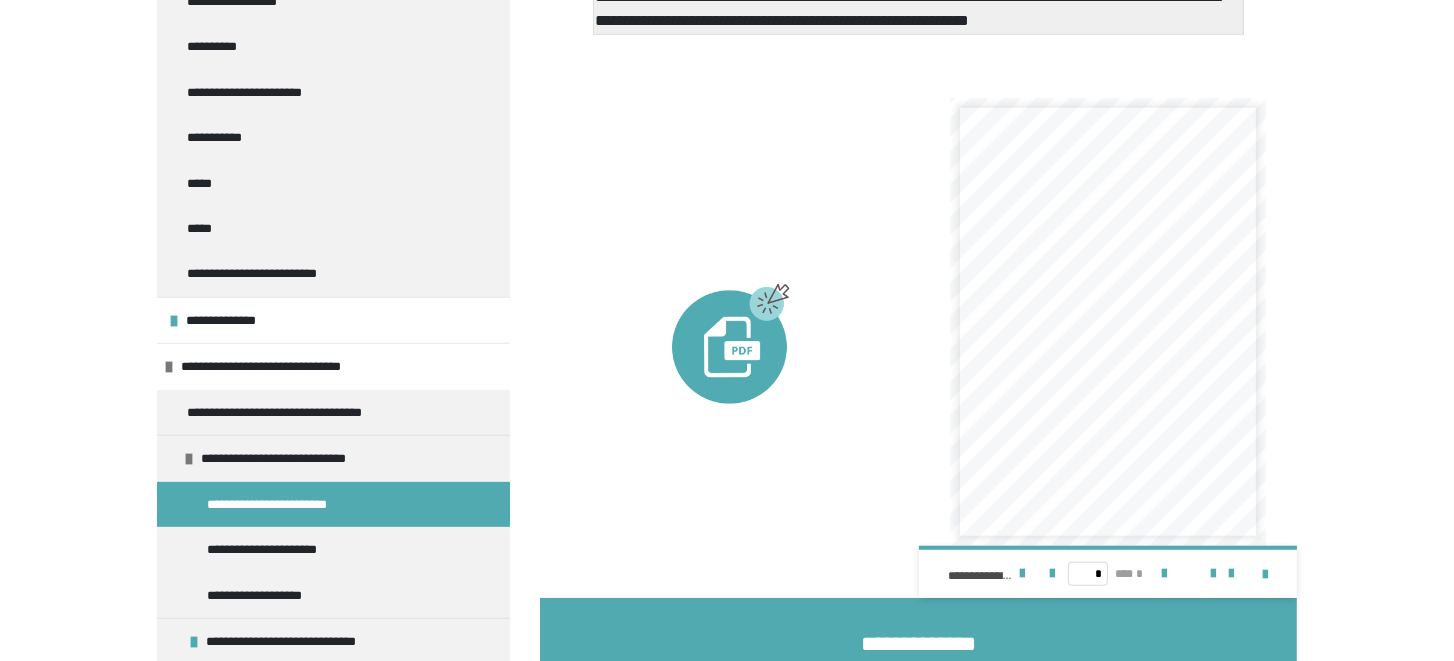 click on "**********" at bounding box center (1102, 401) 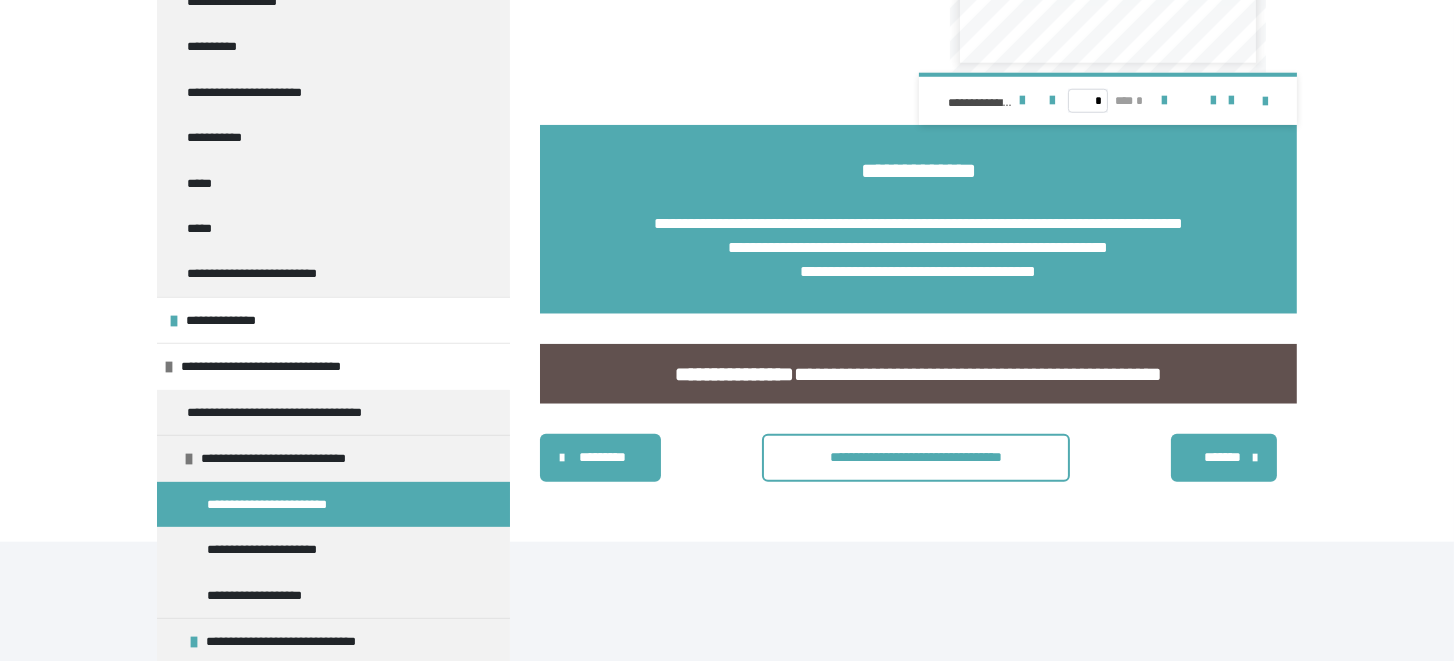 scroll, scrollTop: 3110, scrollLeft: 0, axis: vertical 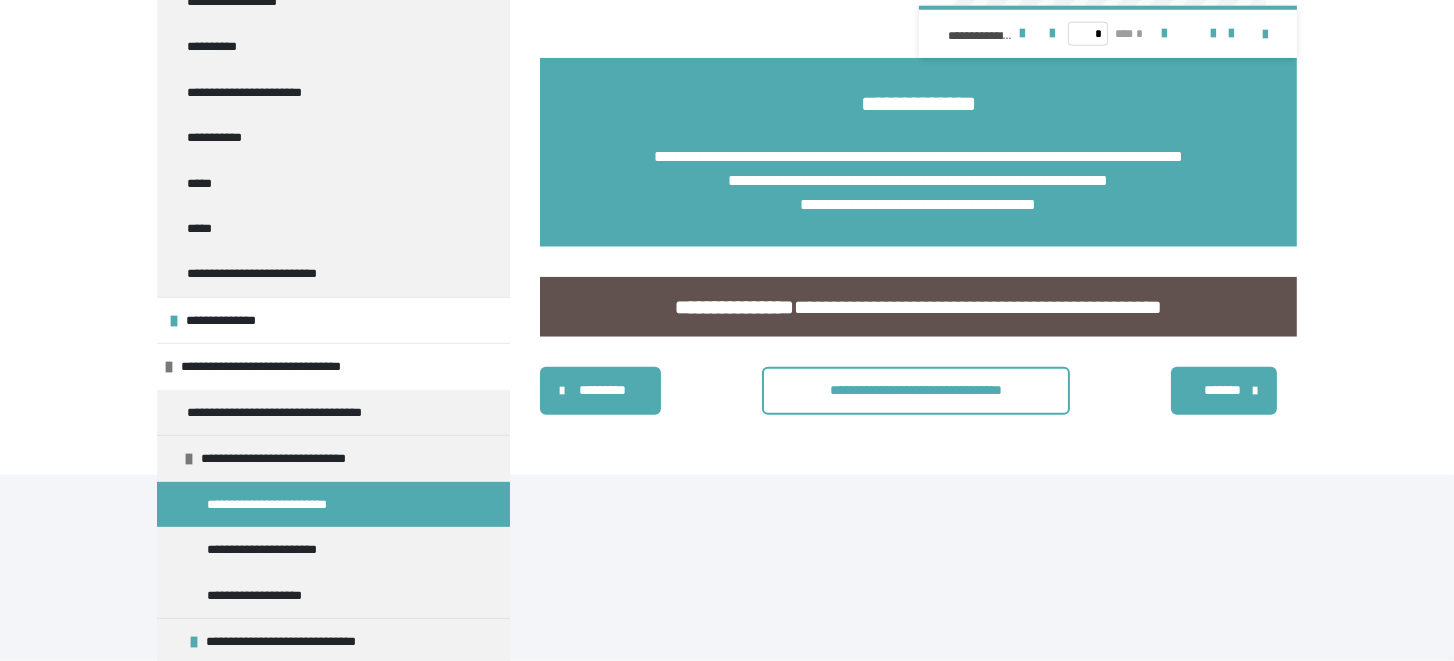 click on "*******" at bounding box center [1222, 390] 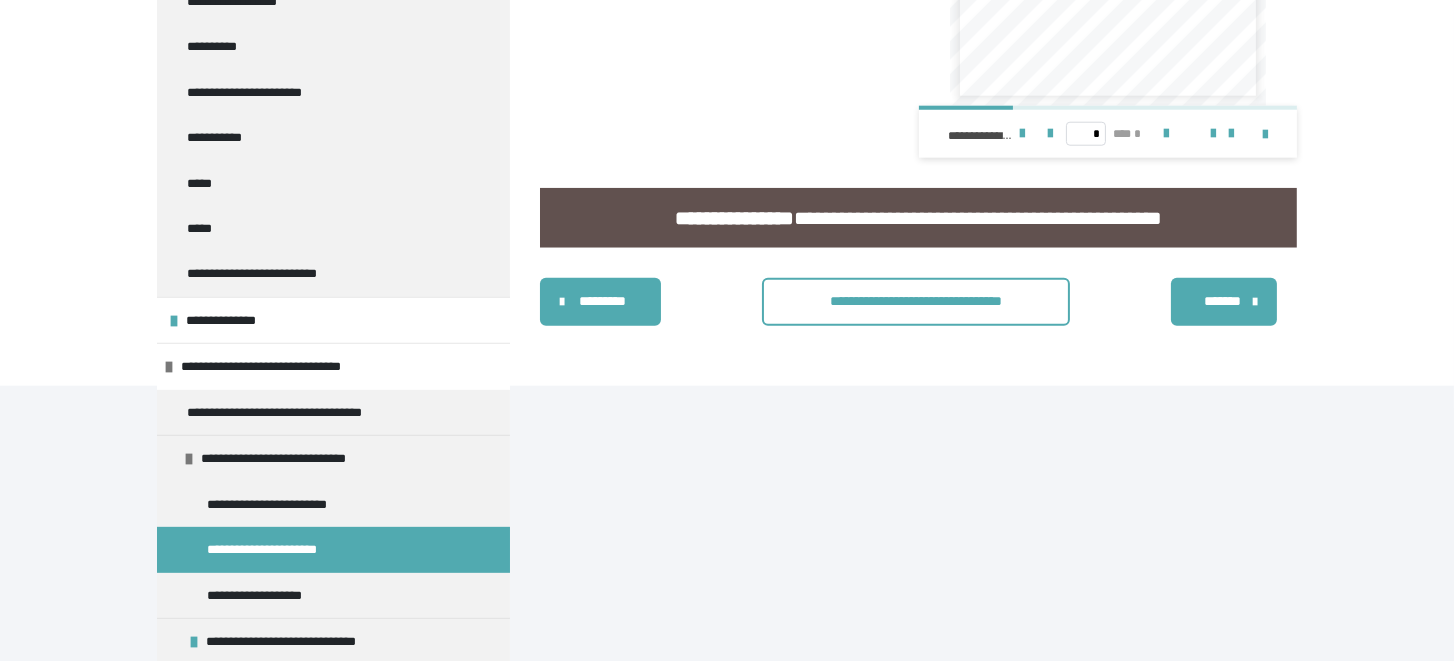 scroll, scrollTop: 3177, scrollLeft: 0, axis: vertical 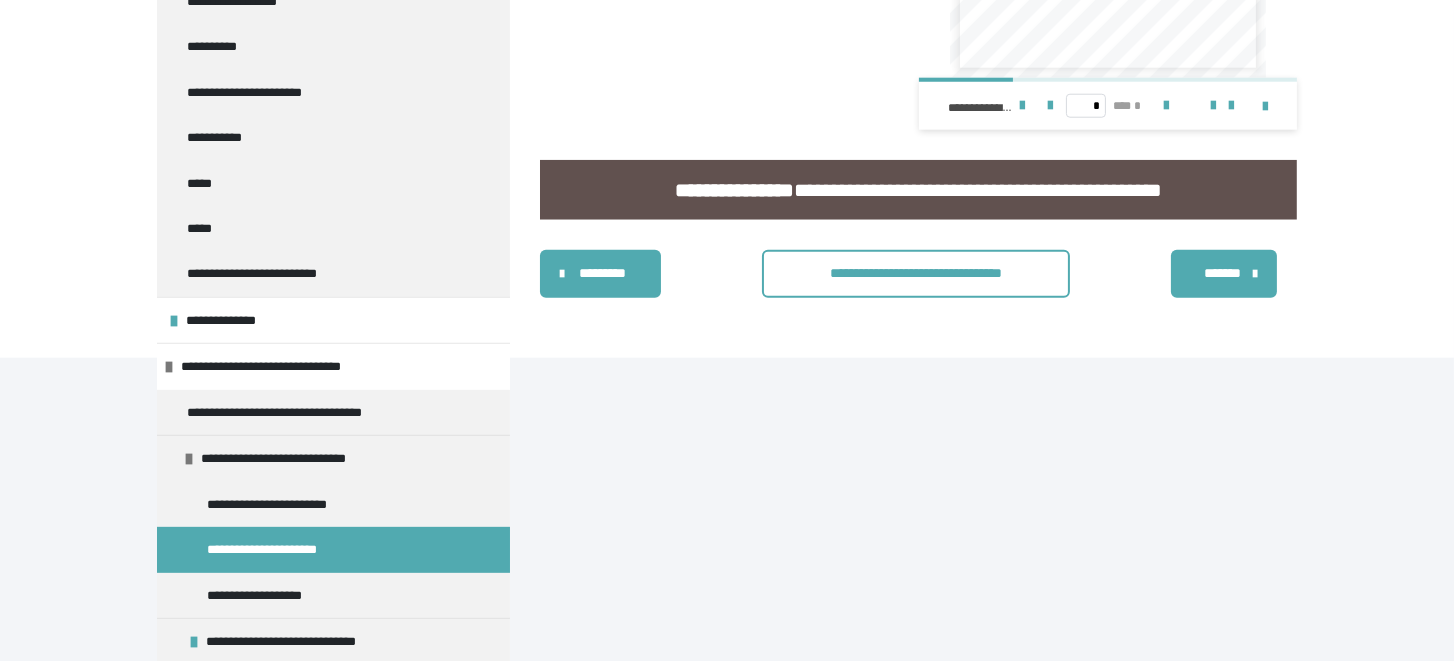click on "*******" at bounding box center [1222, 273] 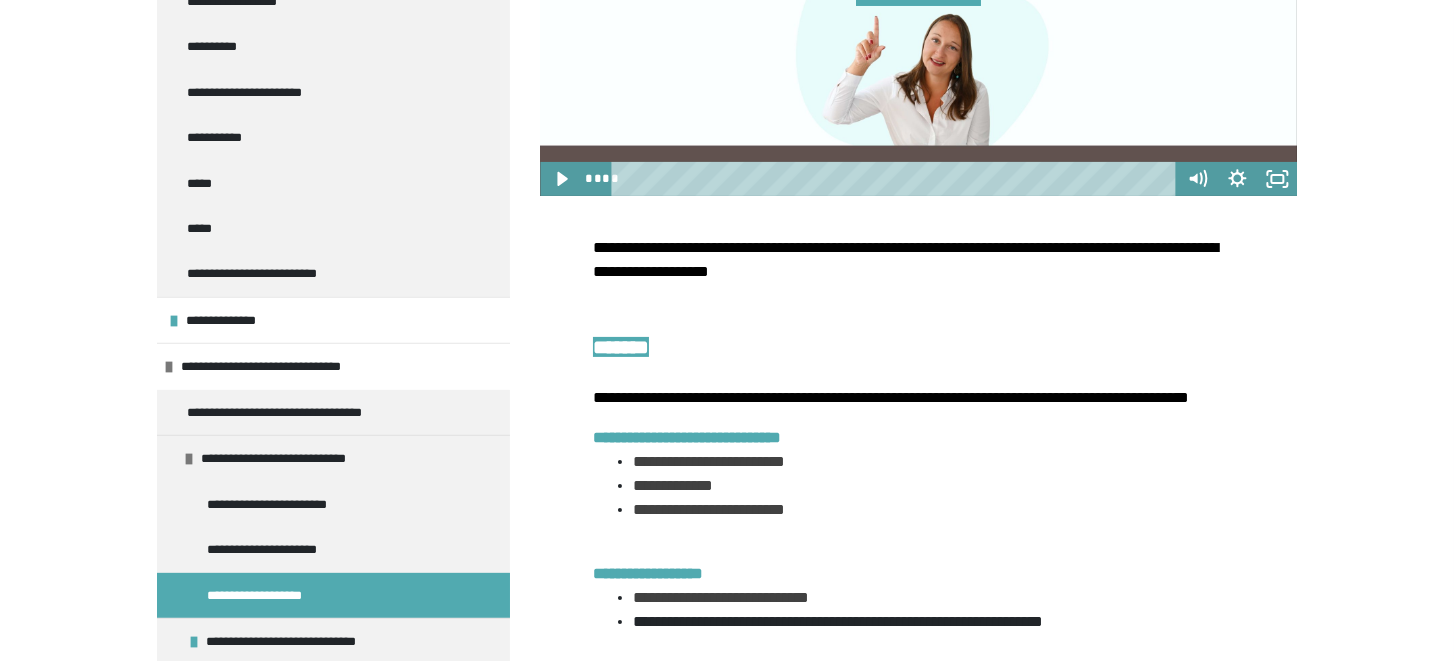 scroll, scrollTop: 746, scrollLeft: 0, axis: vertical 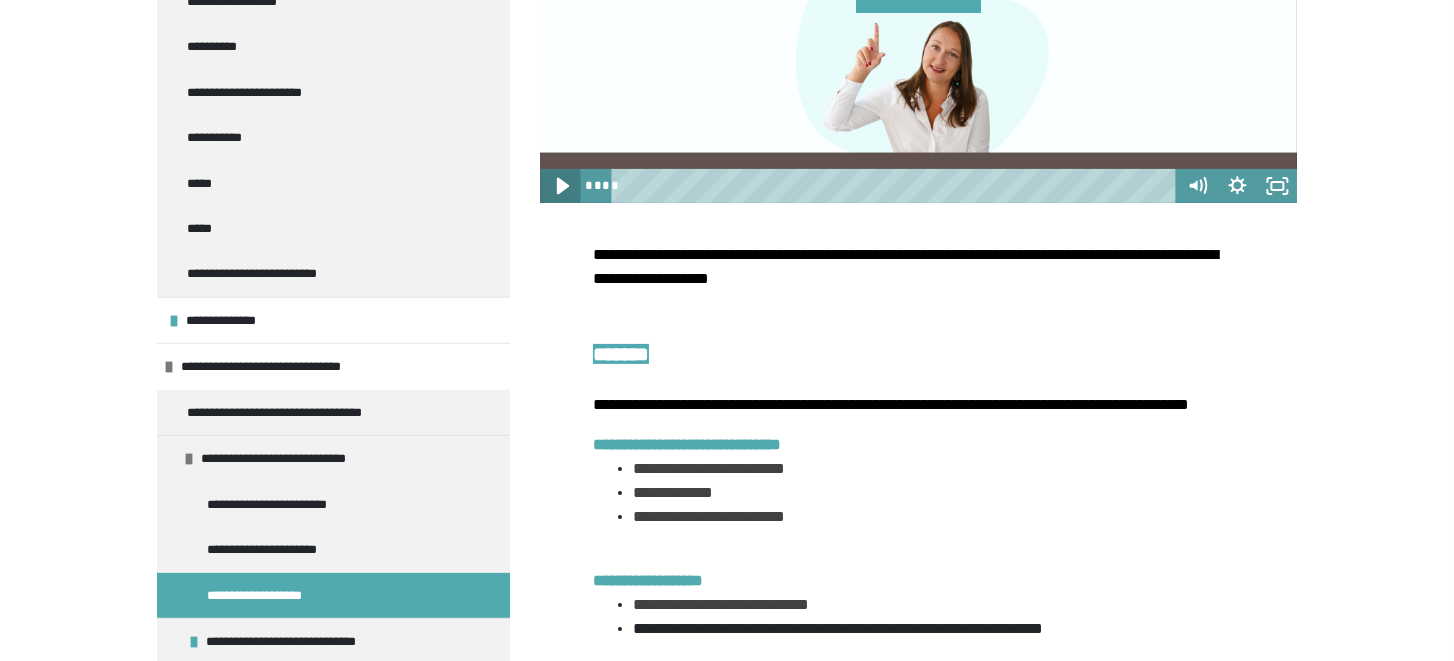 click 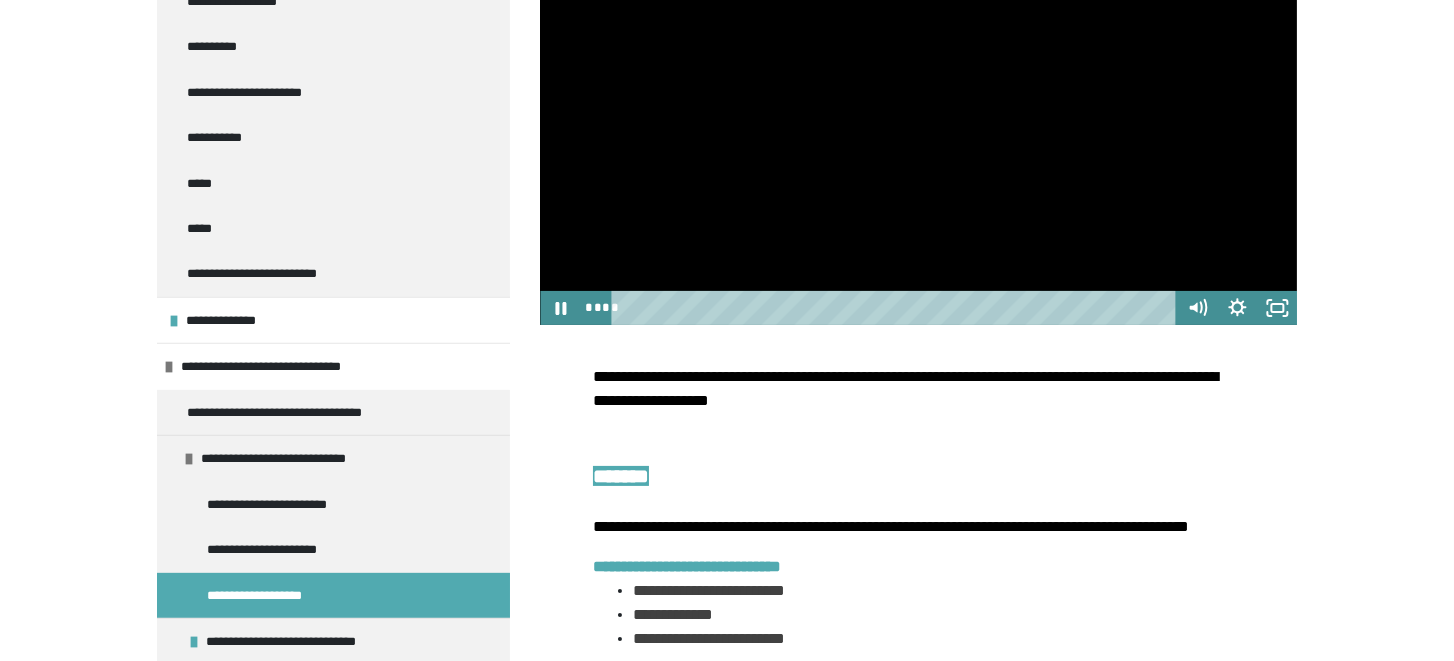 scroll, scrollTop: 625, scrollLeft: 0, axis: vertical 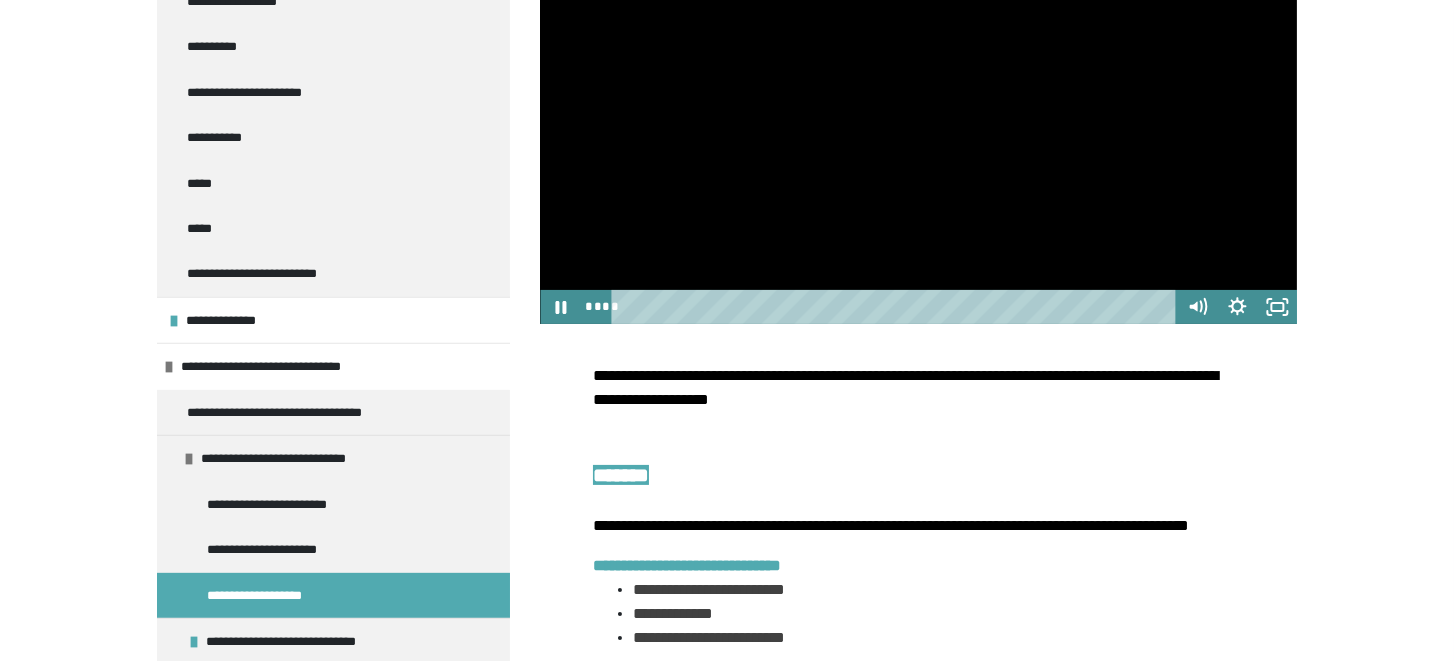 click at bounding box center [918, 111] 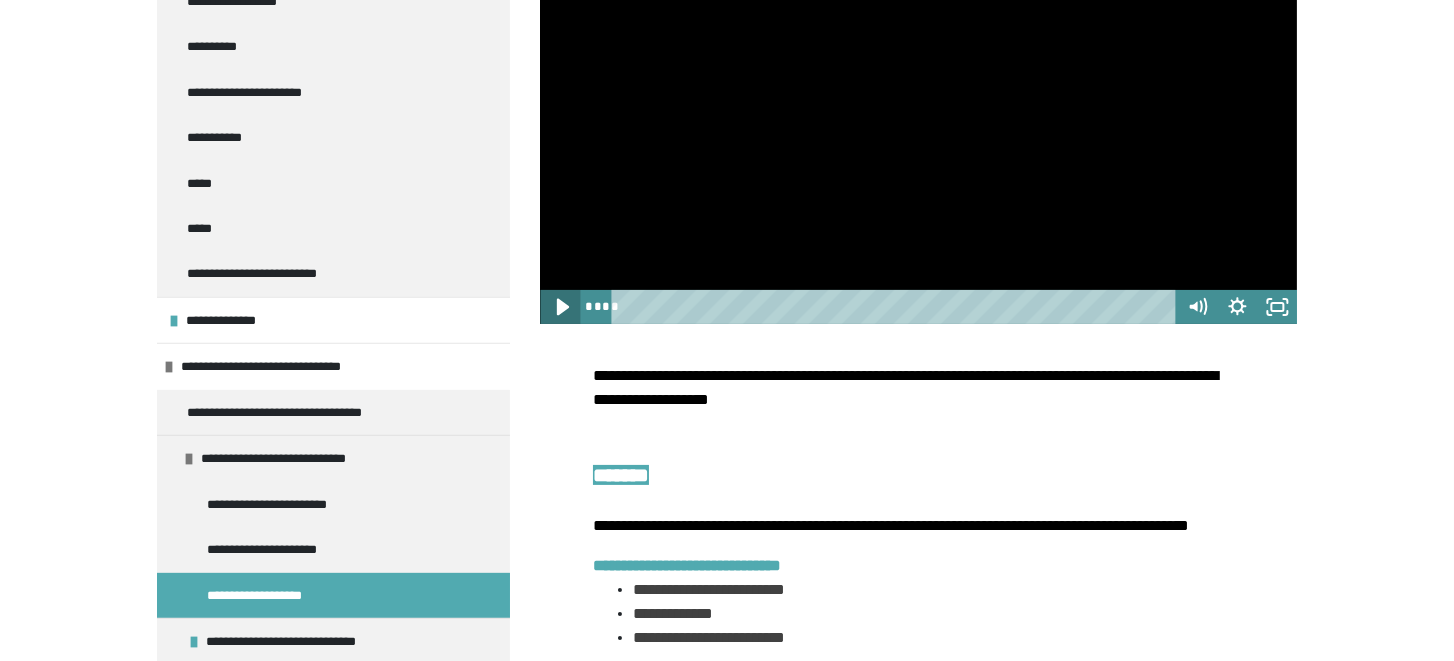 click 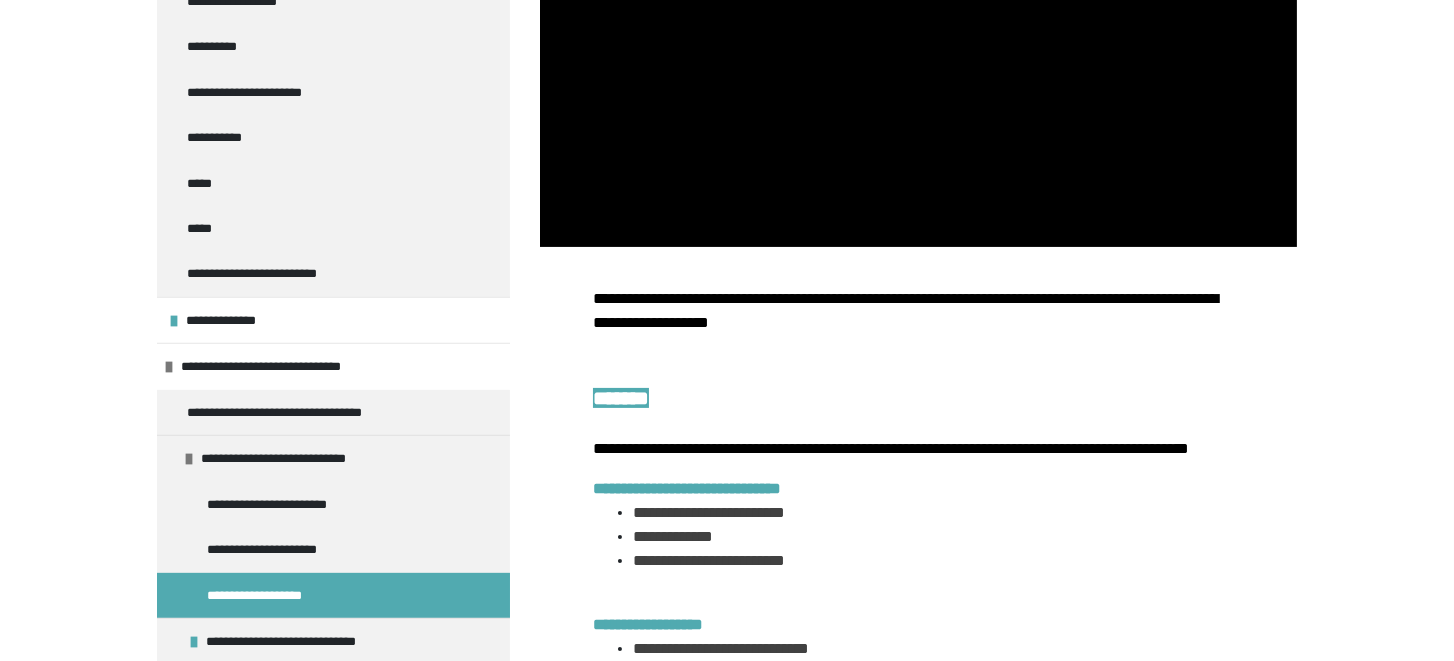 scroll, scrollTop: 701, scrollLeft: 0, axis: vertical 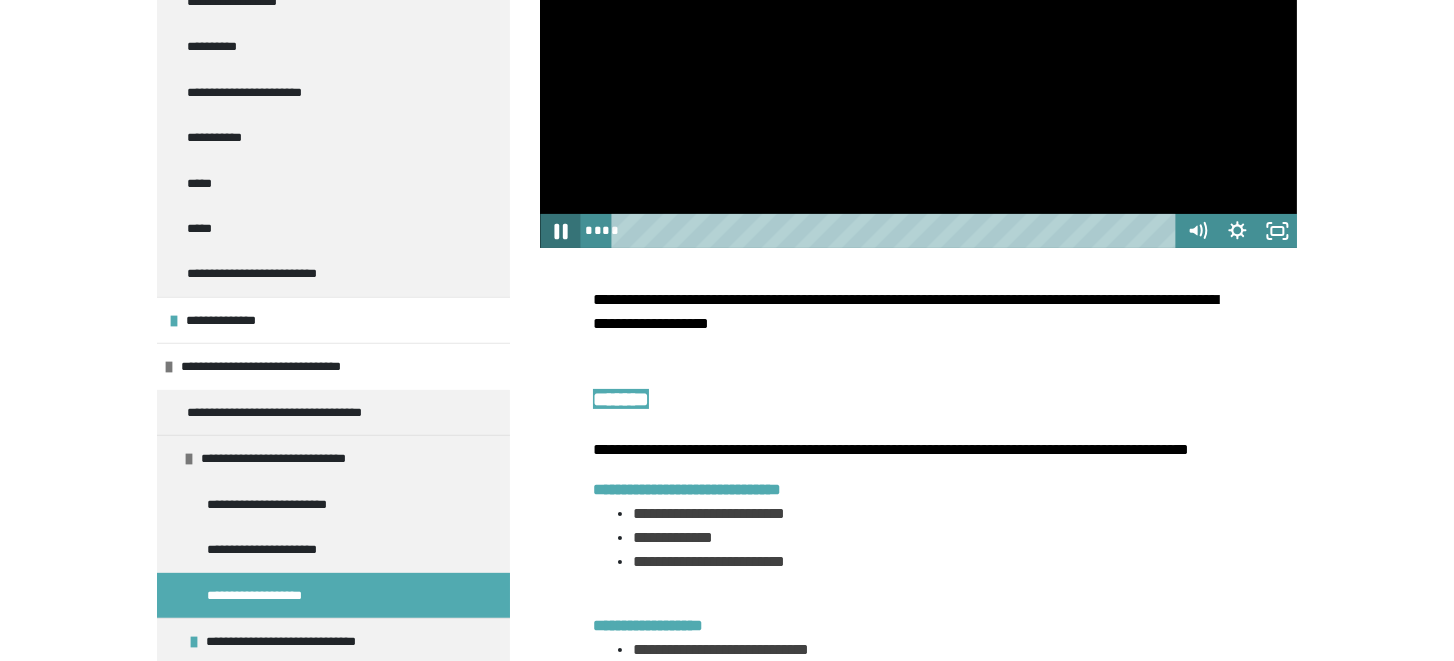 click 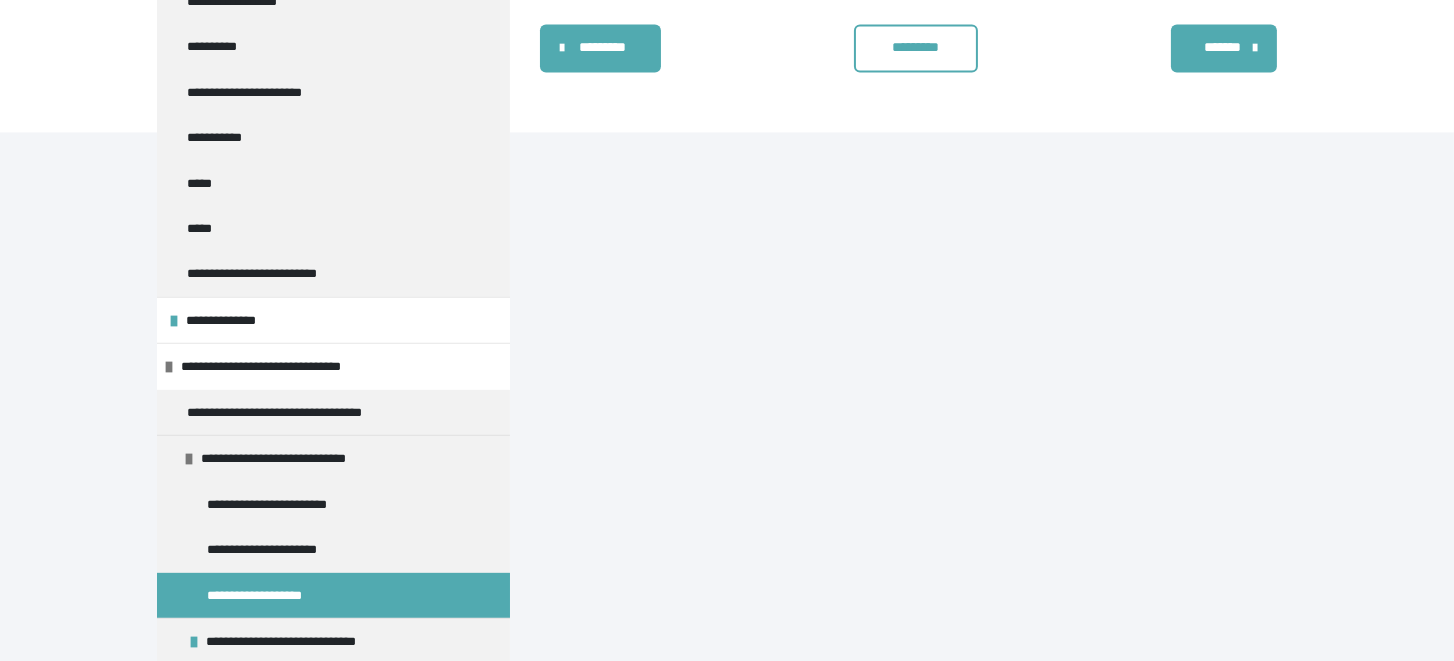 scroll, scrollTop: 6811, scrollLeft: 0, axis: vertical 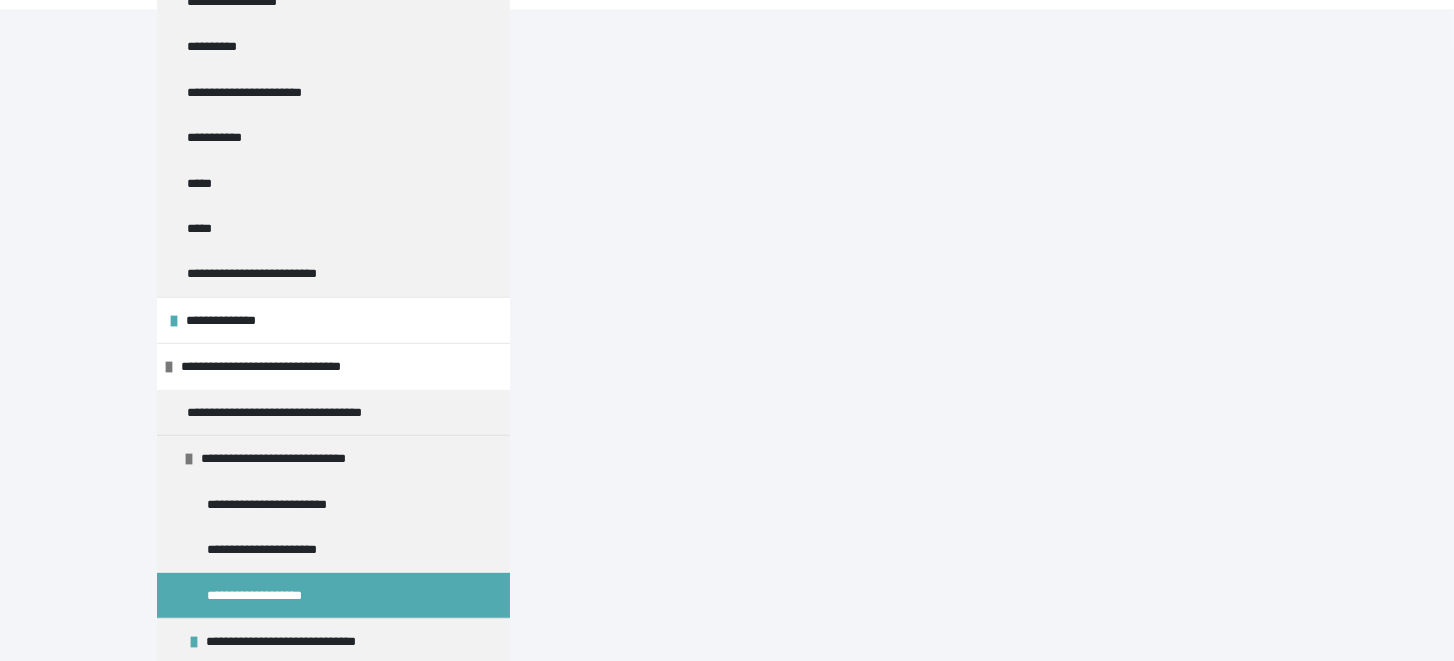click on "*******" at bounding box center (1222, -76) 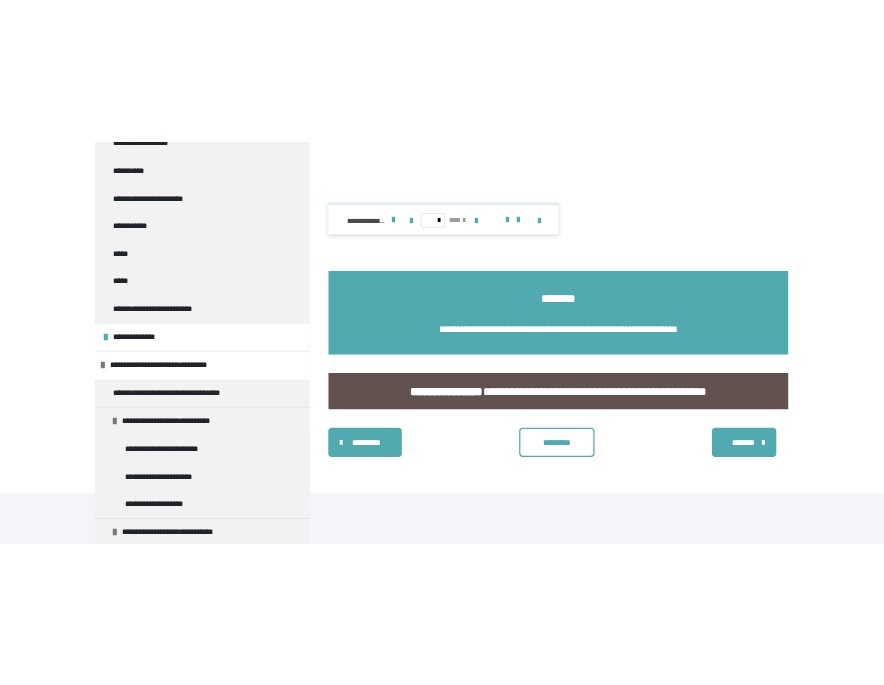 scroll, scrollTop: 2213, scrollLeft: 0, axis: vertical 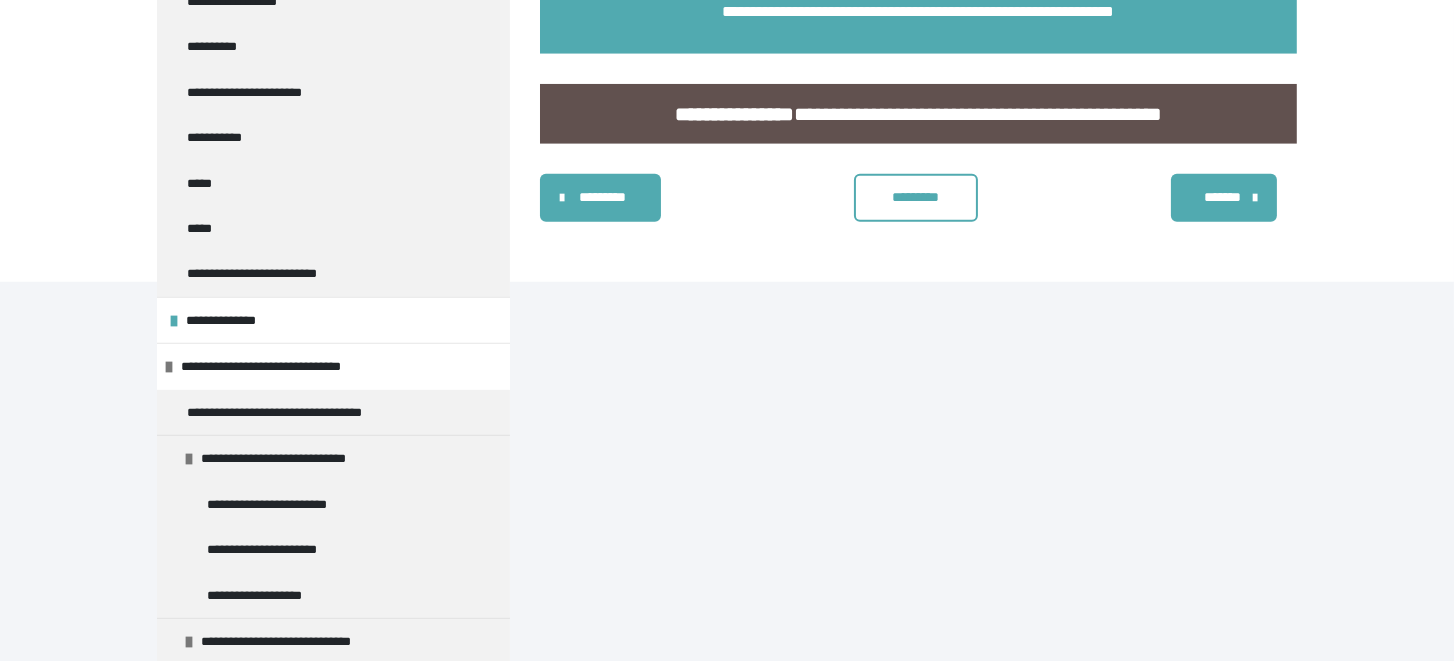click at bounding box center (643, -168) 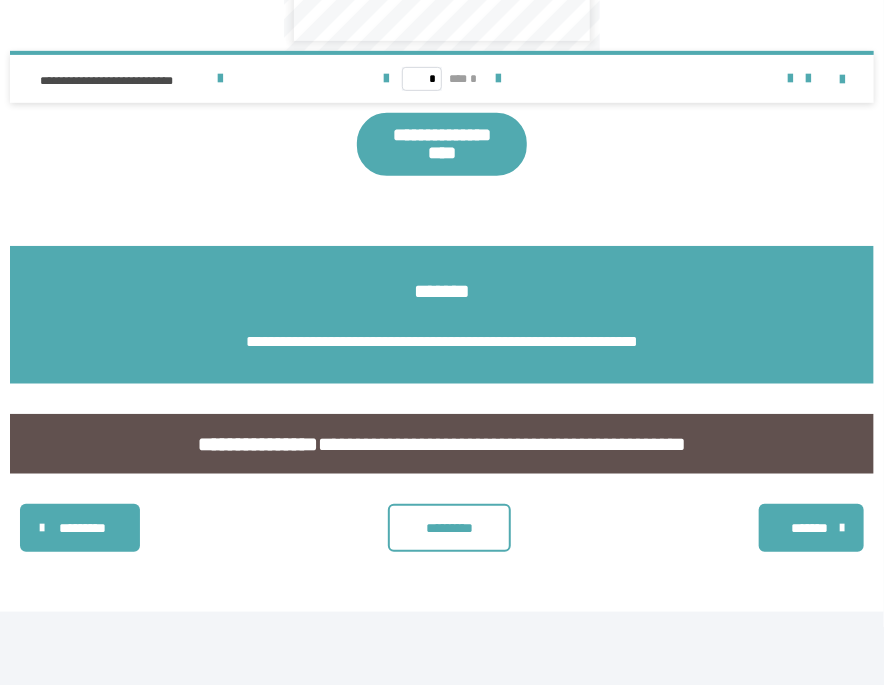 scroll, scrollTop: 2418, scrollLeft: 0, axis: vertical 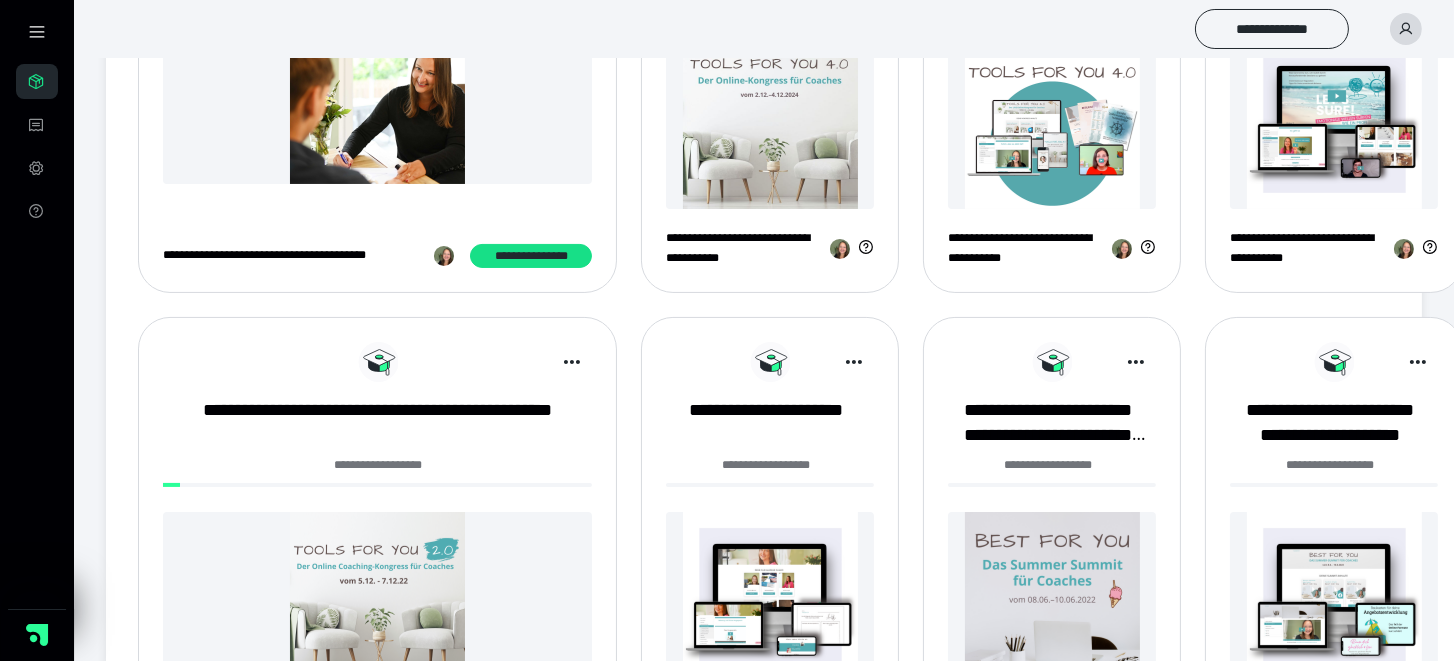 click on "**********" at bounding box center (770, 471) 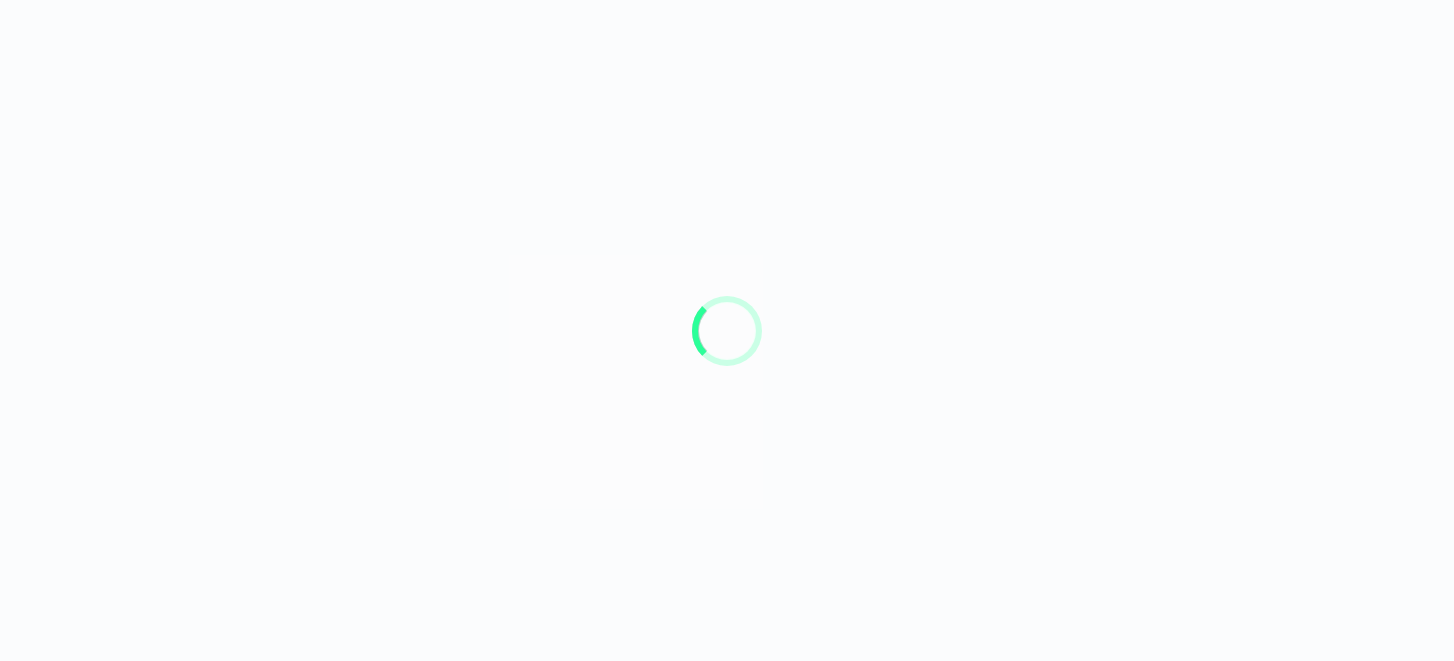 scroll, scrollTop: 0, scrollLeft: 0, axis: both 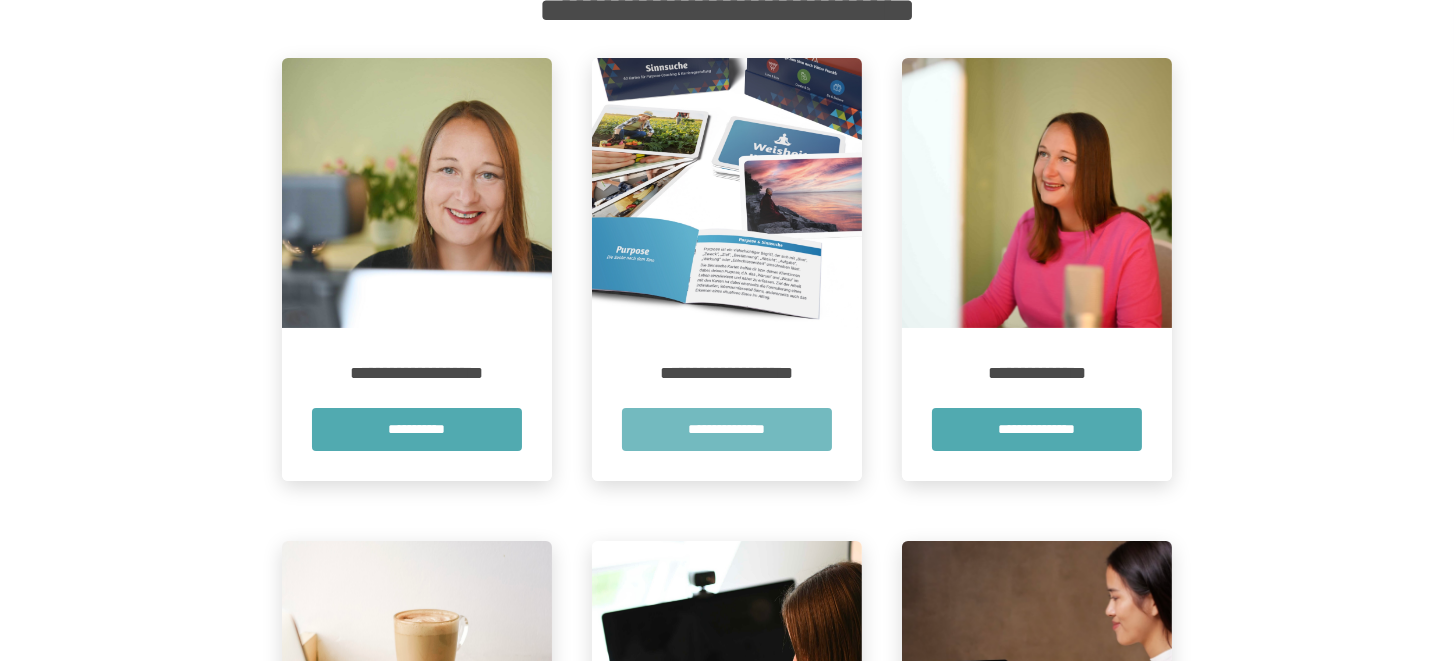click on "**********" at bounding box center (727, 429) 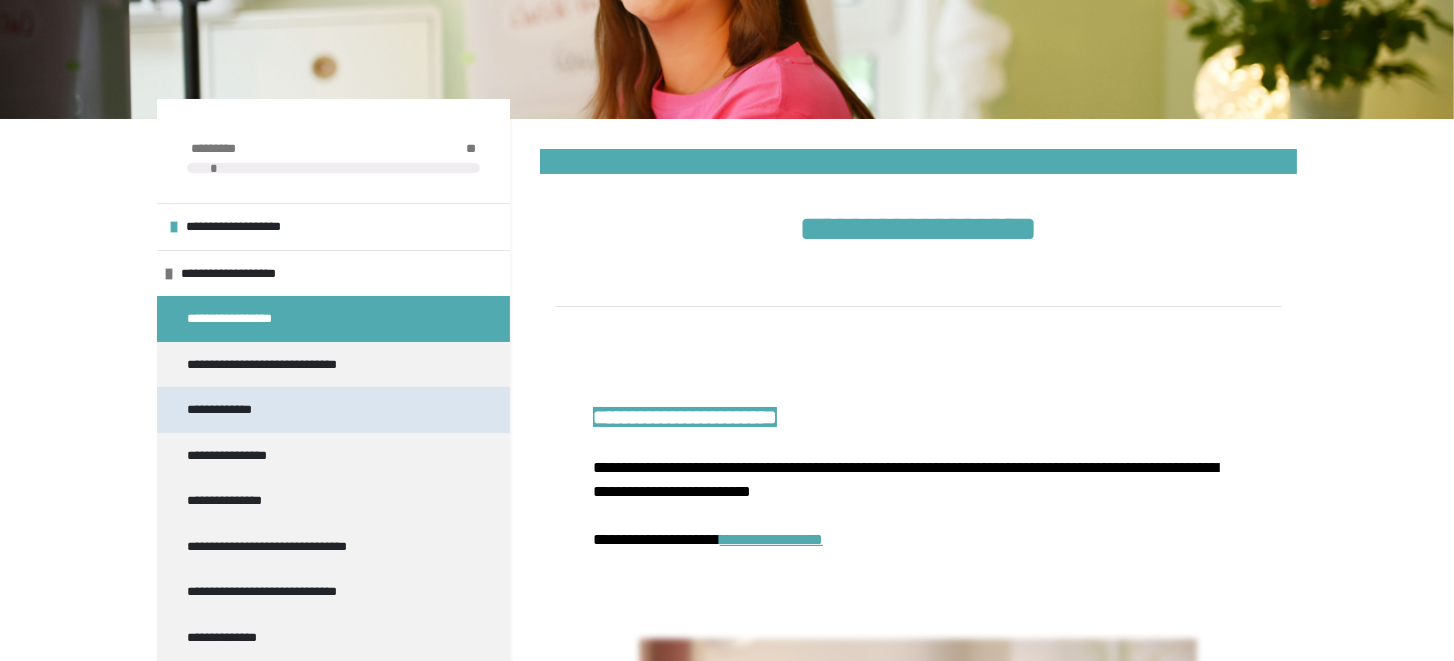 scroll, scrollTop: 322, scrollLeft: 0, axis: vertical 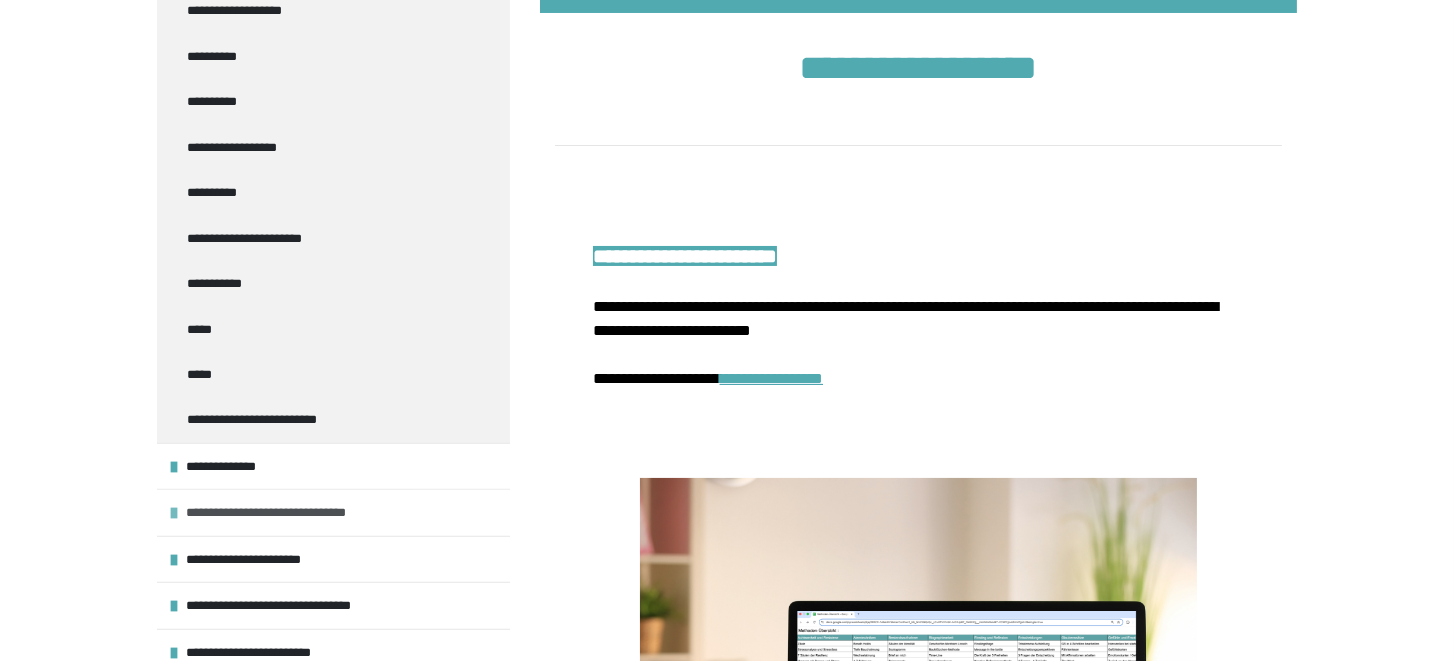 click on "**********" at bounding box center (279, 512) 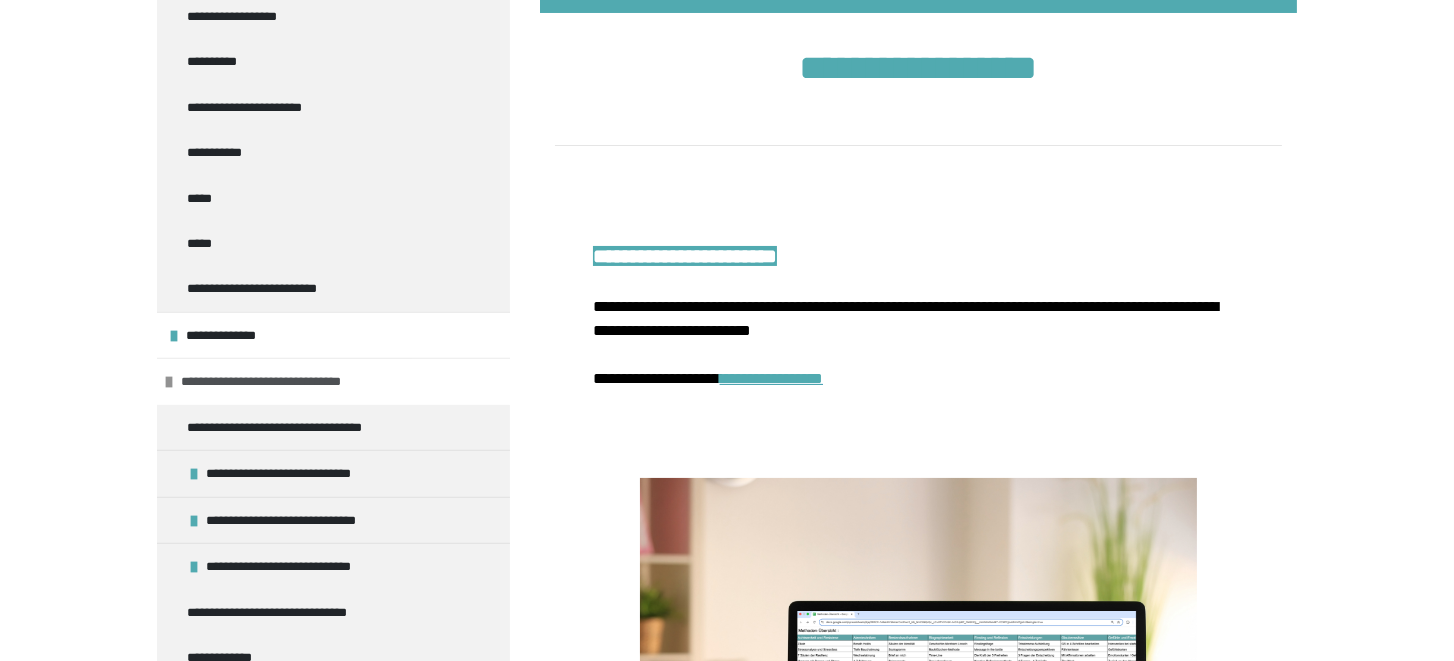 scroll, scrollTop: 1342, scrollLeft: 0, axis: vertical 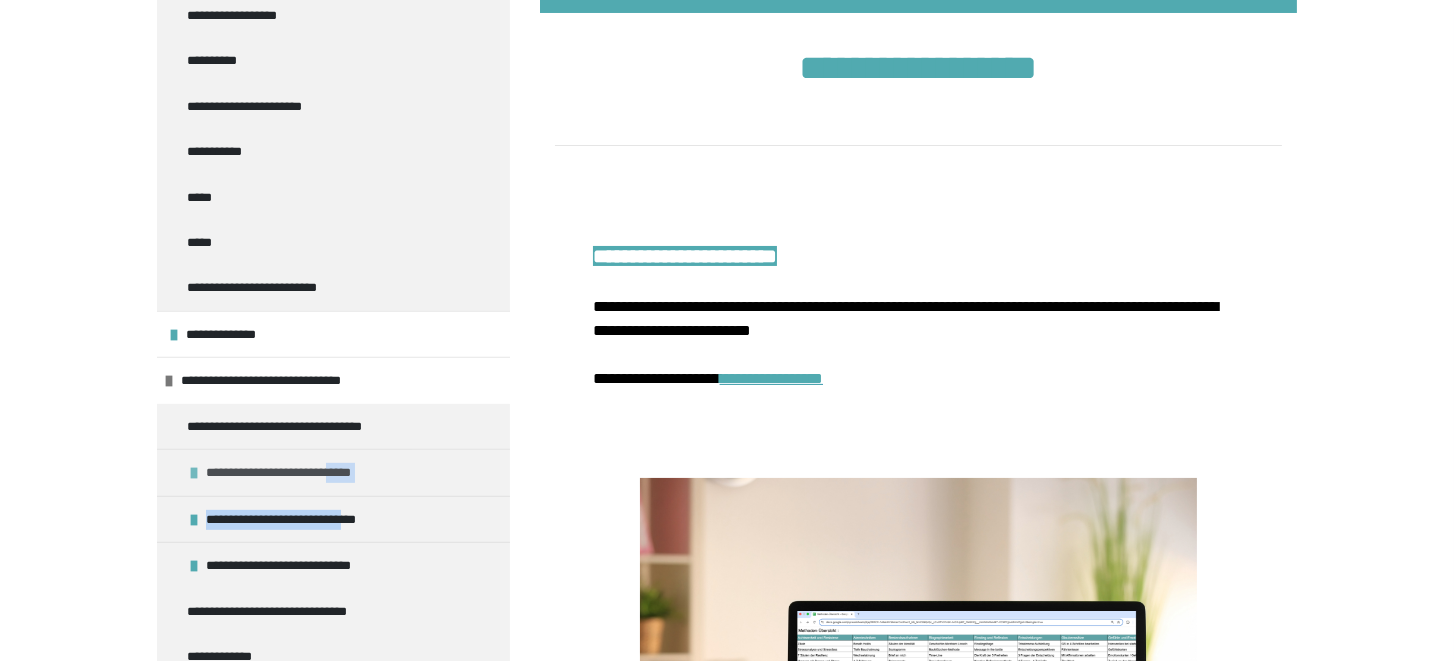 drag, startPoint x: 359, startPoint y: 512, endPoint x: 349, endPoint y: 470, distance: 43.174065 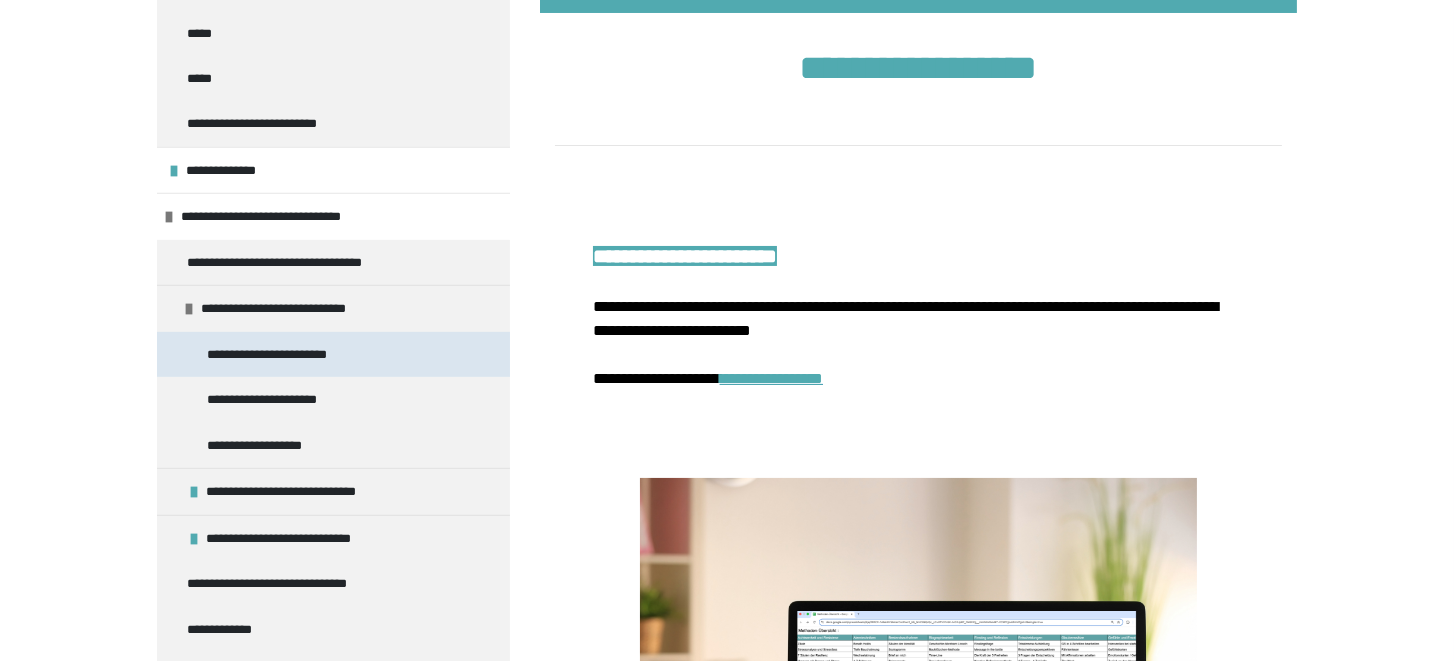 scroll, scrollTop: 1519, scrollLeft: 0, axis: vertical 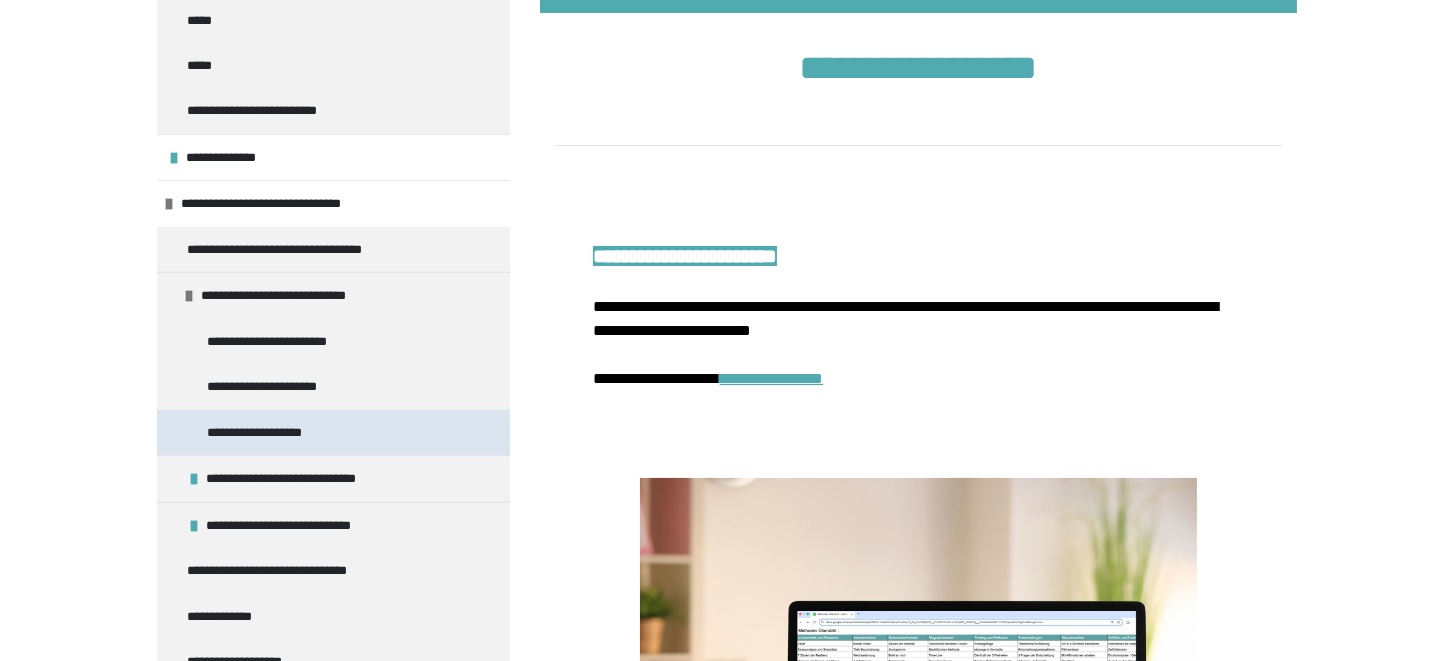 click on "**********" at bounding box center [259, 432] 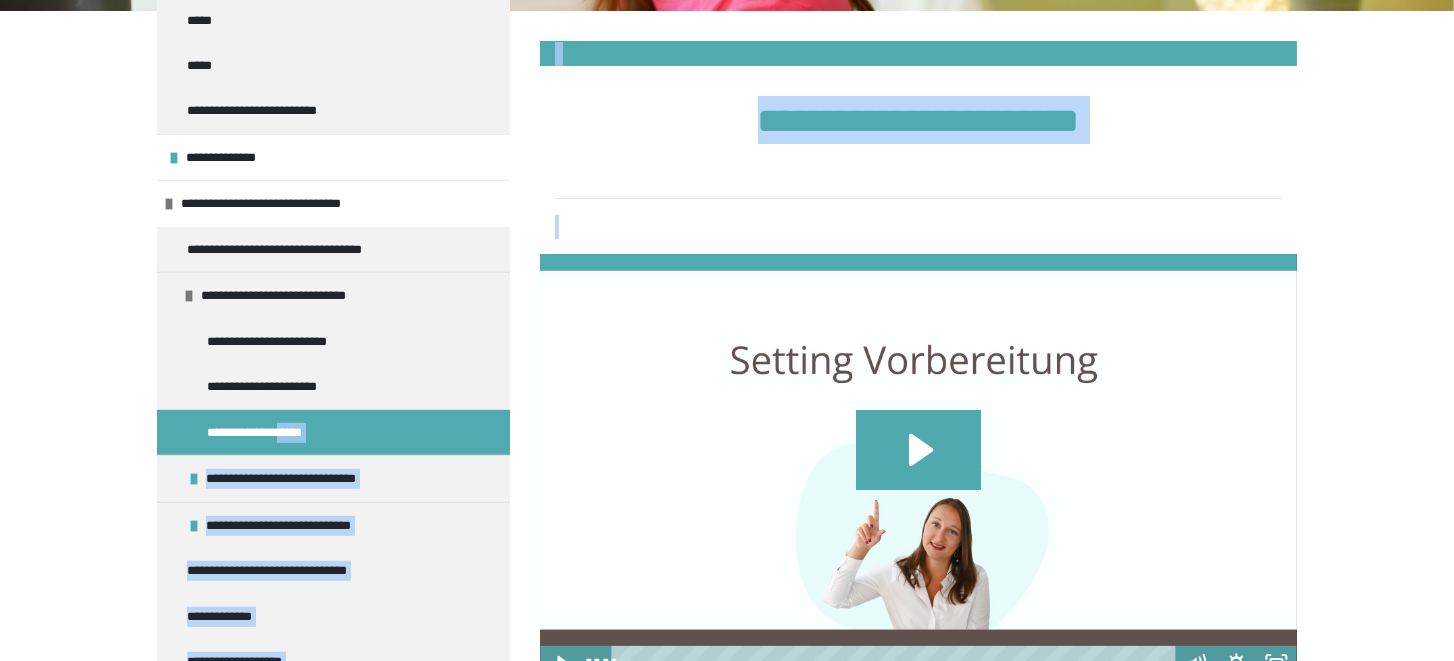drag, startPoint x: 282, startPoint y: 430, endPoint x: 789, endPoint y: 435, distance: 507.02466 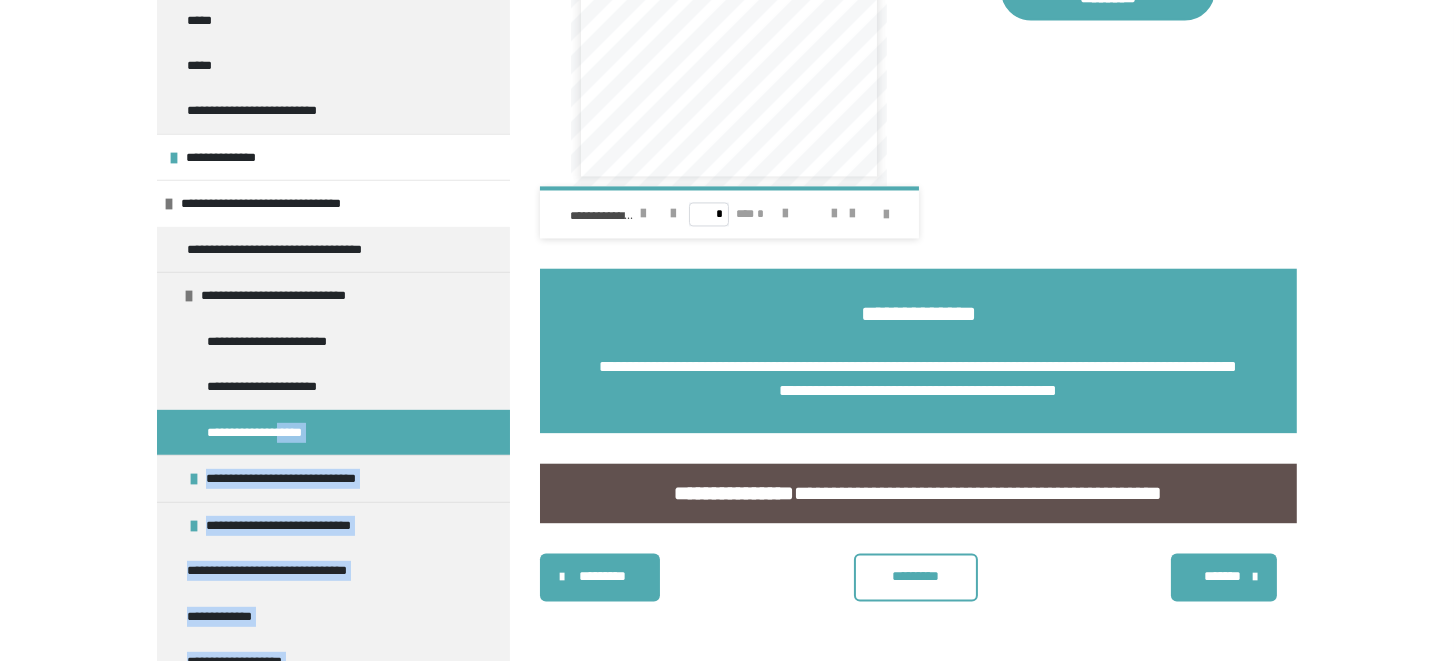 scroll, scrollTop: 6811, scrollLeft: 0, axis: vertical 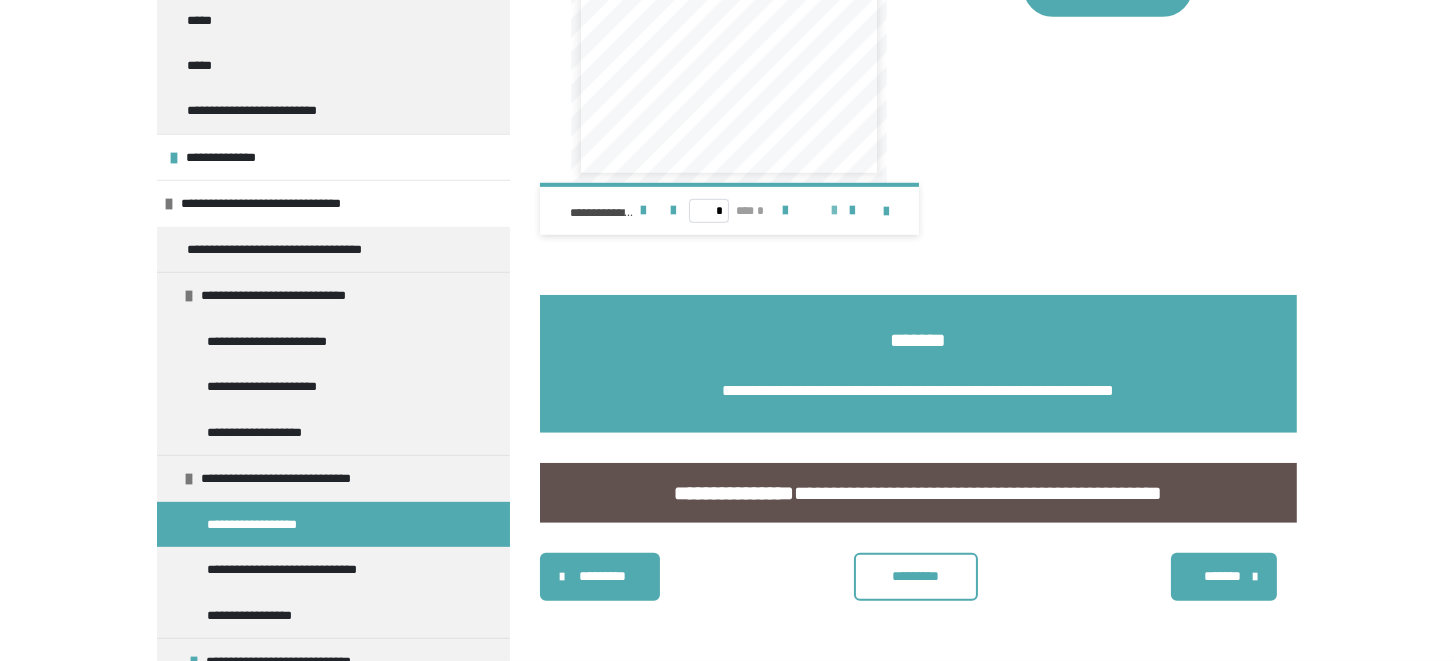 click at bounding box center (835, 211) 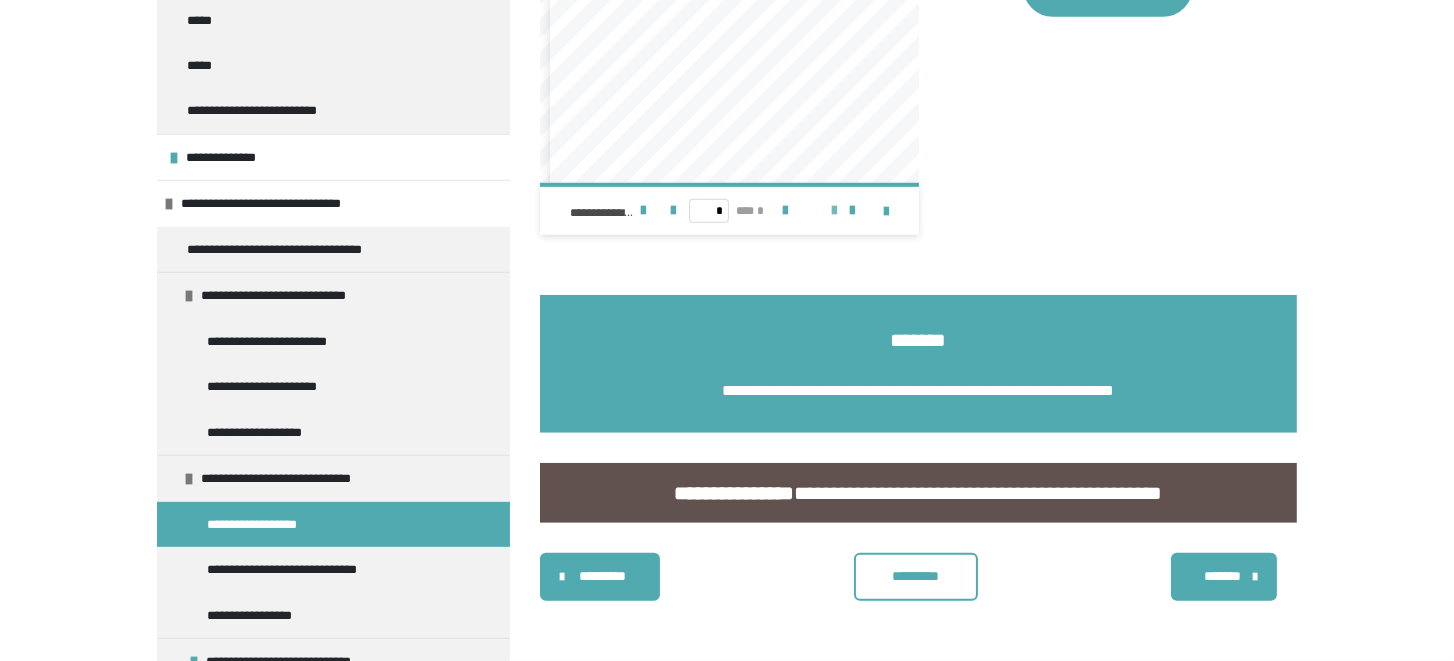 click at bounding box center [835, 211] 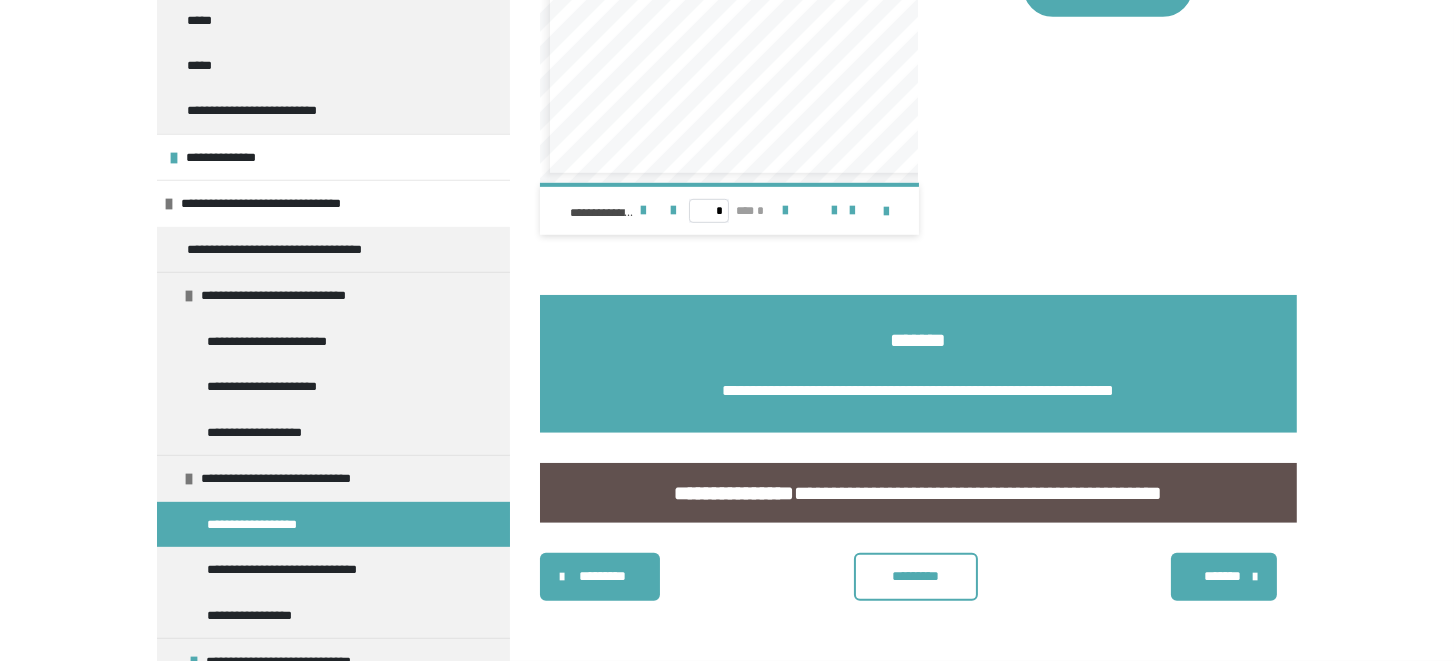 scroll, scrollTop: 343, scrollLeft: 0, axis: vertical 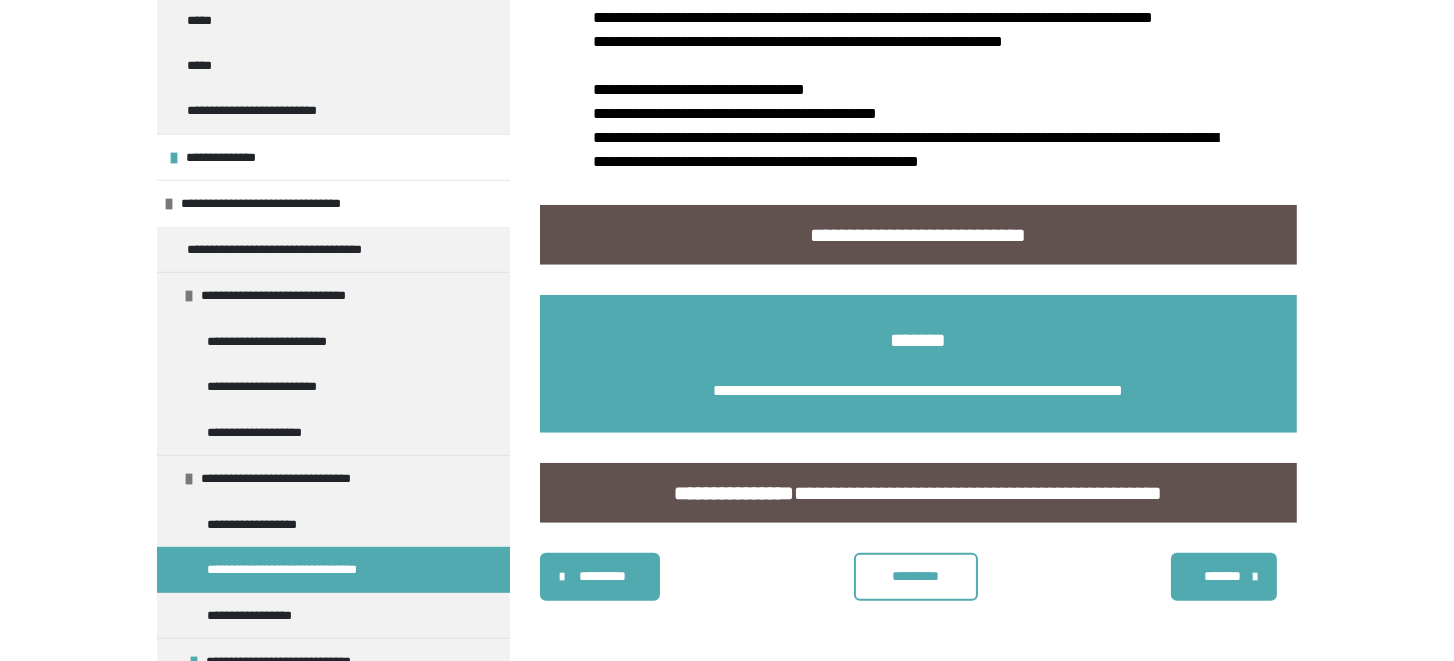 click on "*******" at bounding box center (1222, 576) 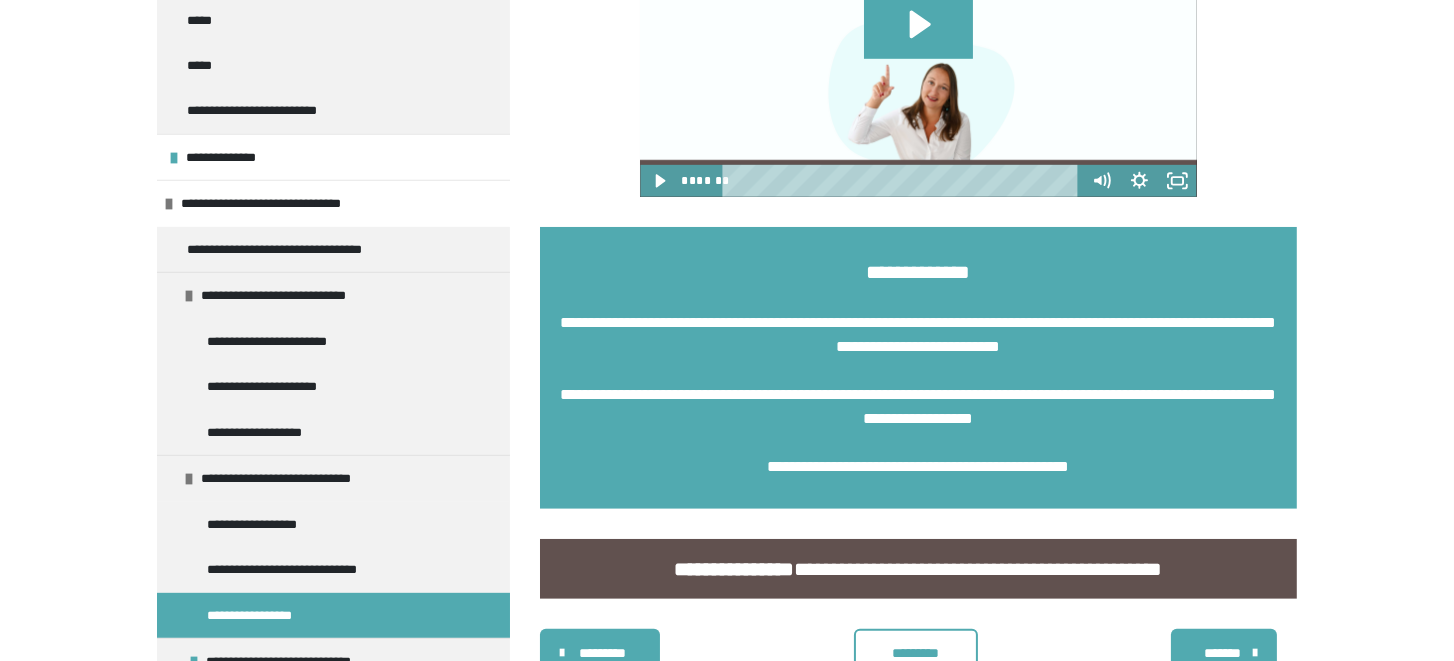 scroll, scrollTop: 1561, scrollLeft: 0, axis: vertical 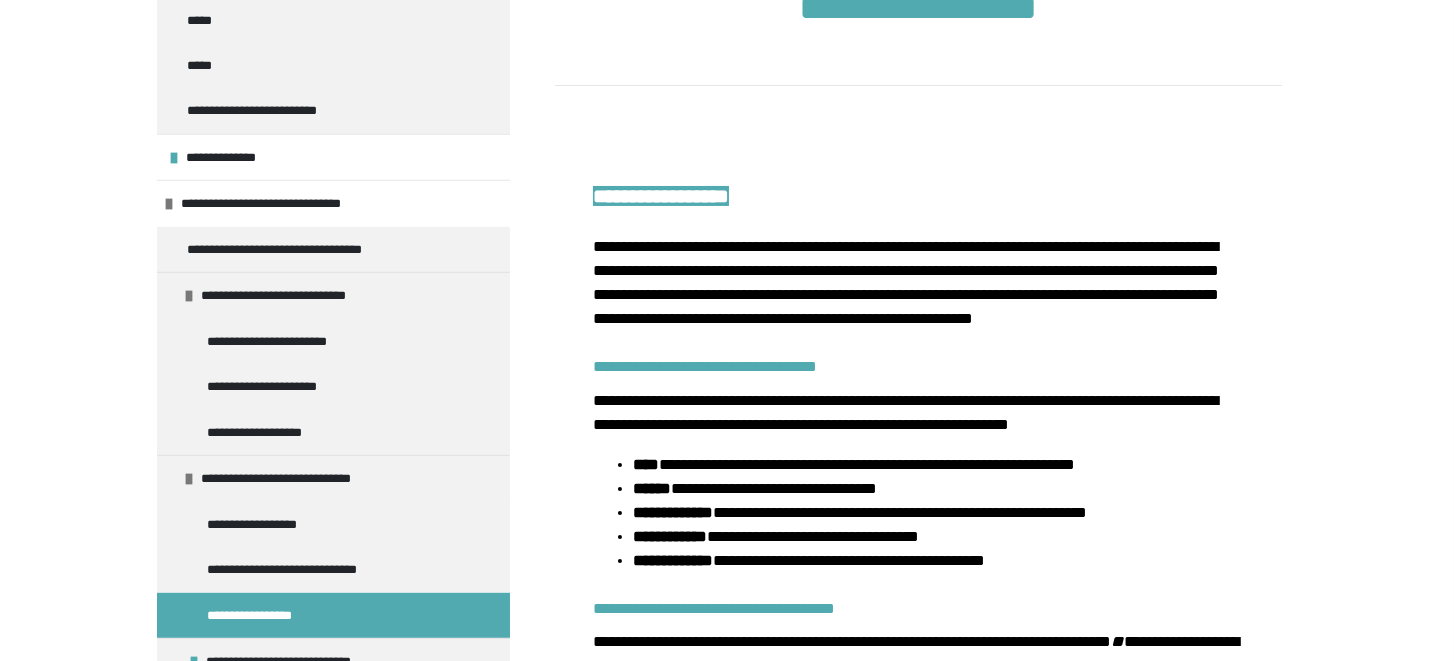 click on "**********" at bounding box center [938, 513] 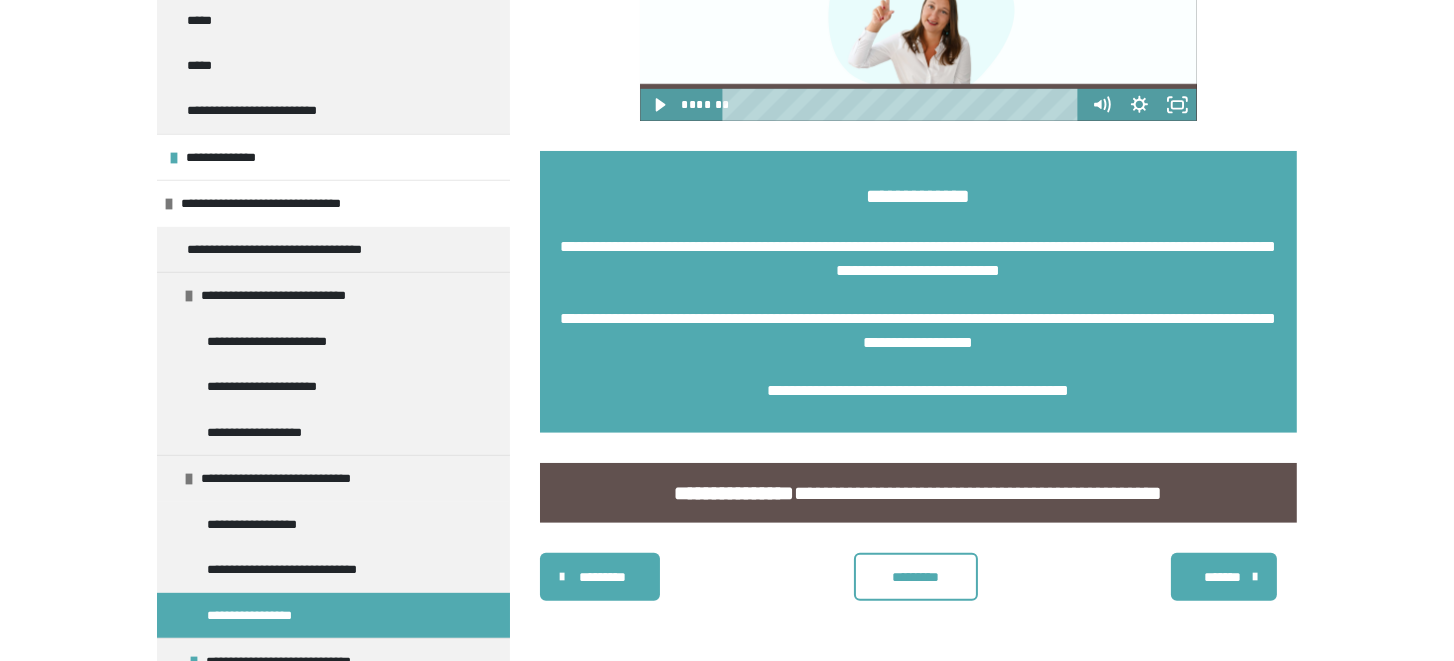 scroll, scrollTop: 1743, scrollLeft: 0, axis: vertical 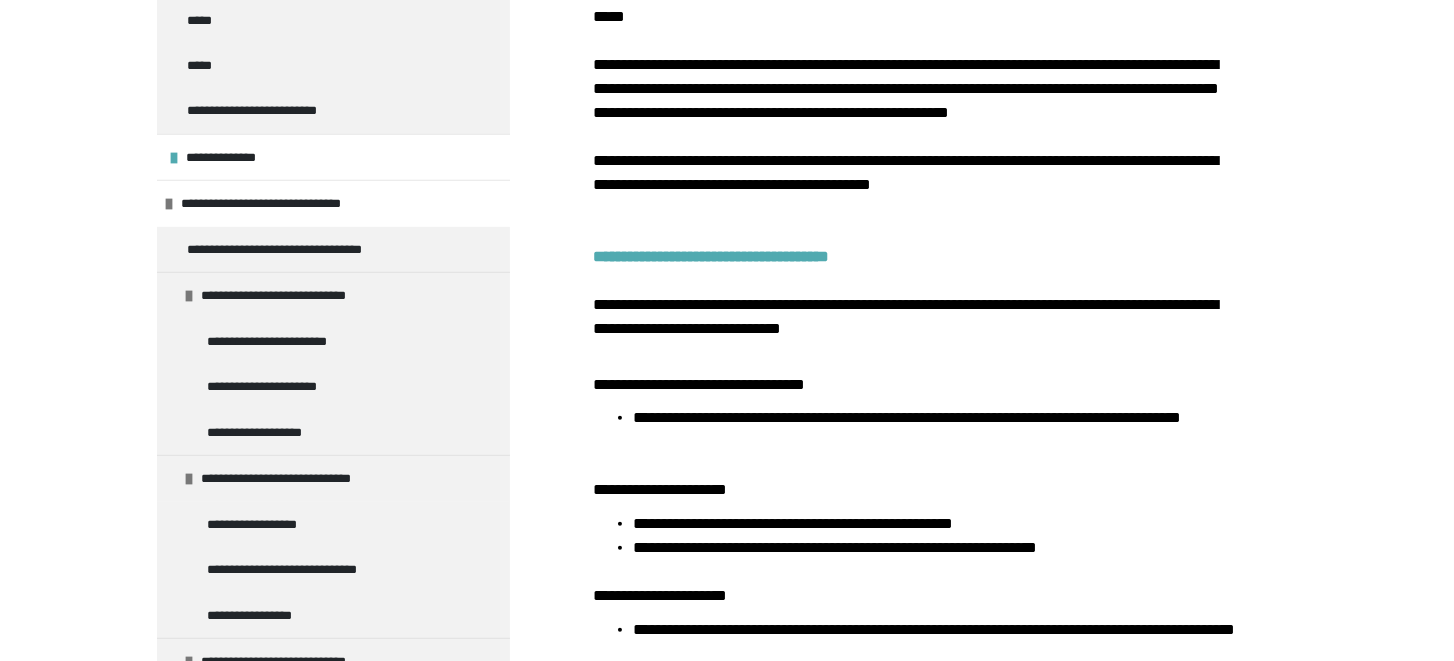 click at bounding box center (918, 1136) 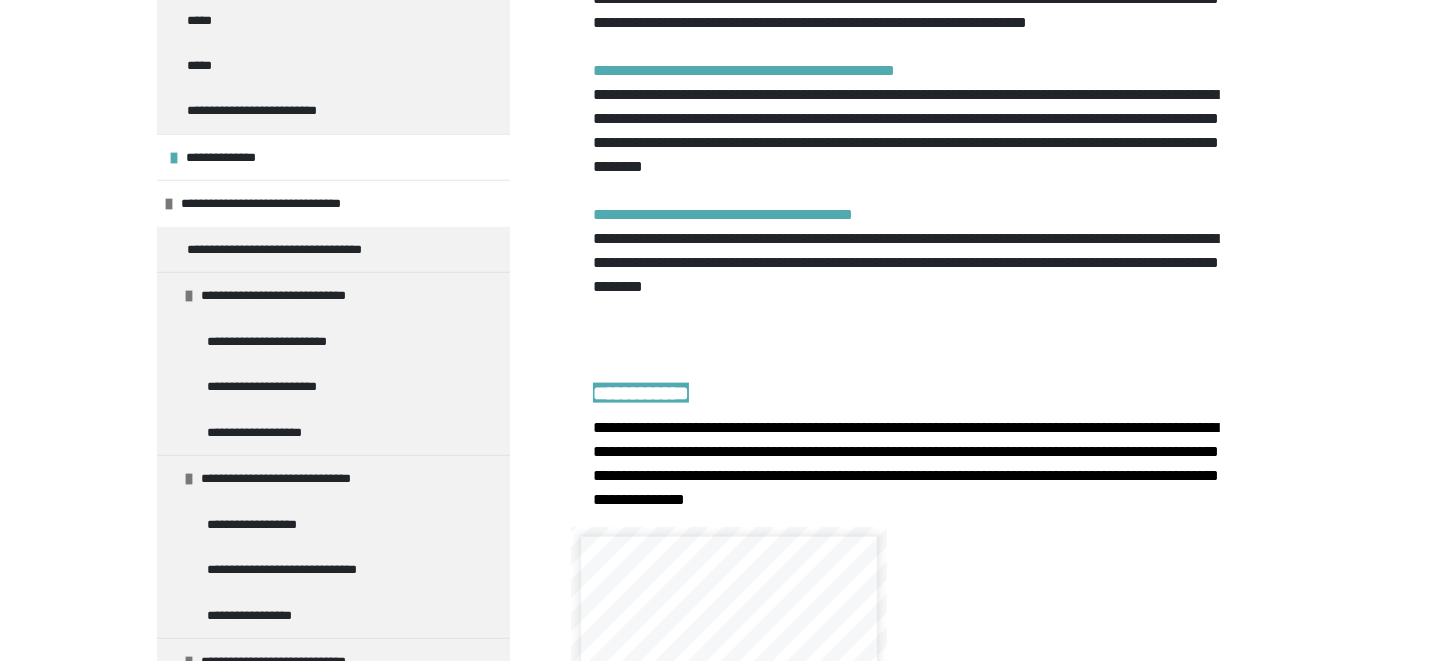 scroll, scrollTop: 4098, scrollLeft: 0, axis: vertical 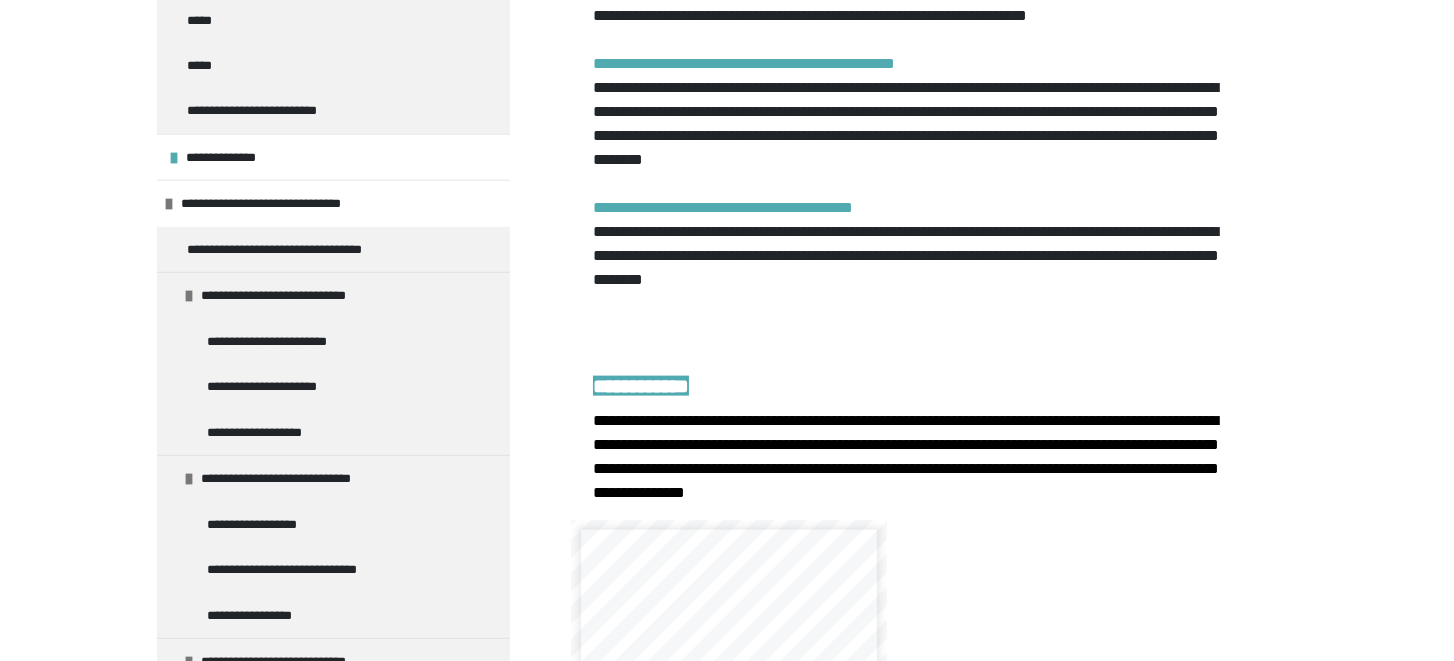 click at bounding box center [918, 75] 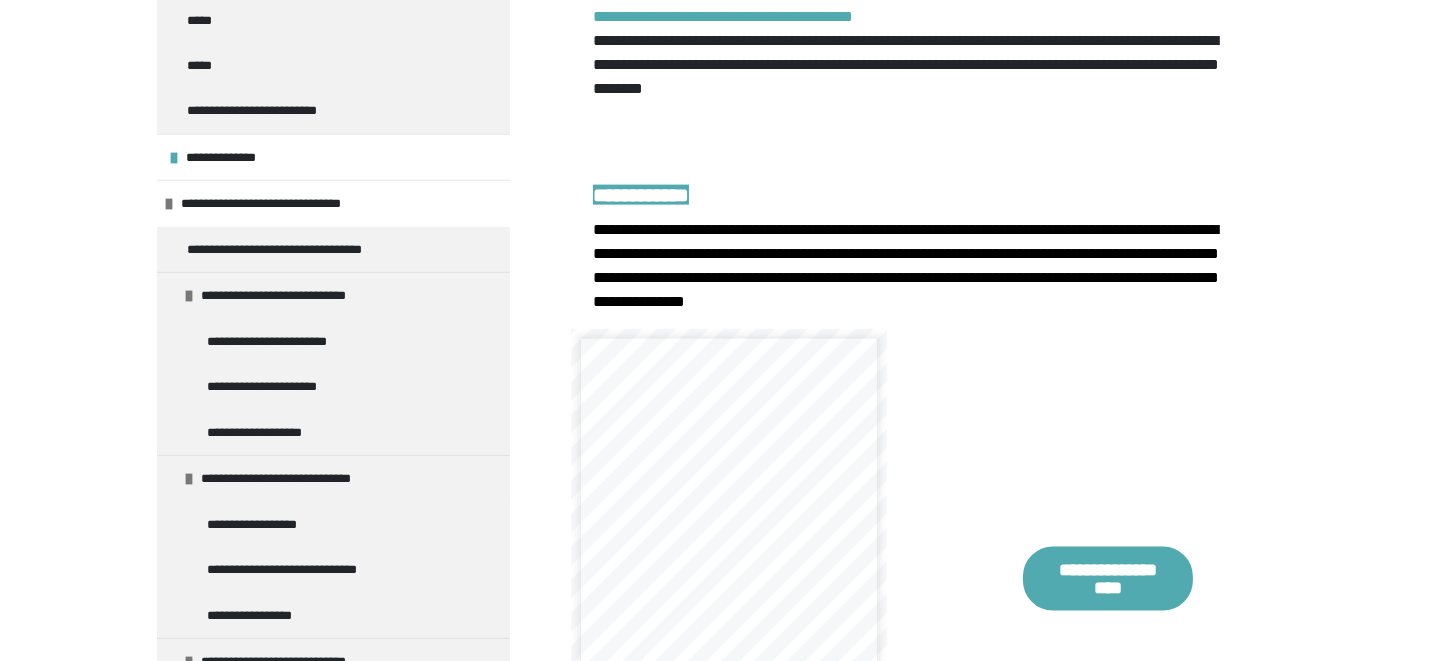 click at bounding box center (918, 222) 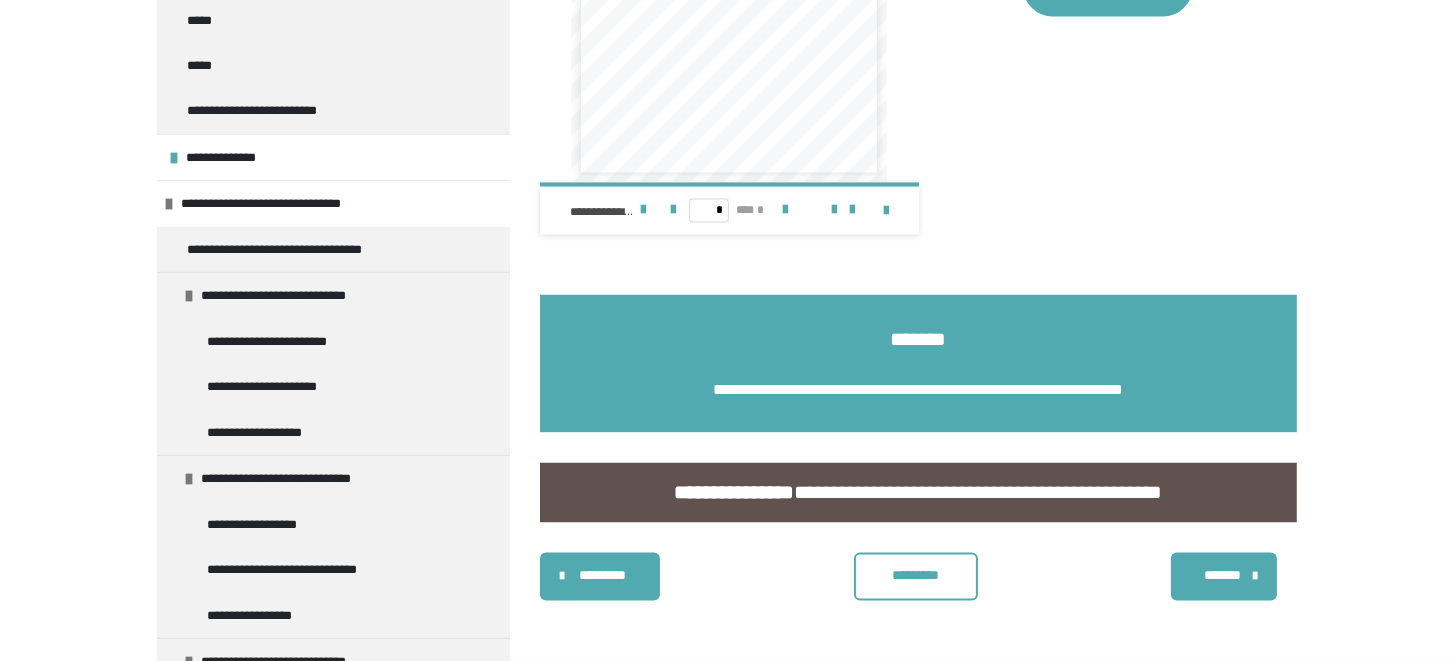 scroll, scrollTop: 5773, scrollLeft: 0, axis: vertical 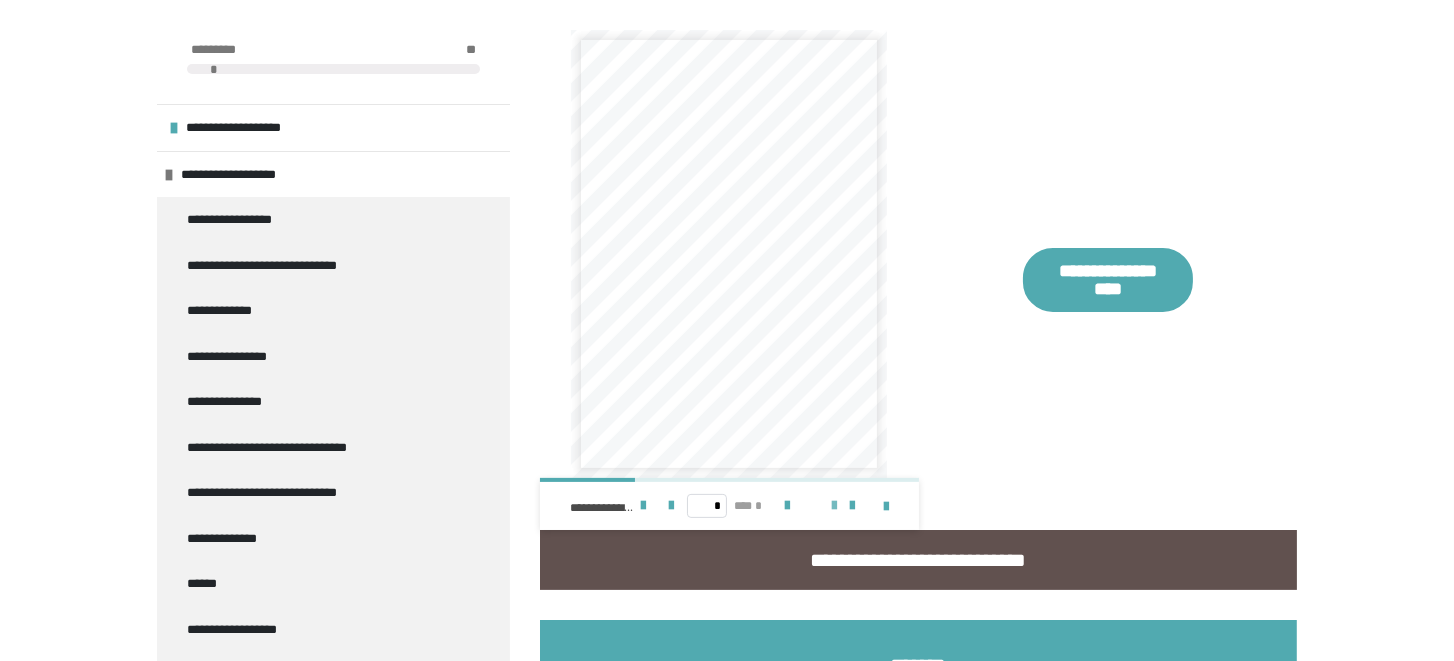 click at bounding box center (835, 506) 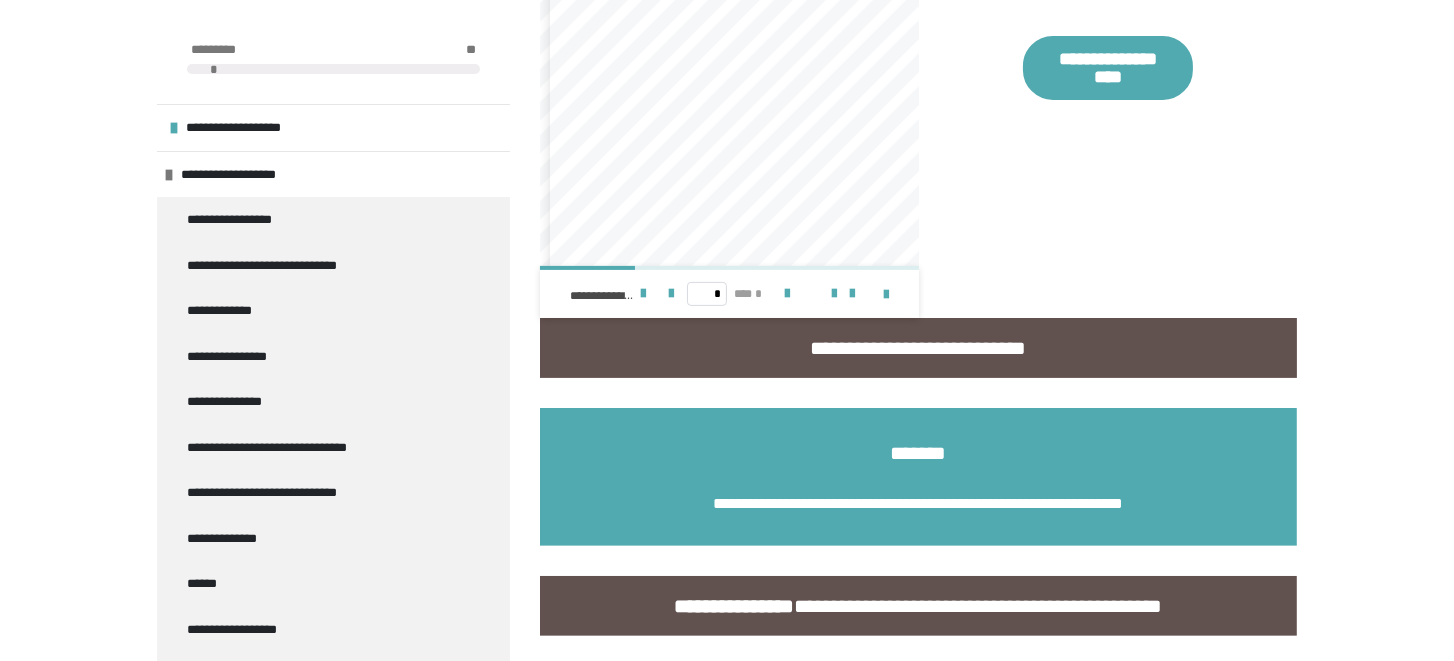 scroll, scrollTop: 1074, scrollLeft: 0, axis: vertical 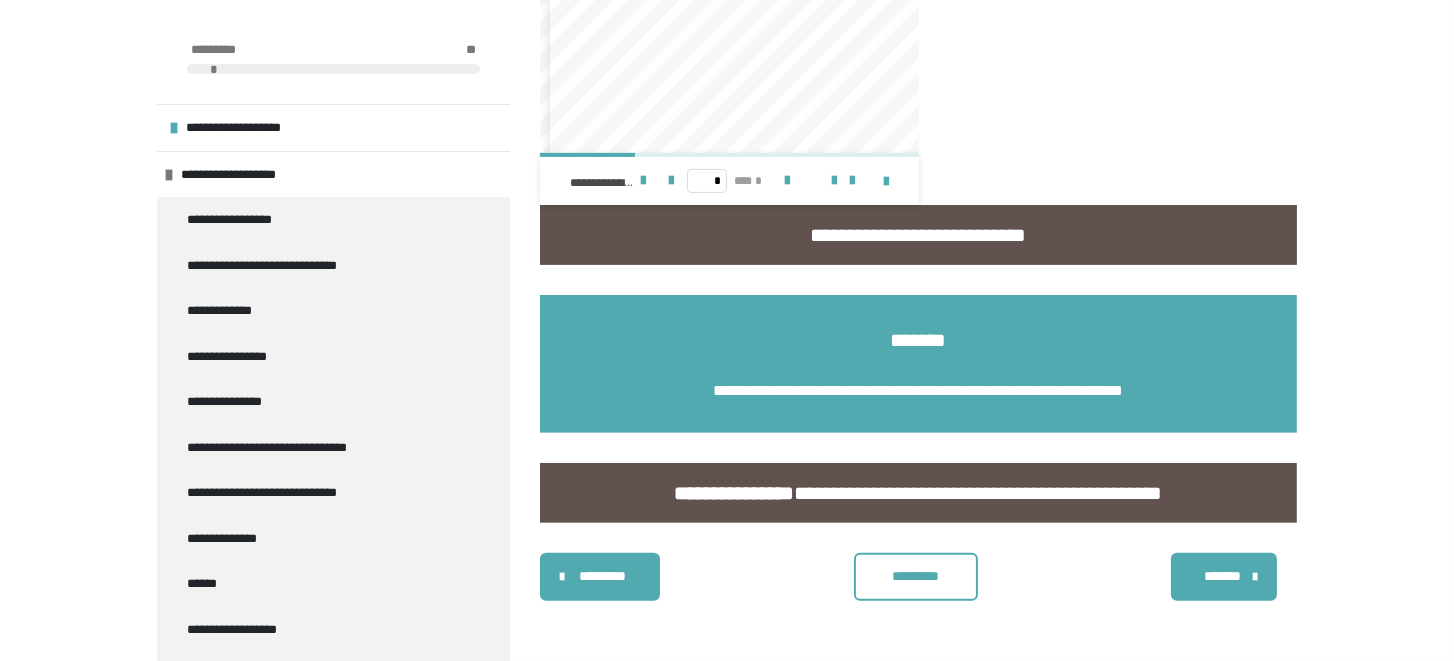 click on "*******" at bounding box center (1222, 576) 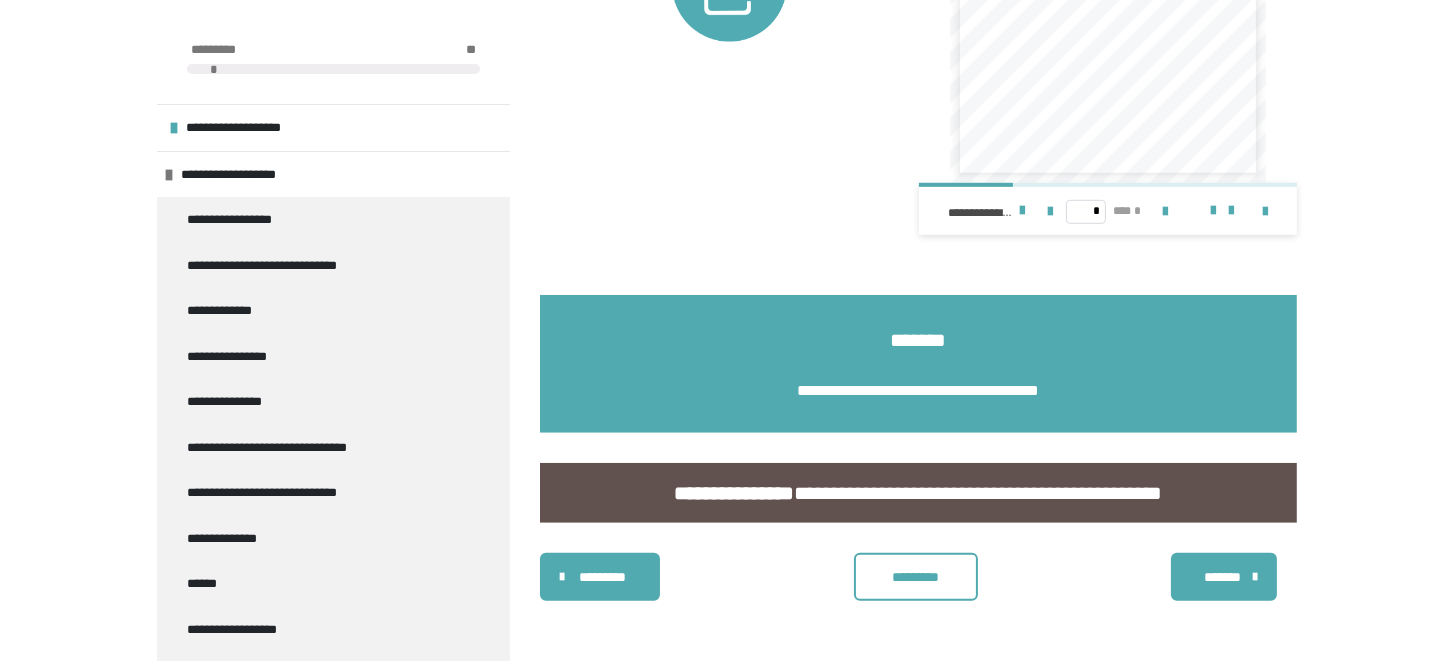 scroll, scrollTop: 1912, scrollLeft: 0, axis: vertical 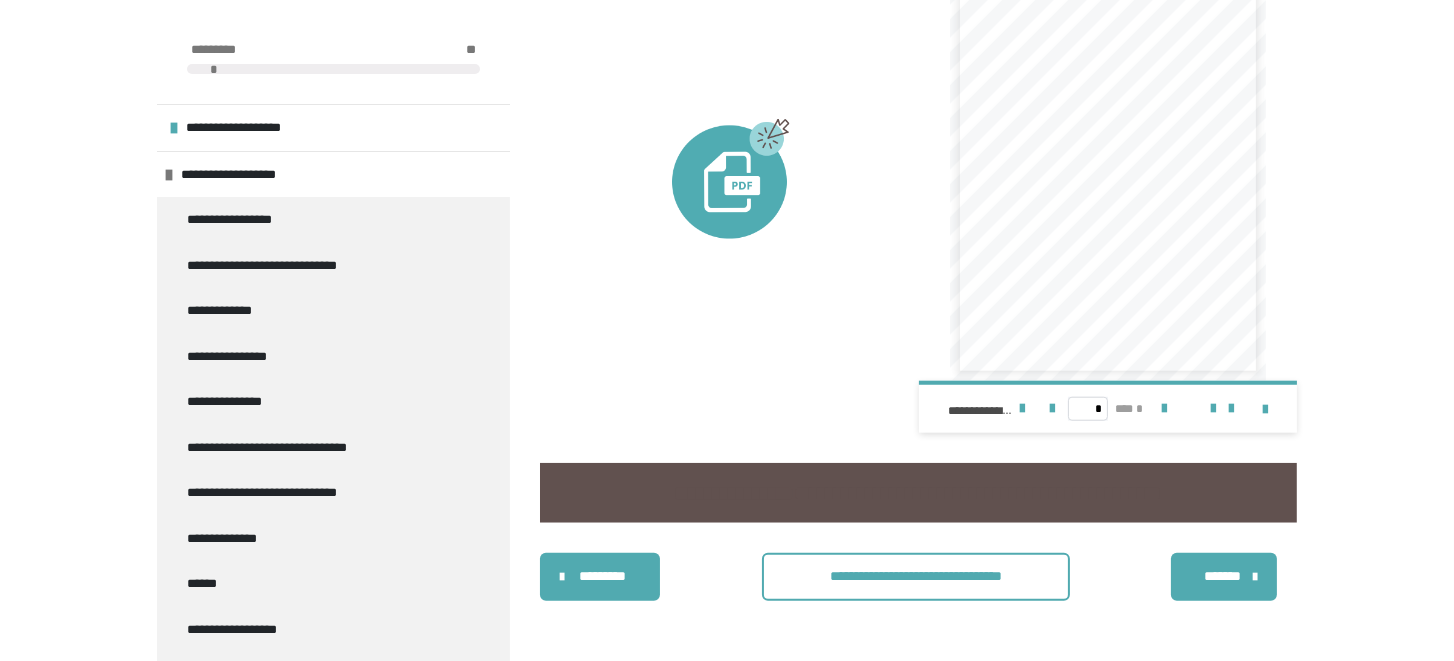 click on "*******" at bounding box center [1222, 576] 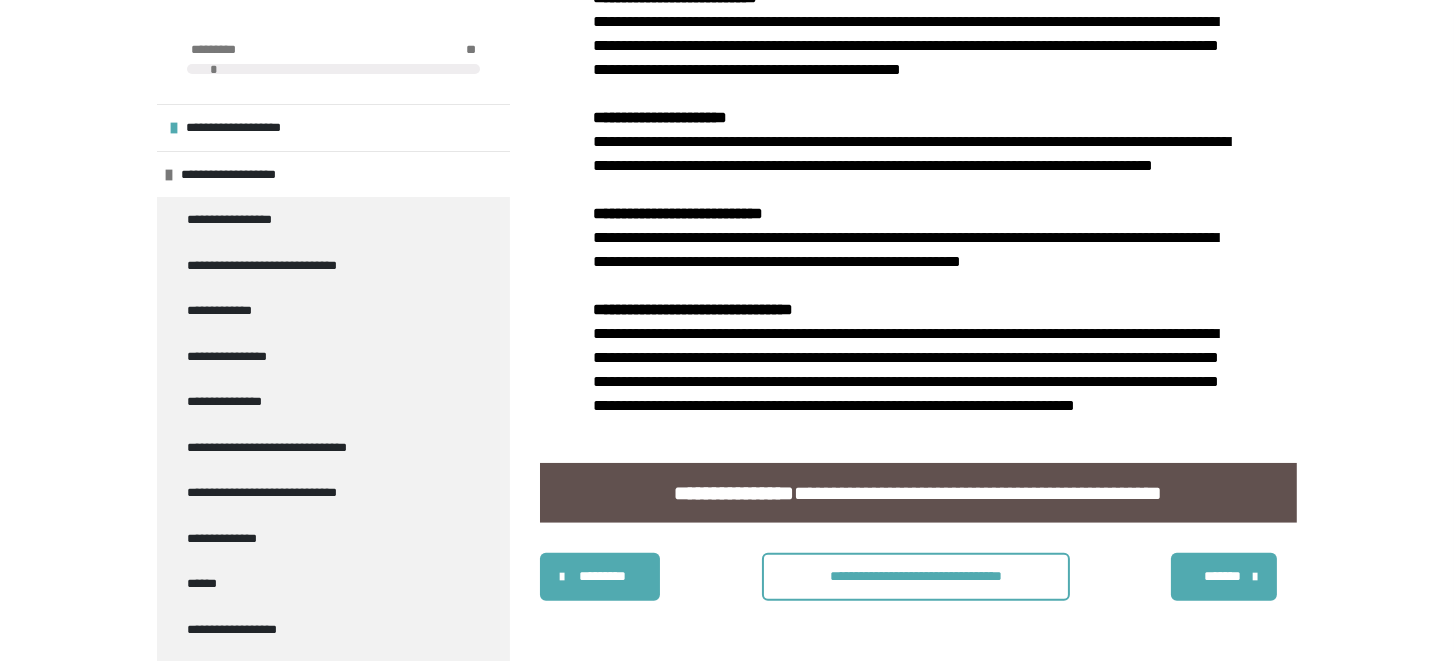 scroll, scrollTop: 2462, scrollLeft: 0, axis: vertical 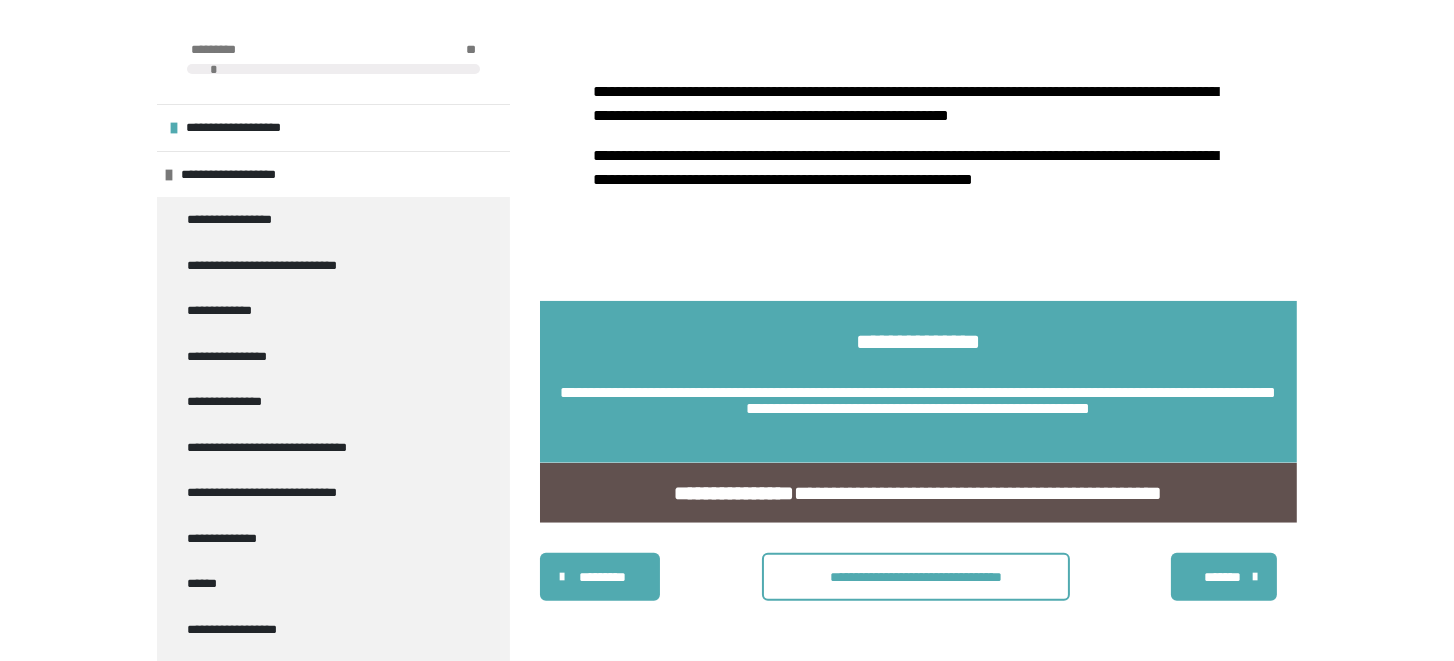 click on "*******" at bounding box center [1222, 577] 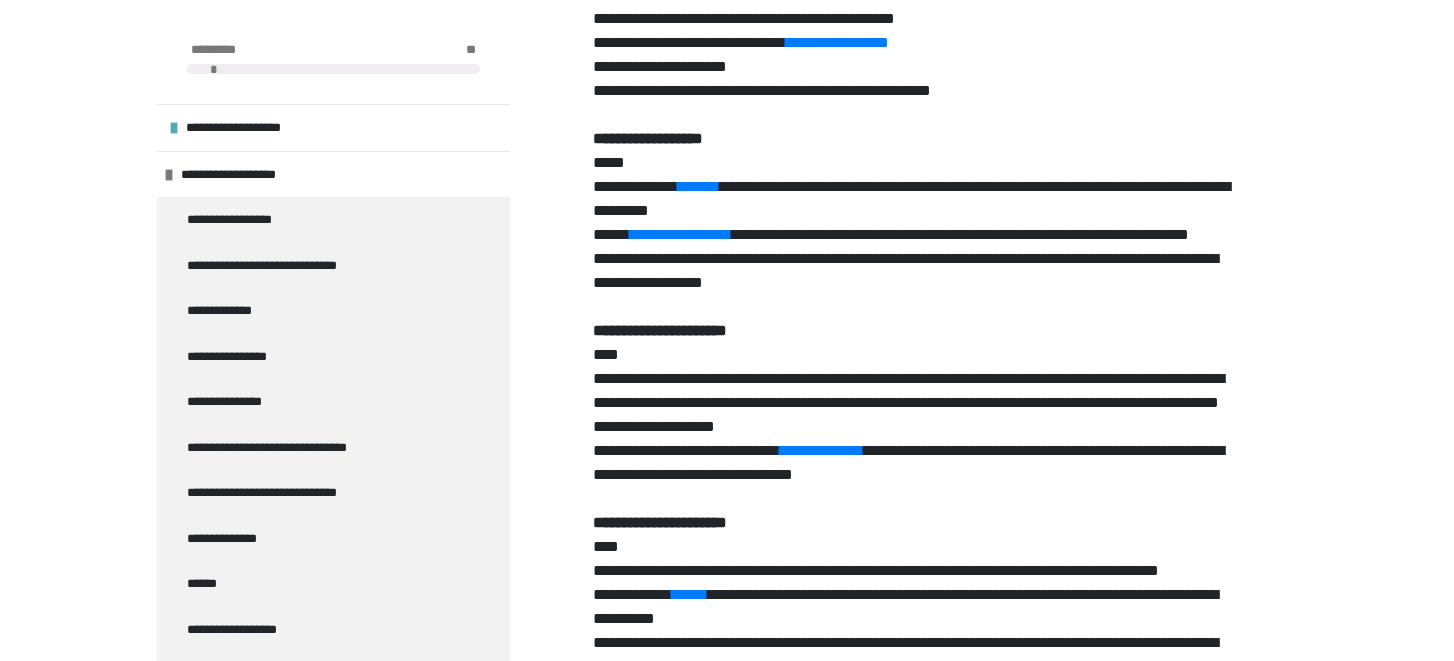 scroll, scrollTop: 3629, scrollLeft: 0, axis: vertical 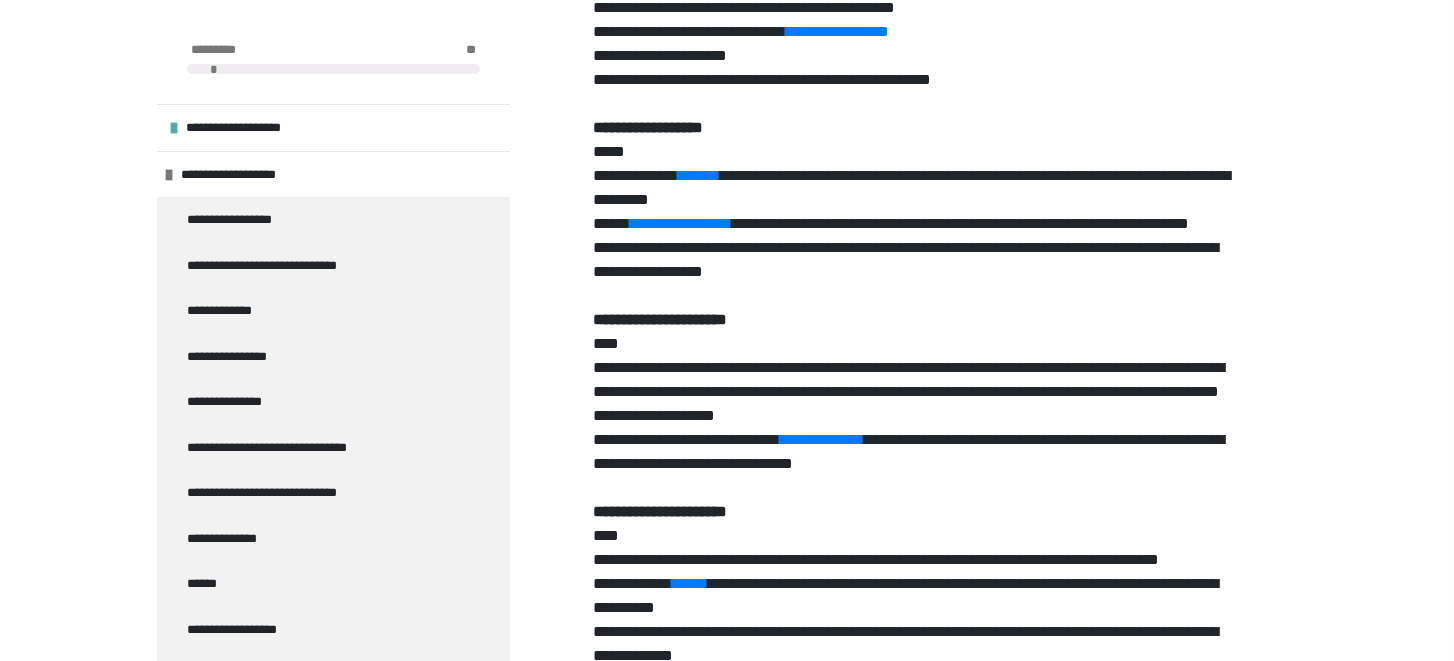 click on "**********" at bounding box center (911, 223) 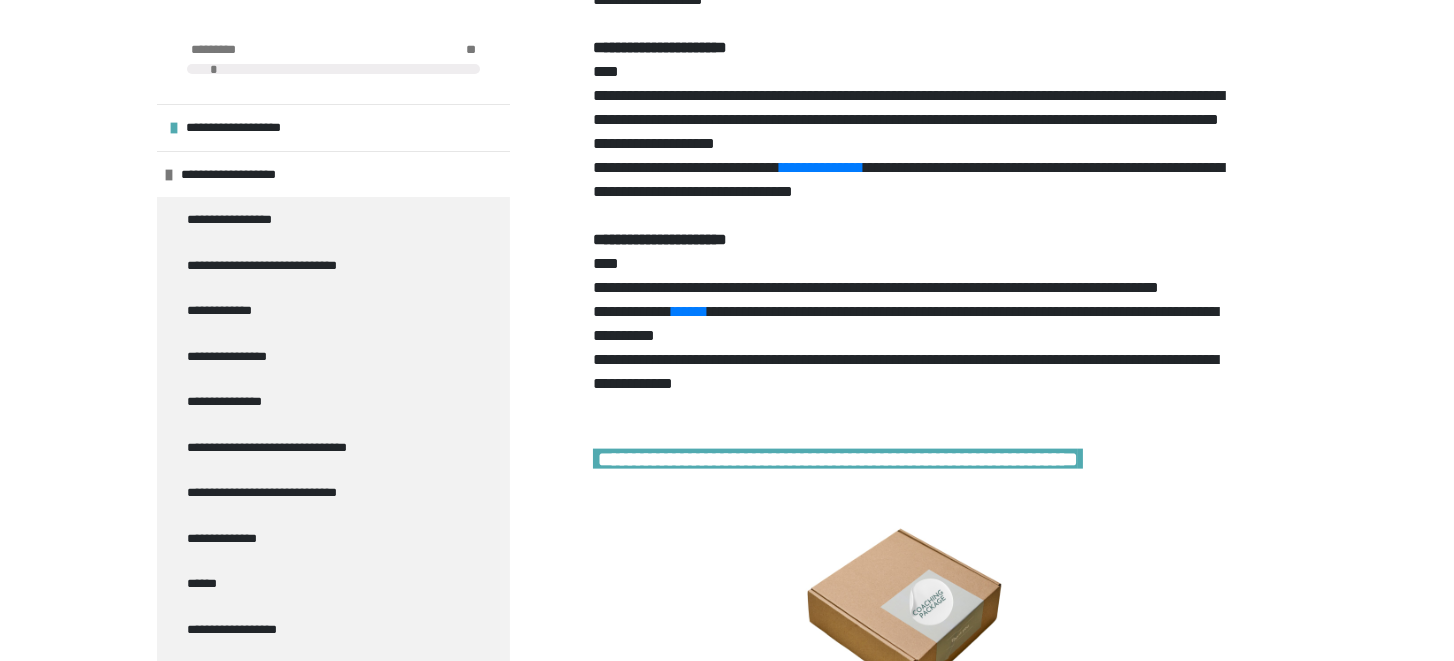 scroll, scrollTop: 3903, scrollLeft: 0, axis: vertical 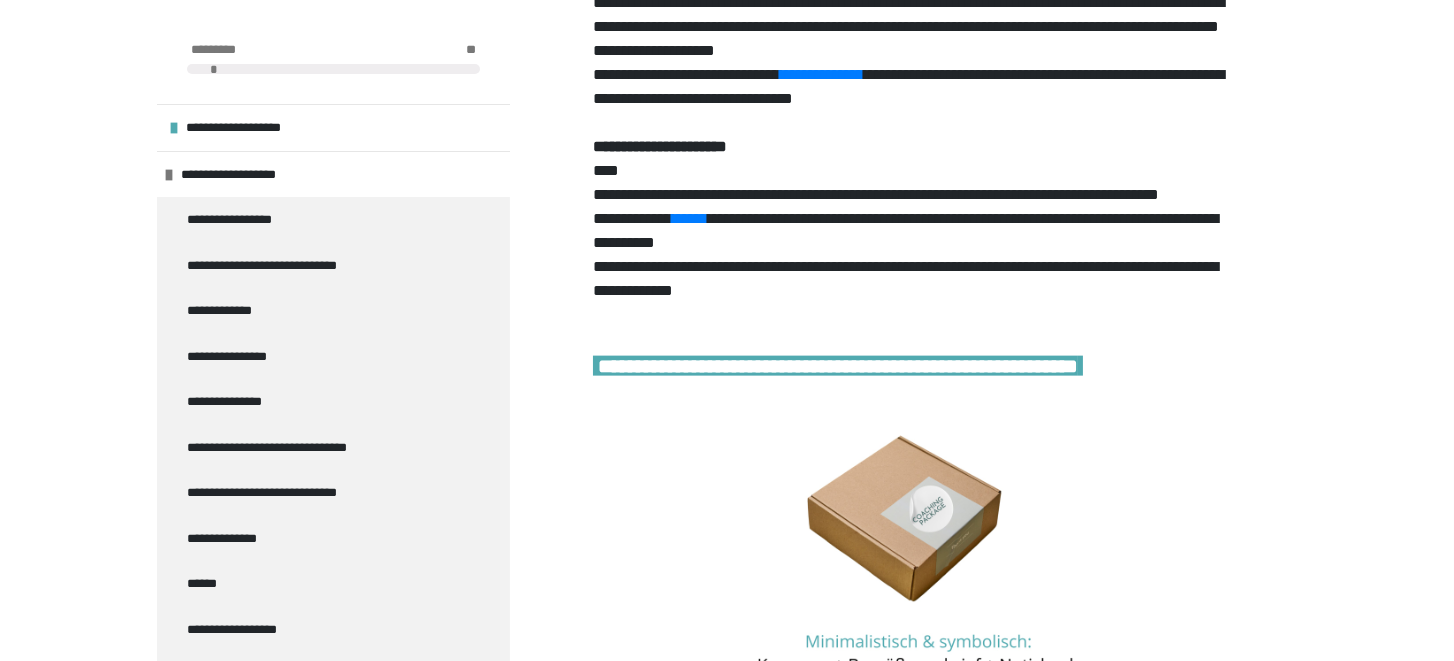 click on "**********" at bounding box center [908, 50] 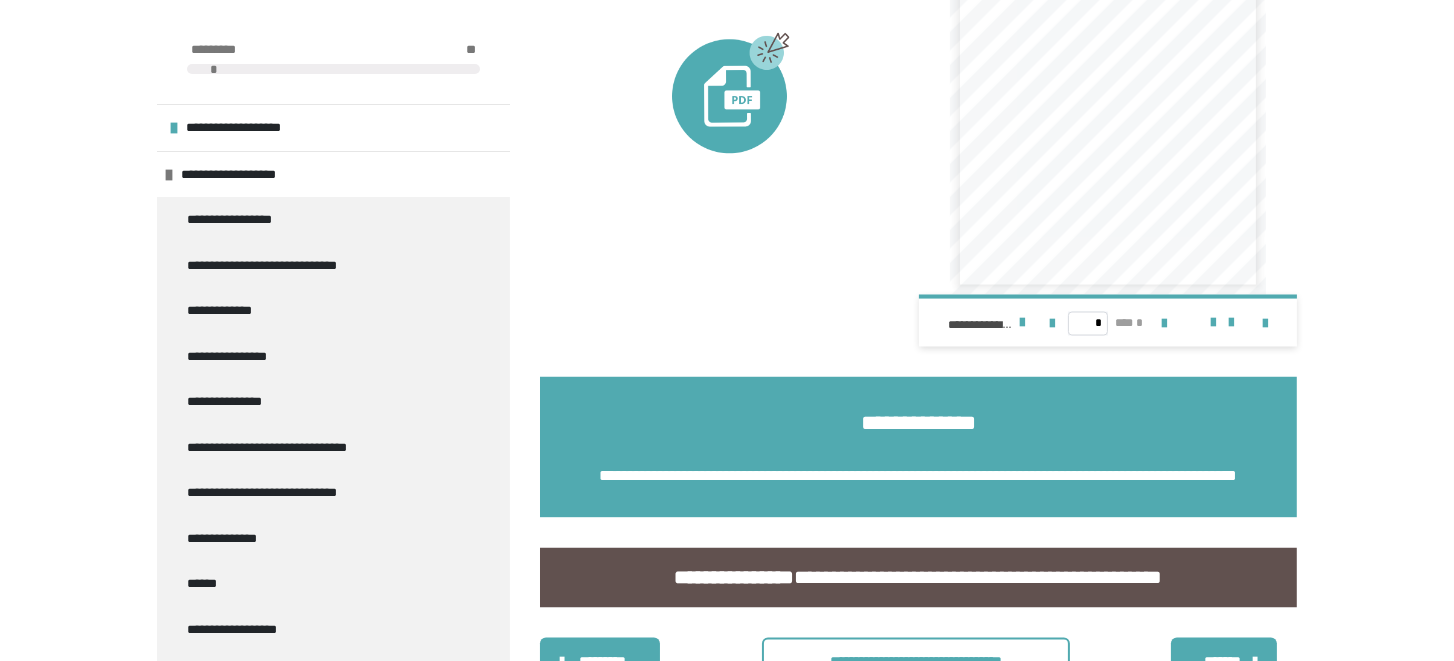 scroll, scrollTop: 5099, scrollLeft: 0, axis: vertical 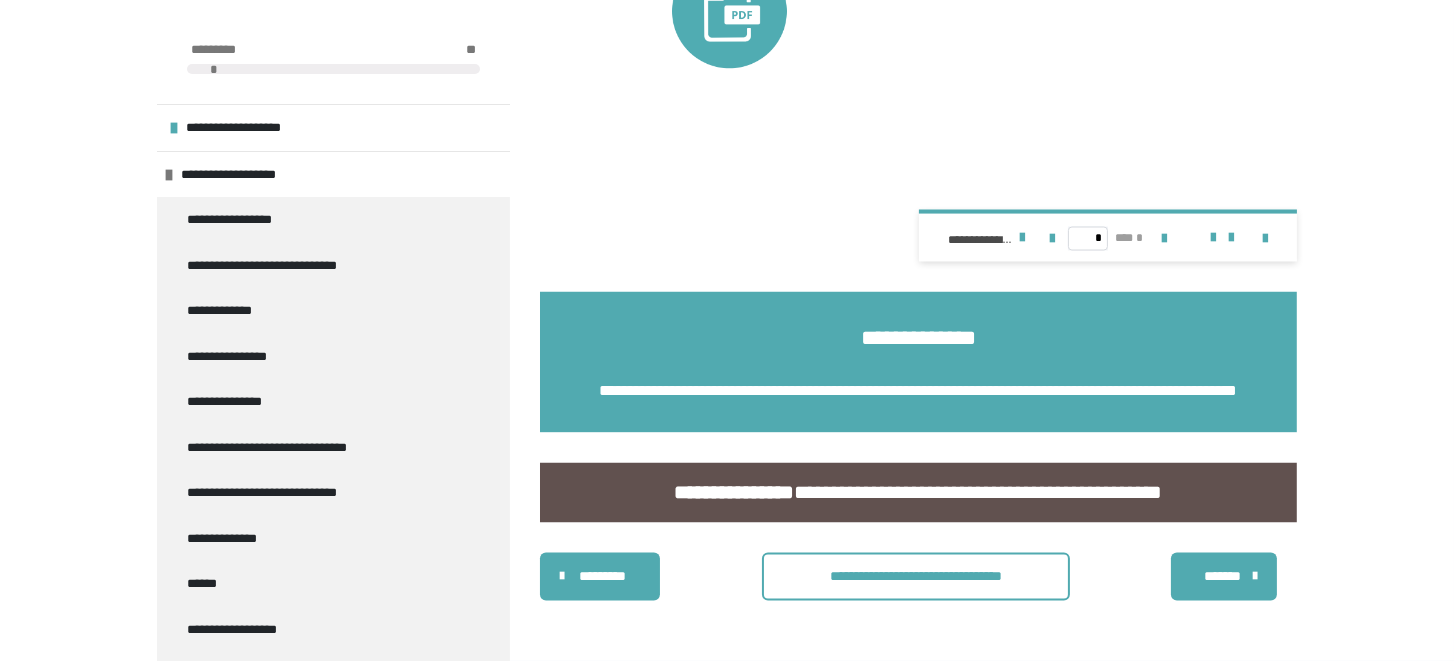 click on "*******" at bounding box center [1222, 577] 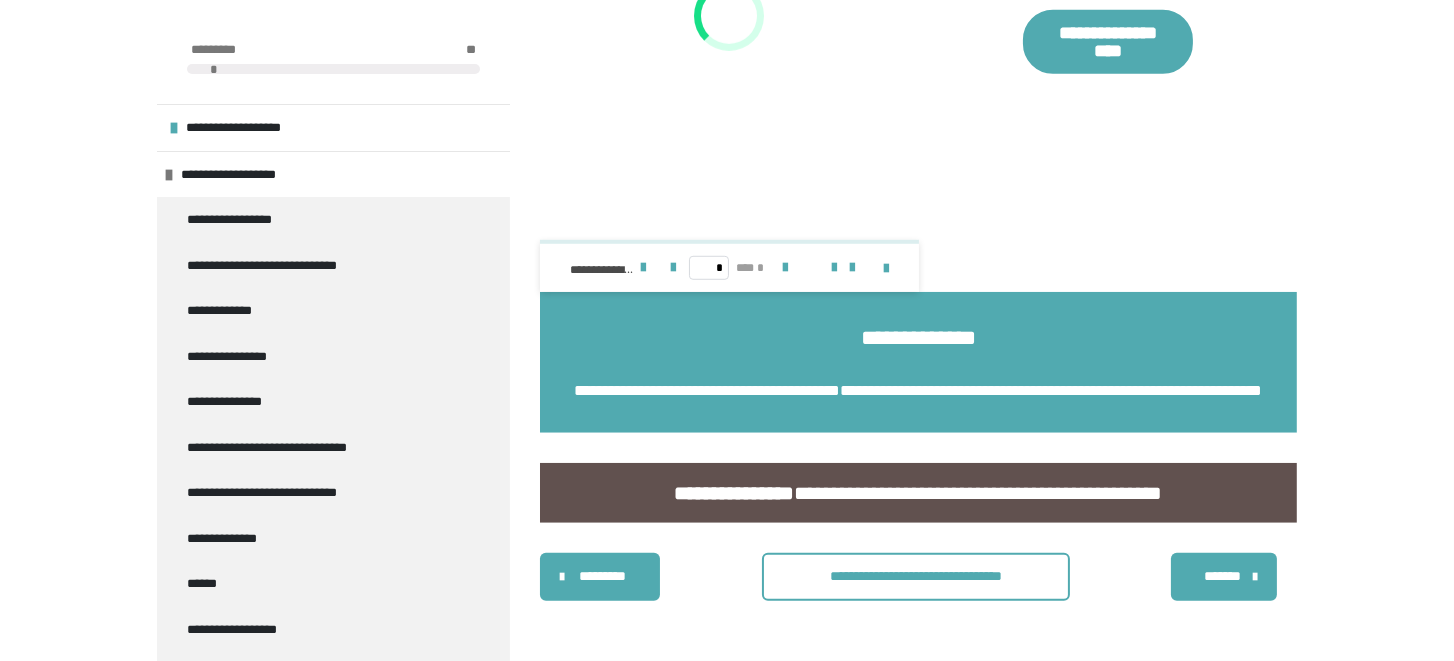 scroll, scrollTop: 2206, scrollLeft: 0, axis: vertical 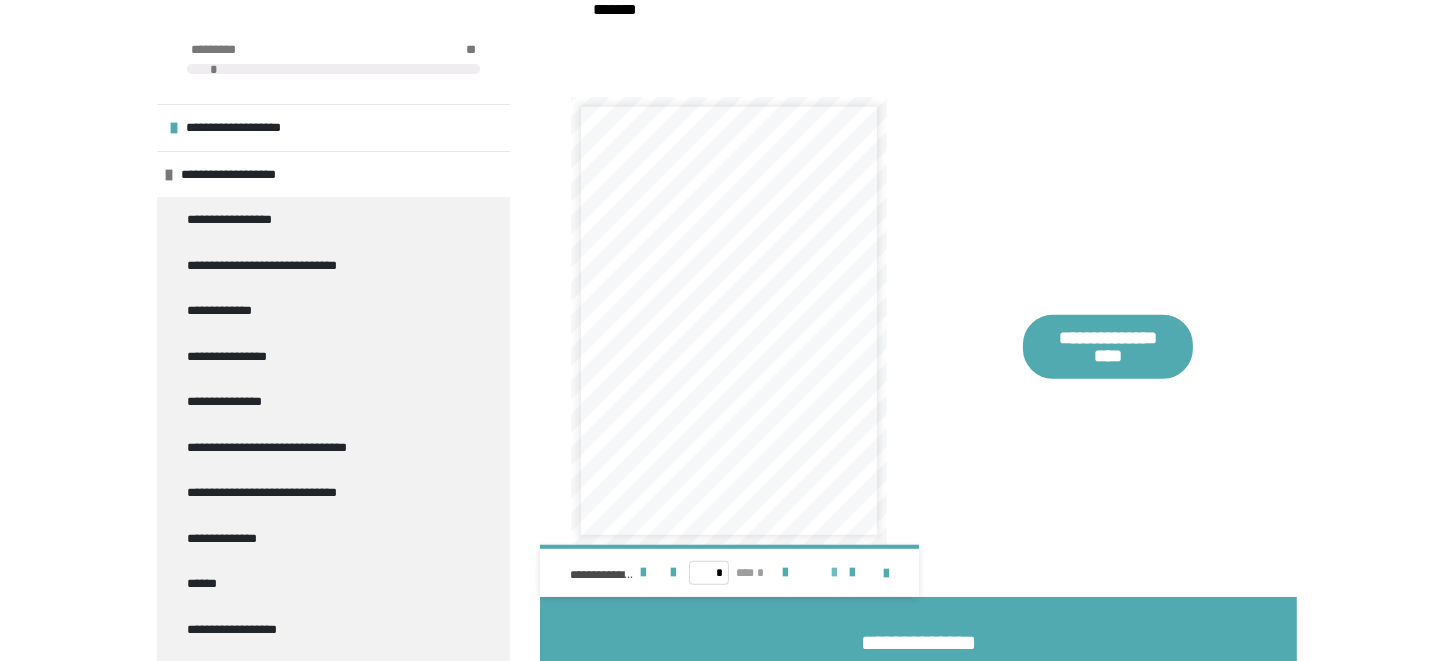 click at bounding box center (835, 573) 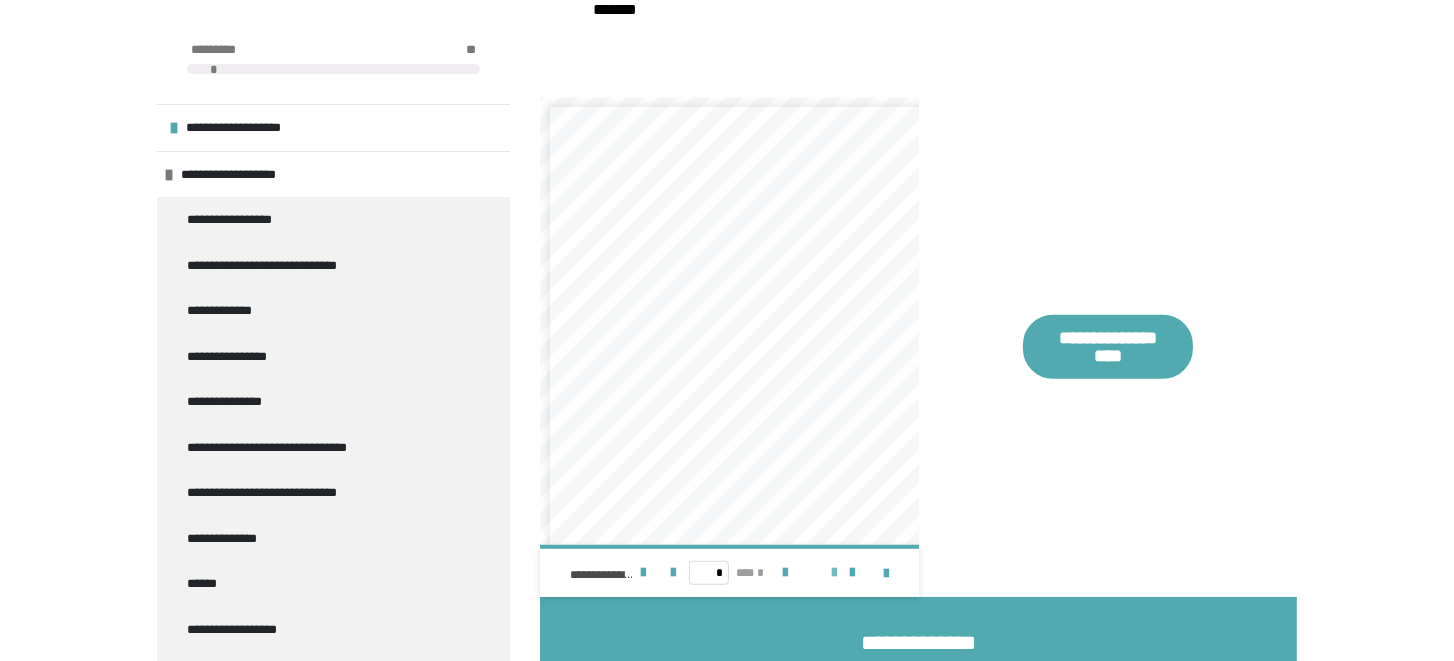 click at bounding box center (835, 573) 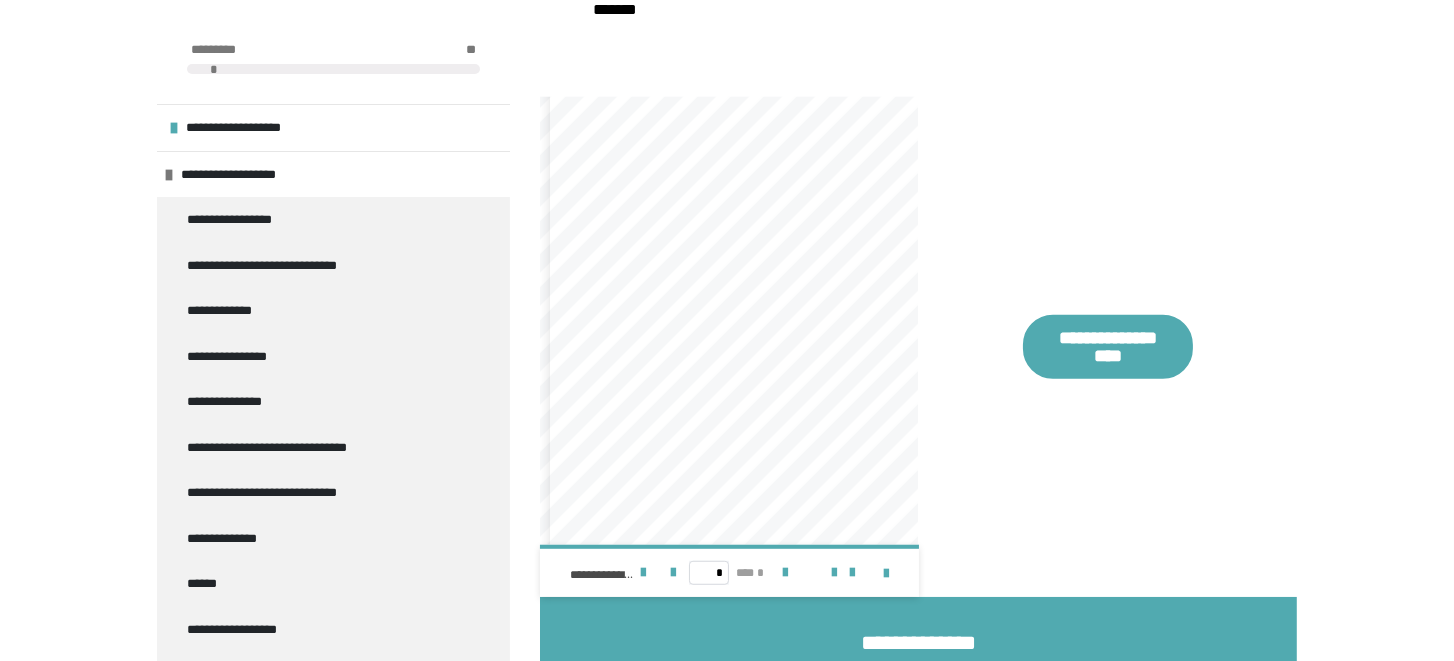 scroll, scrollTop: 343, scrollLeft: 0, axis: vertical 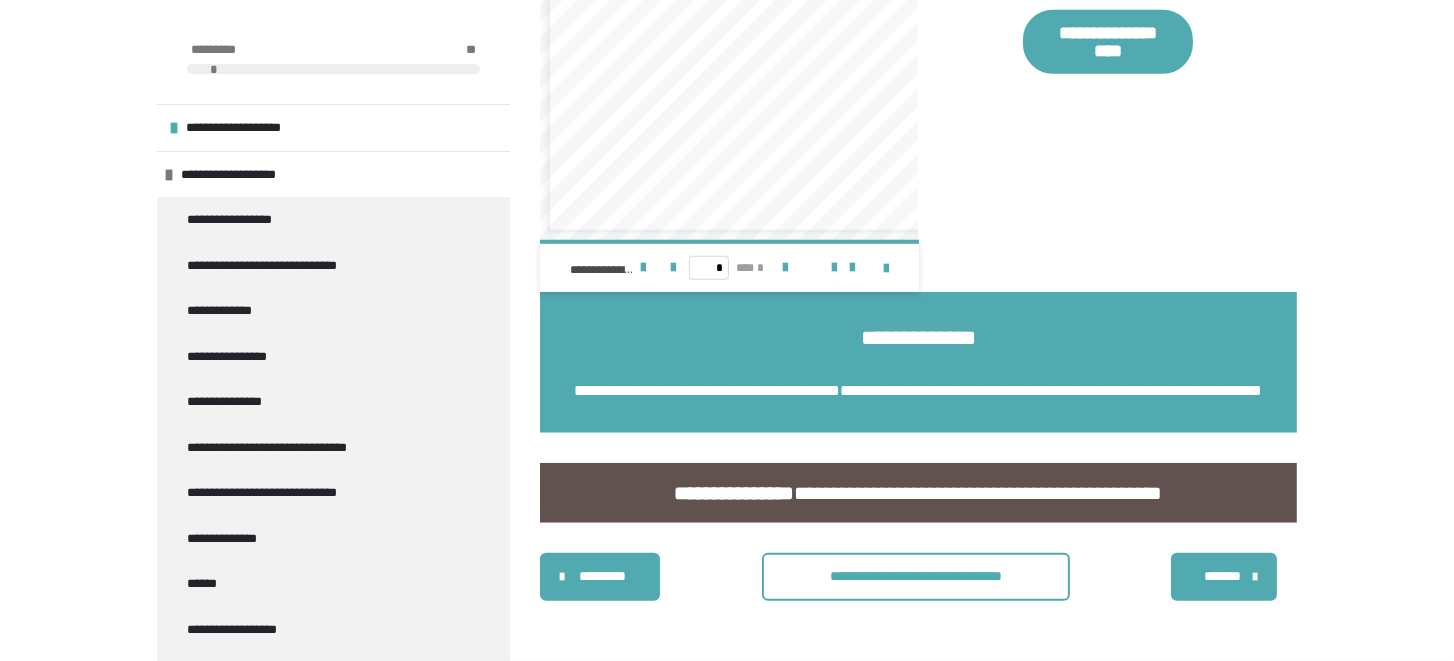 click on "*******" at bounding box center [1222, 576] 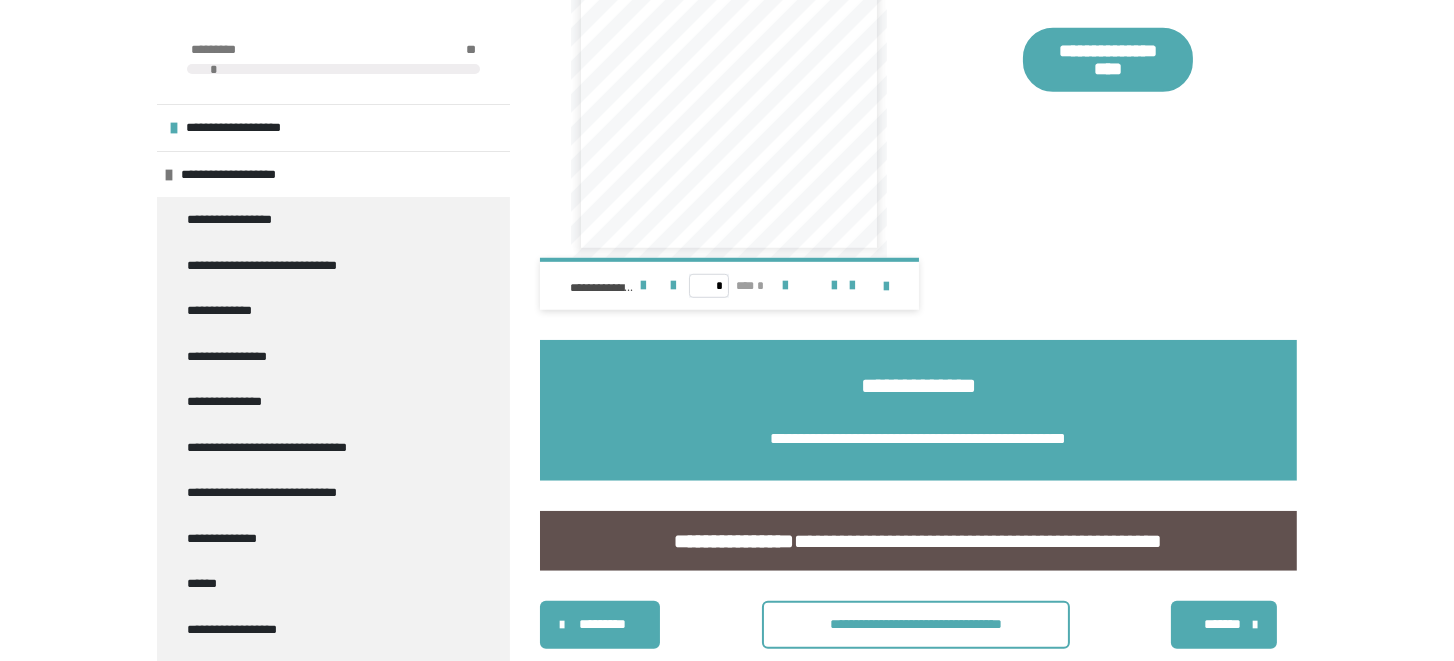 scroll, scrollTop: 2305, scrollLeft: 0, axis: vertical 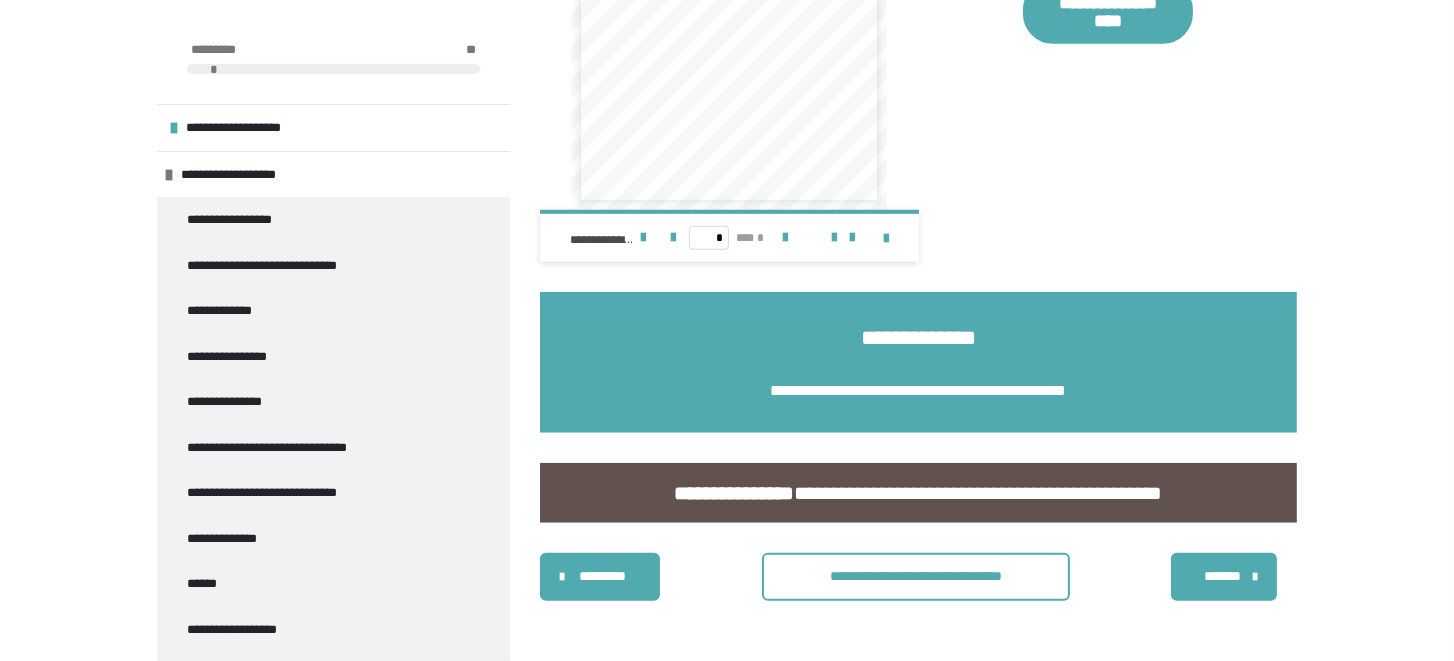 click on "*******" at bounding box center (1222, 576) 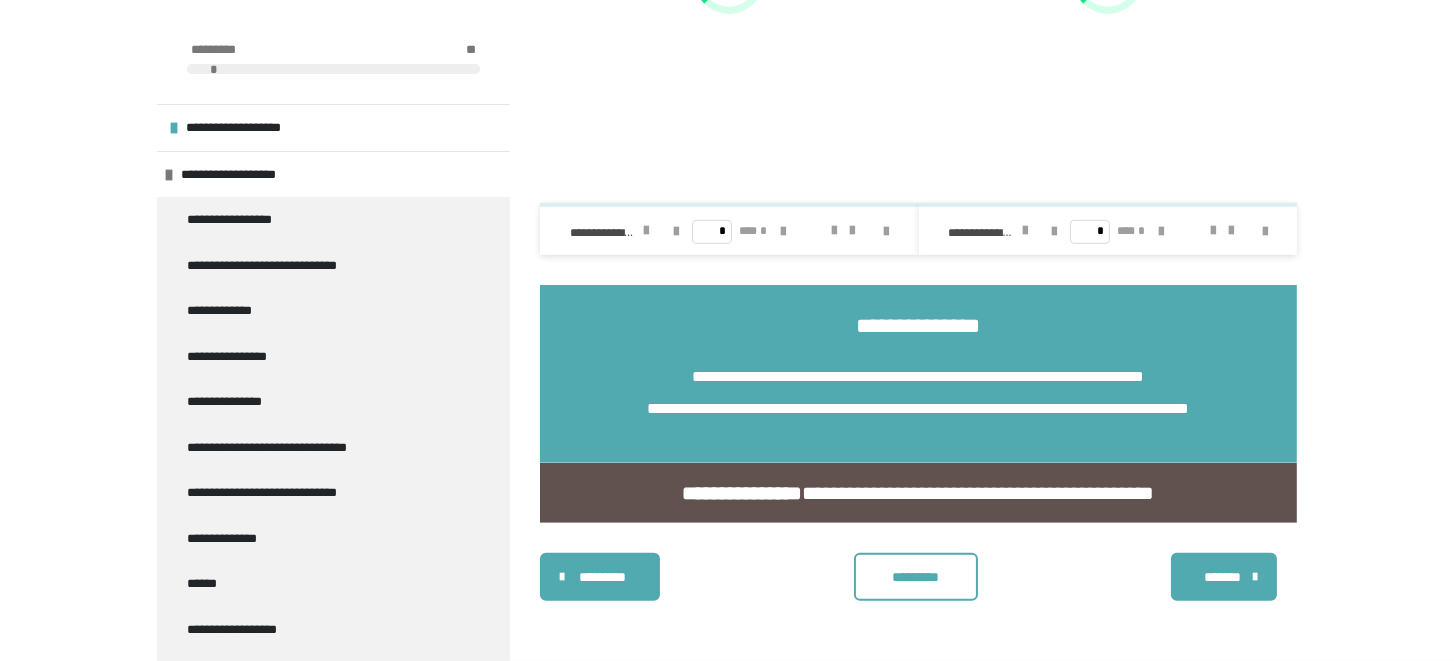 scroll, scrollTop: 1695, scrollLeft: 0, axis: vertical 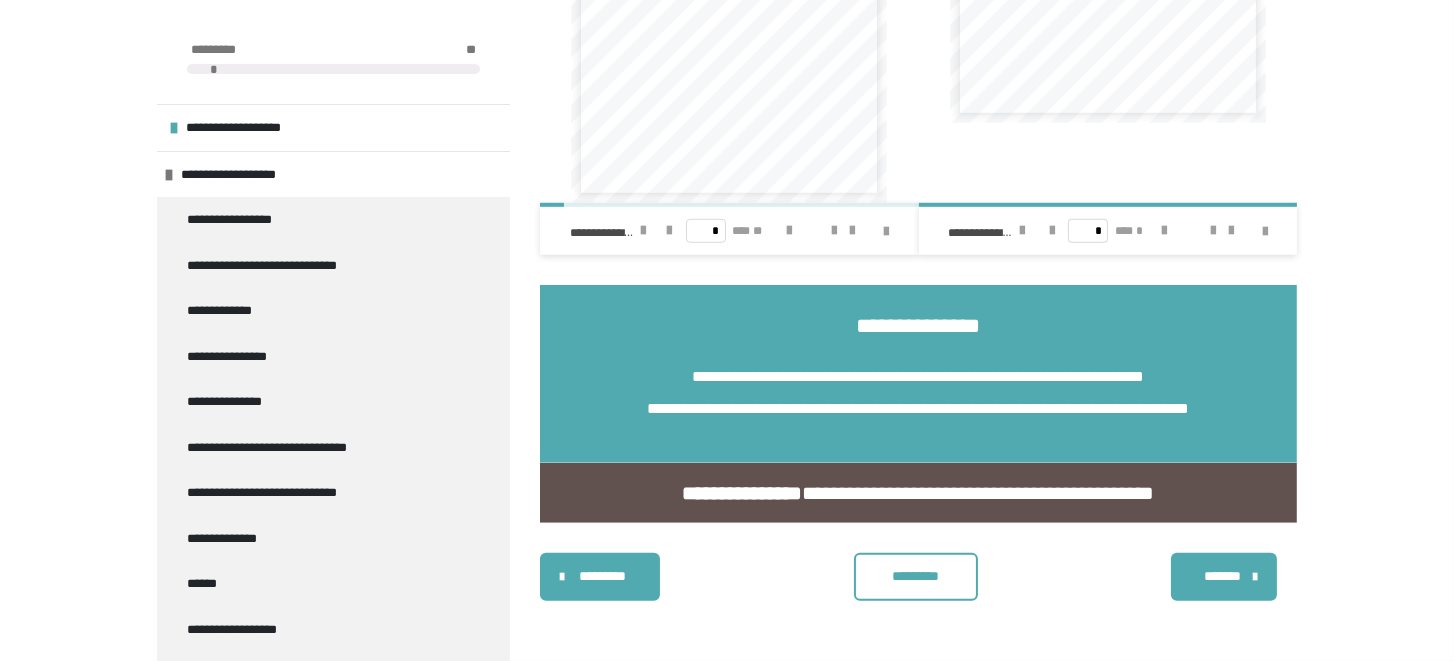click on "*******" at bounding box center (1222, 576) 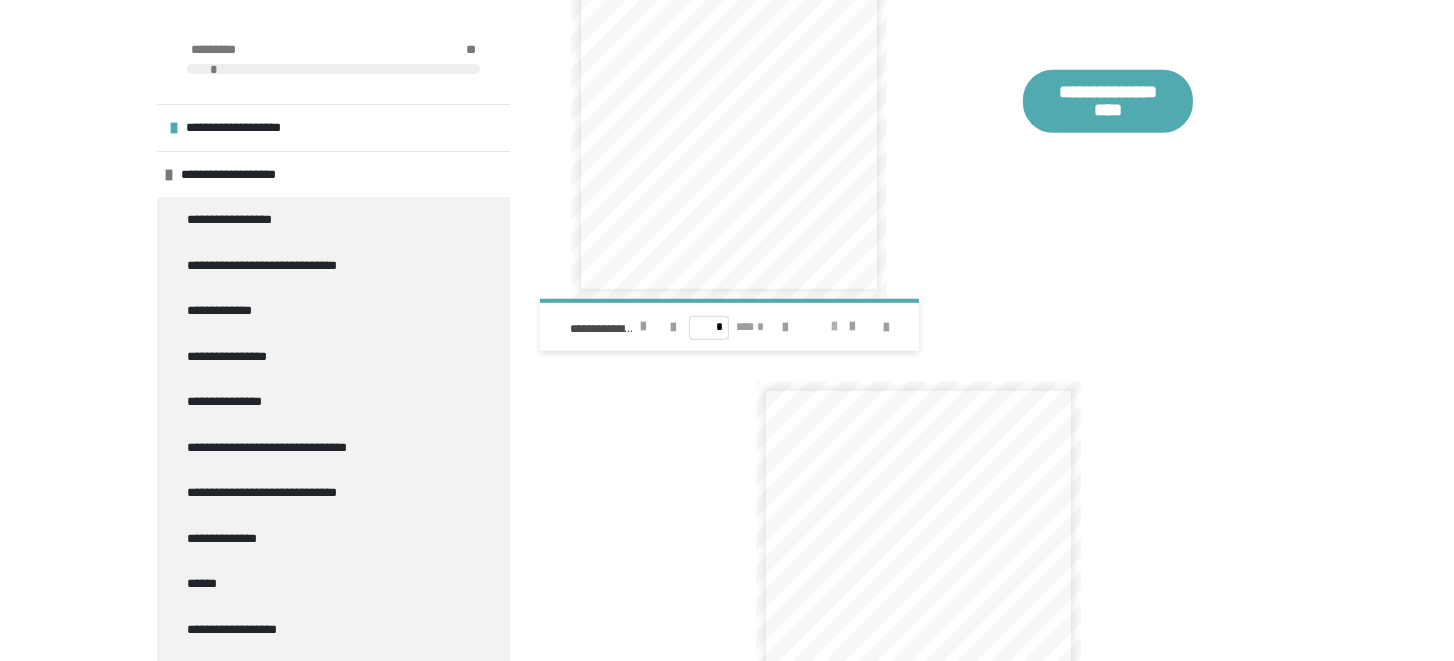 click at bounding box center (835, 327) 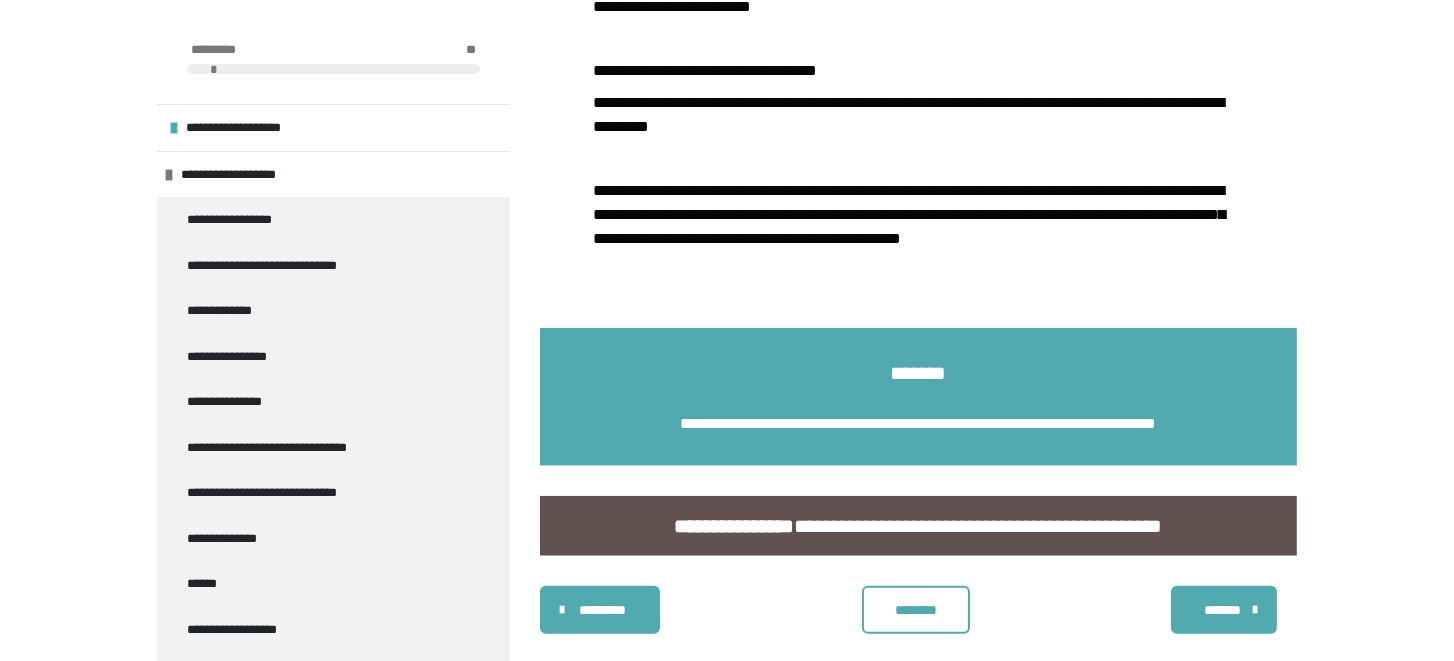 scroll, scrollTop: 3216, scrollLeft: 0, axis: vertical 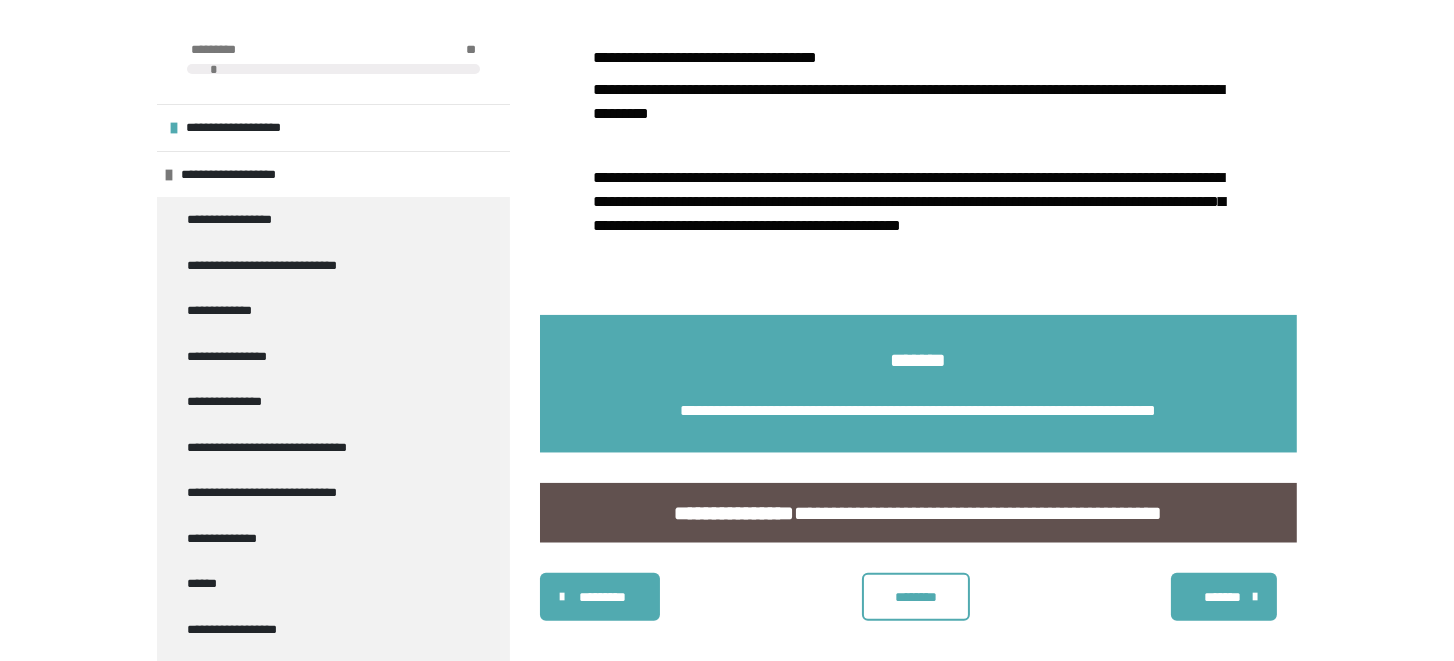 click on "**********" at bounding box center (909, 201) 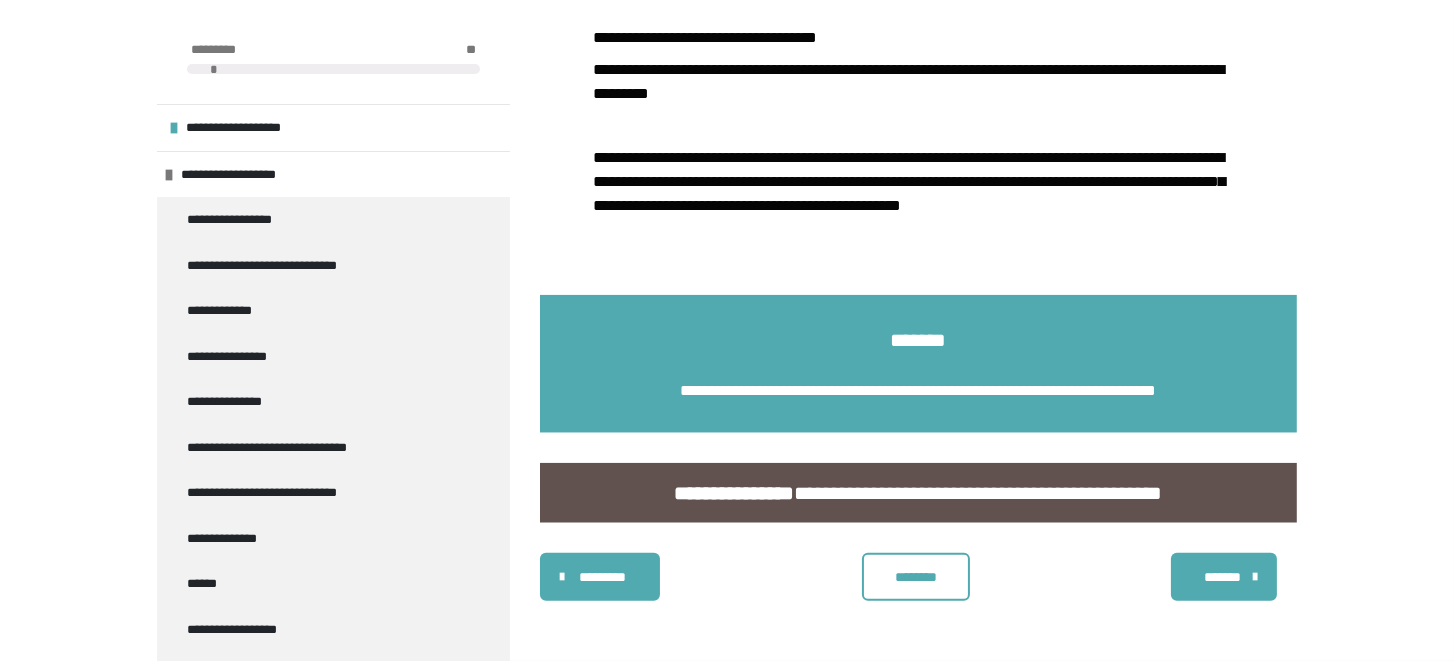 scroll, scrollTop: 3384, scrollLeft: 0, axis: vertical 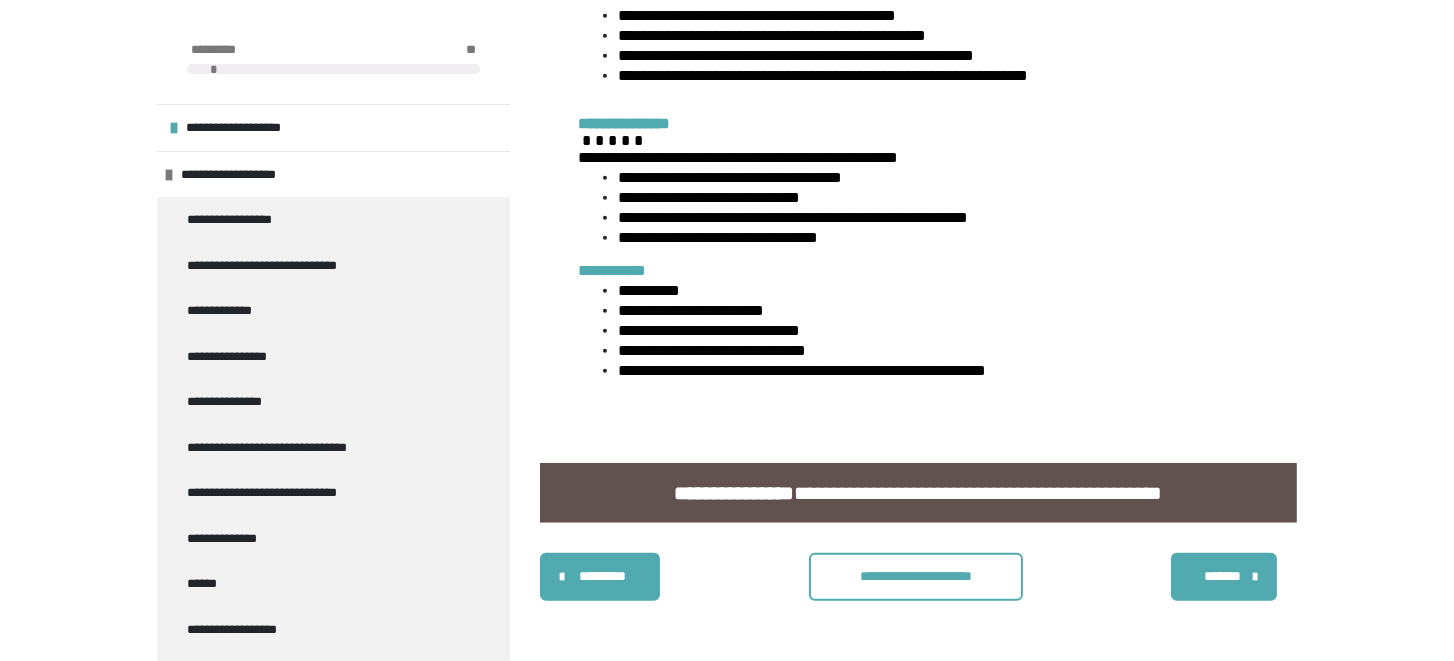 click on "**********" at bounding box center [918, -405] 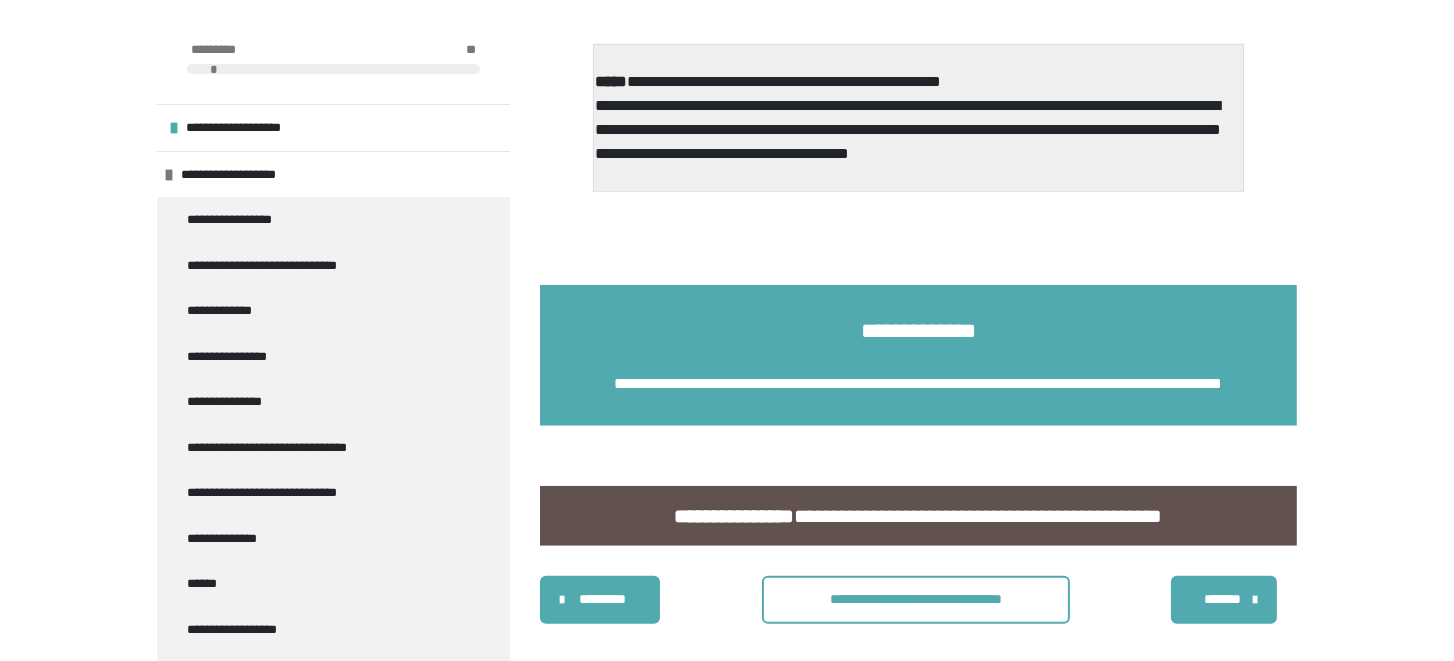 scroll, scrollTop: 2153, scrollLeft: 0, axis: vertical 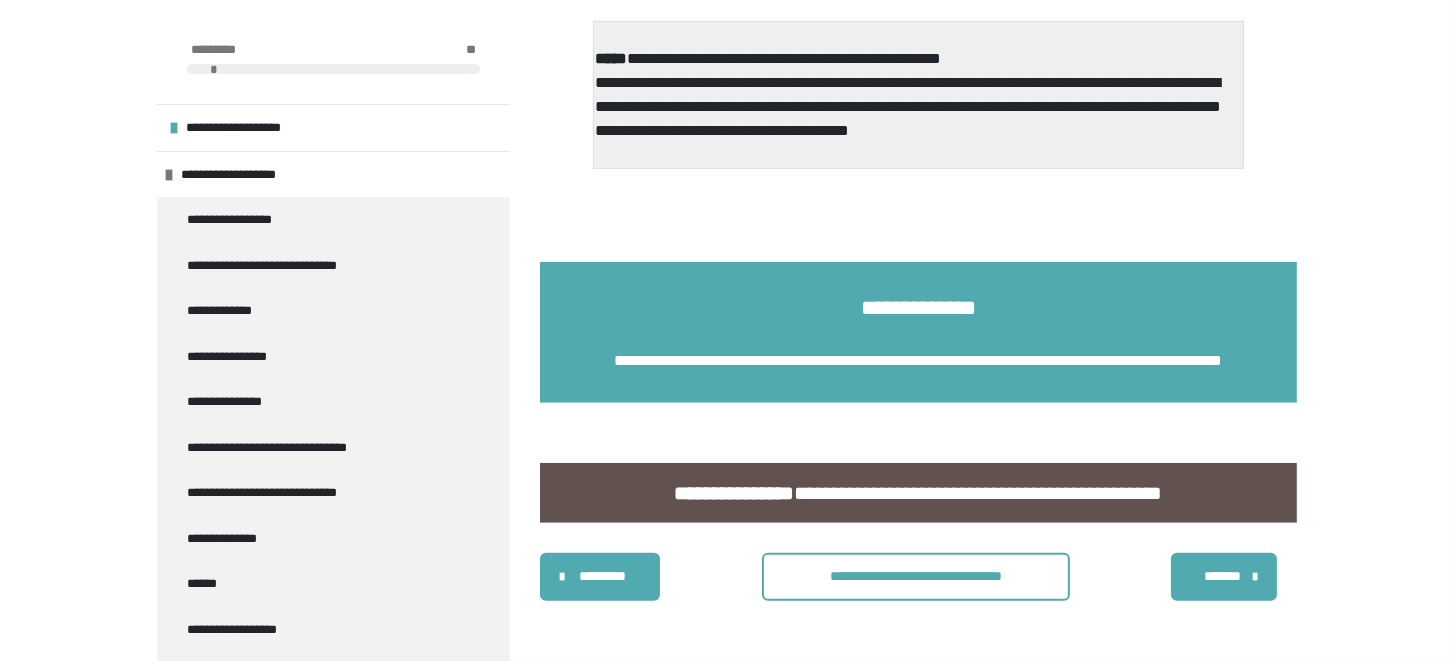 click on "*******" at bounding box center (1222, 576) 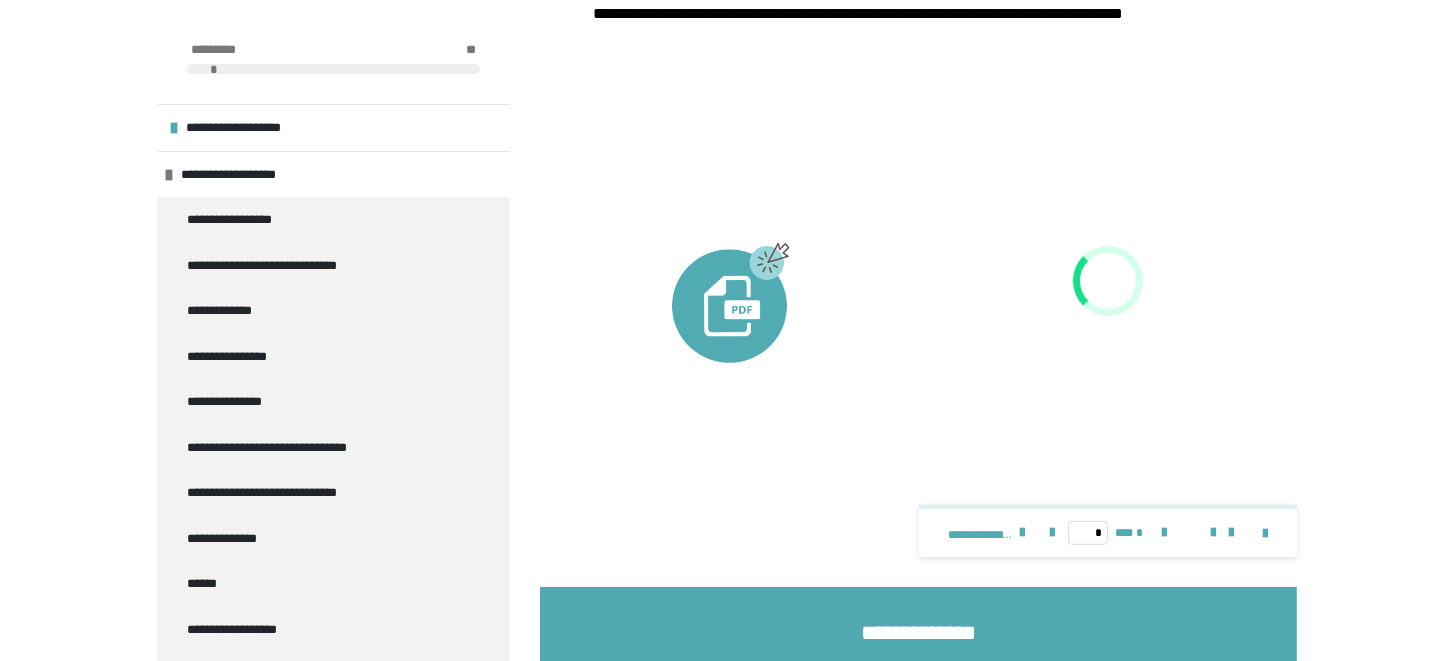 scroll, scrollTop: 1700, scrollLeft: 0, axis: vertical 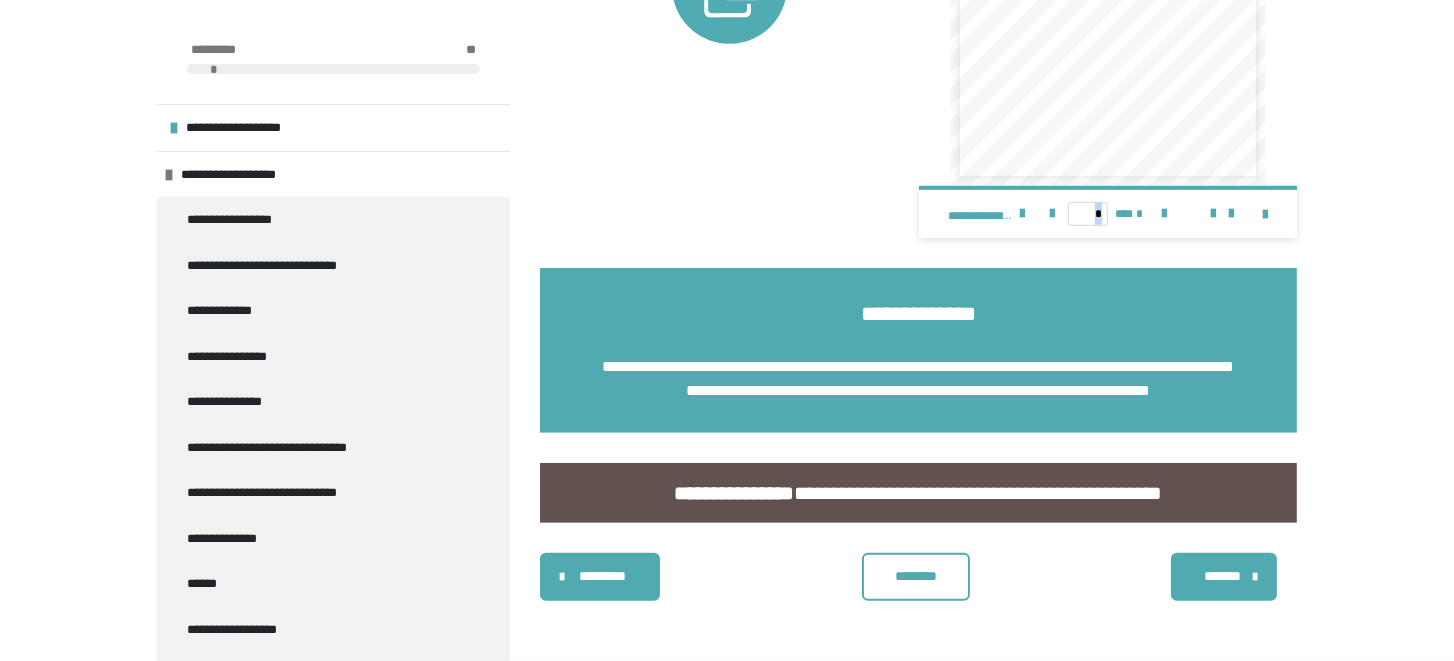 click on "**********" at bounding box center [1108, -12] 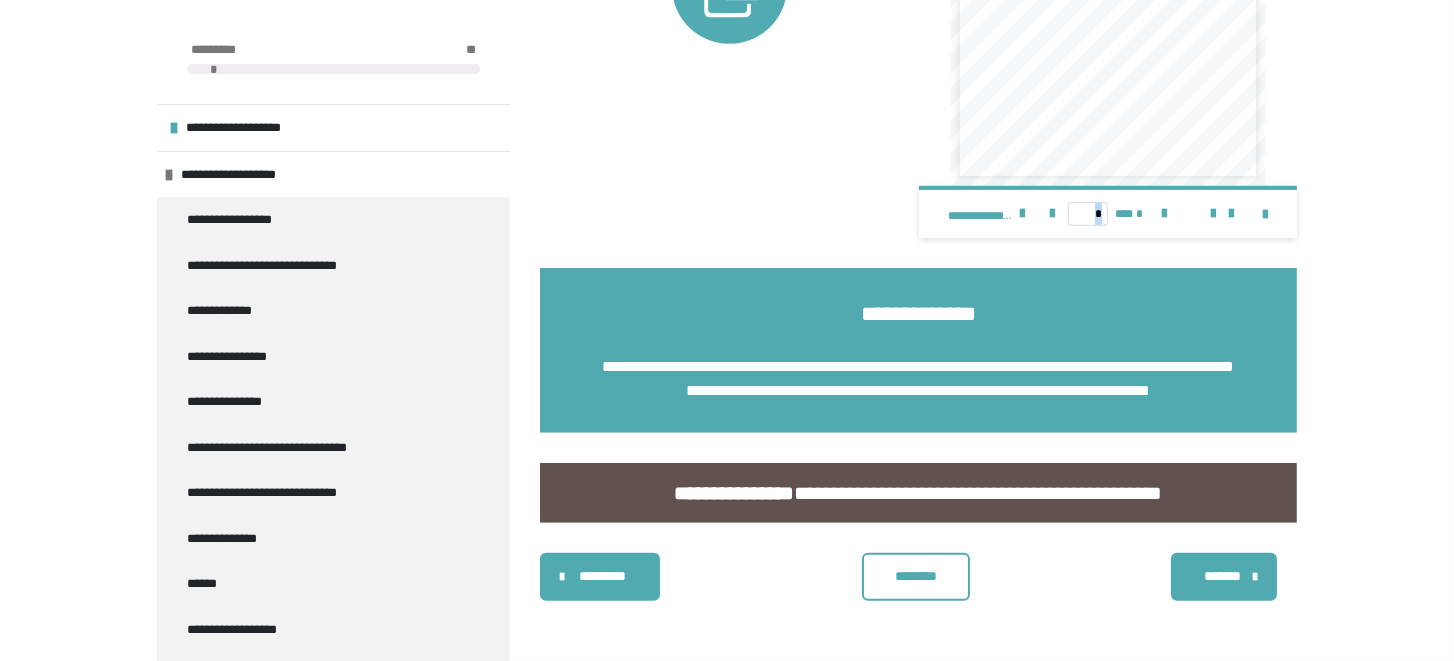 scroll, scrollTop: 2084, scrollLeft: 0, axis: vertical 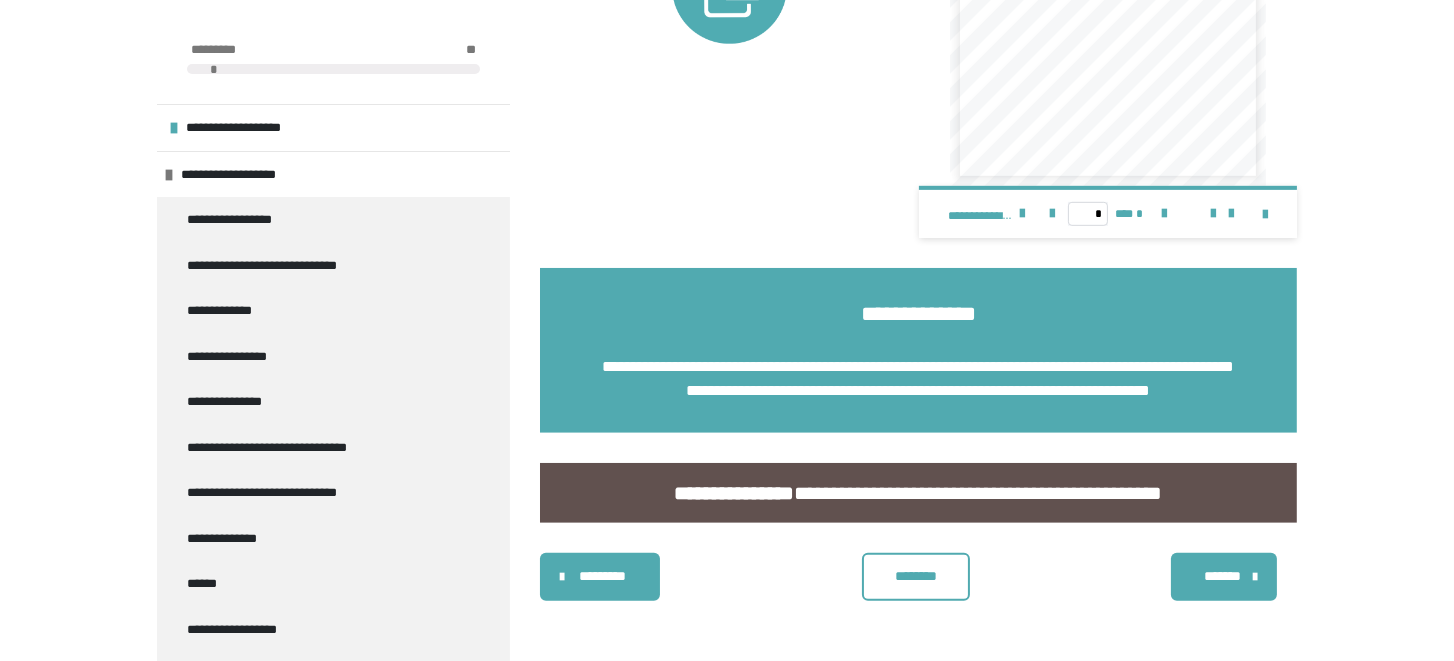 click on "**********" at bounding box center [918, 493] 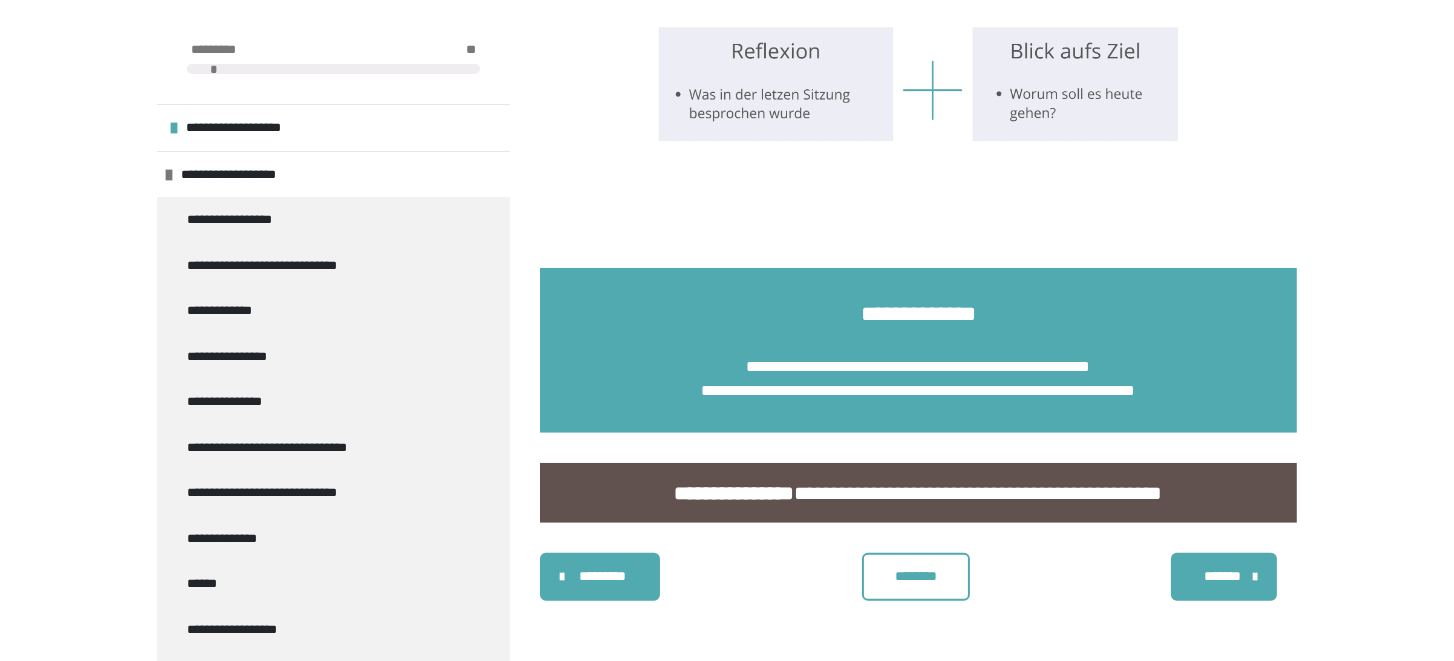 scroll, scrollTop: 1948, scrollLeft: 0, axis: vertical 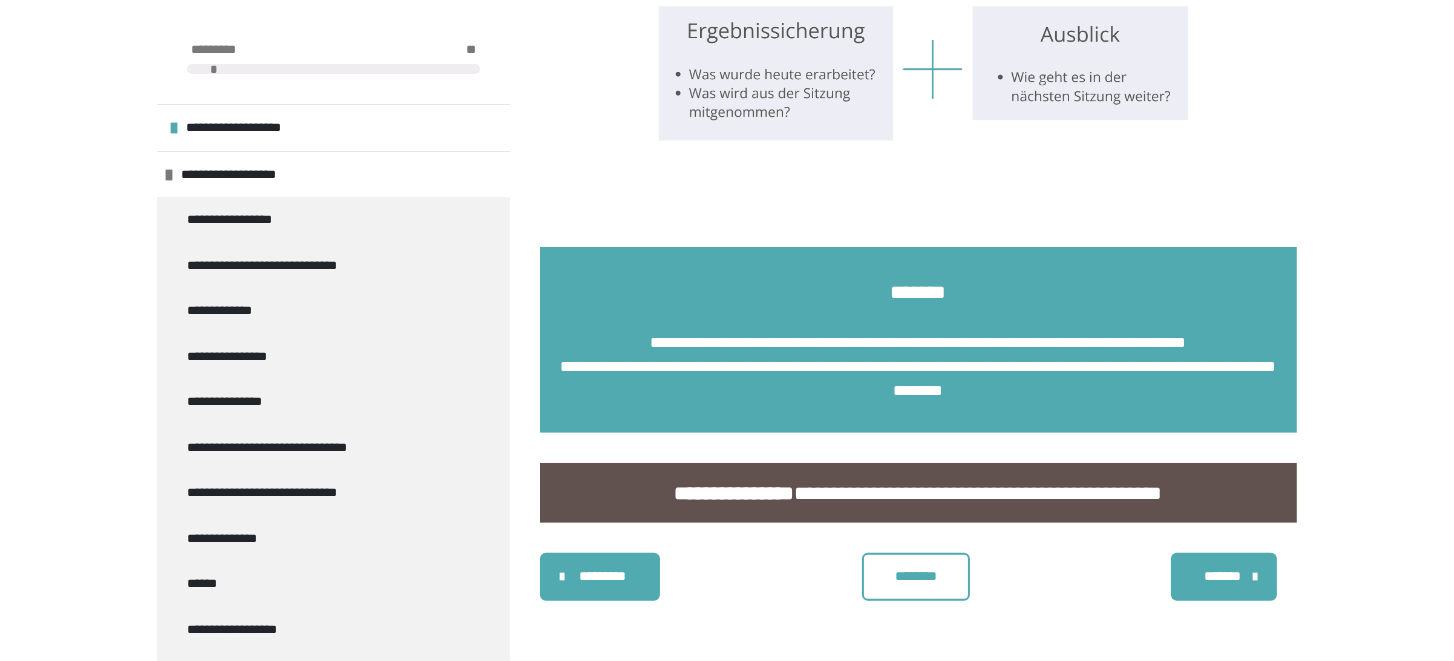 click on "*******" at bounding box center (1222, 576) 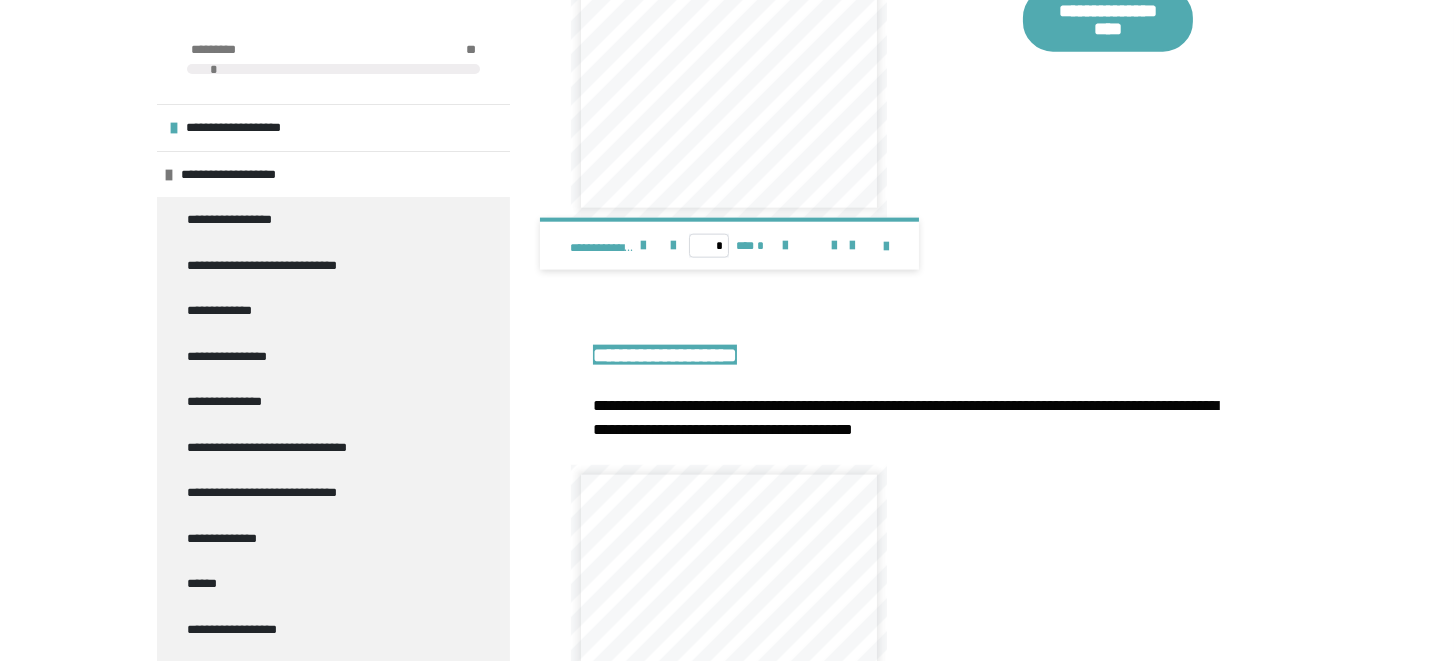 scroll, scrollTop: 3820, scrollLeft: 0, axis: vertical 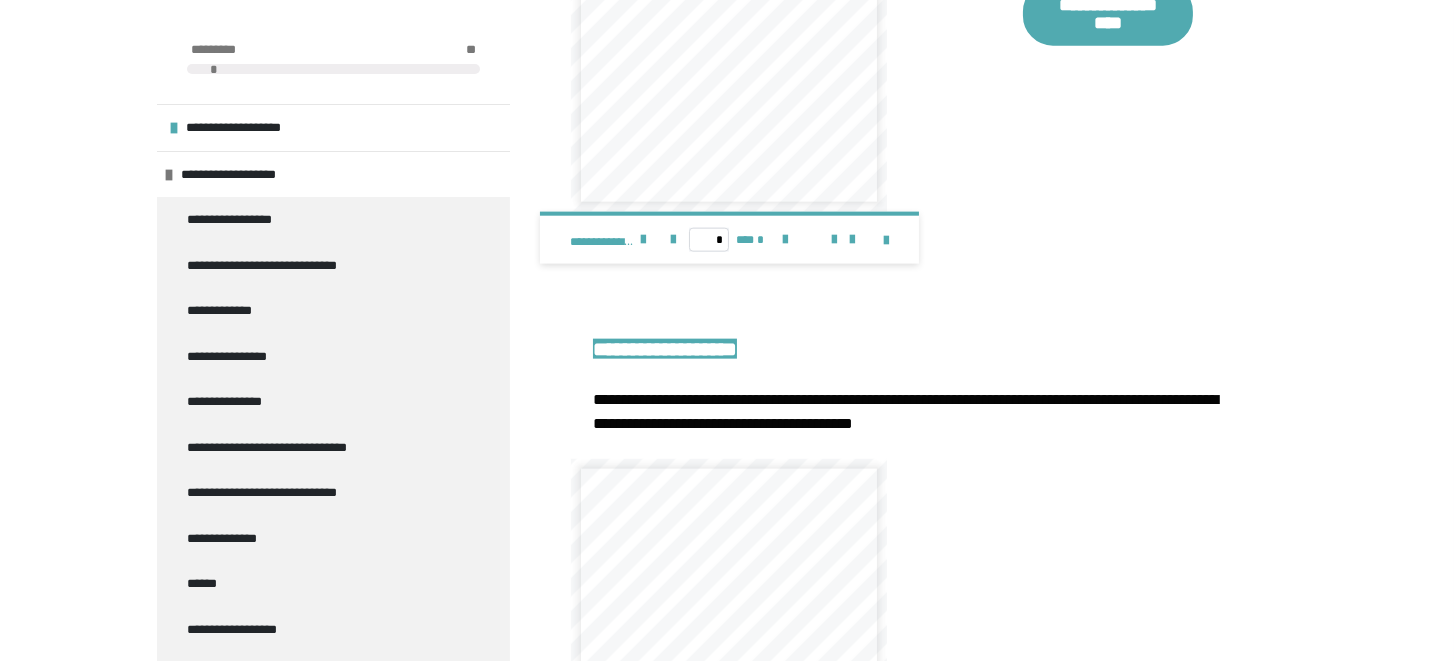 click on "**********" at bounding box center (1108, 14) 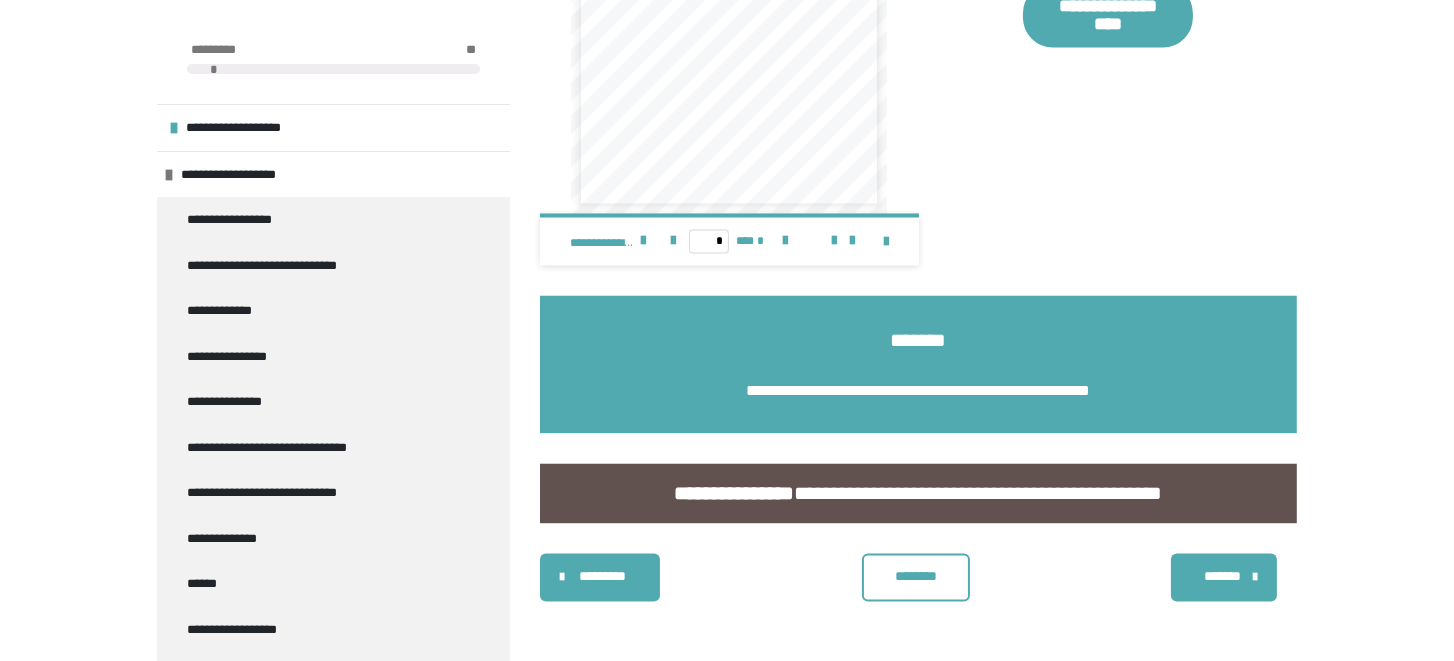 scroll, scrollTop: 6100, scrollLeft: 0, axis: vertical 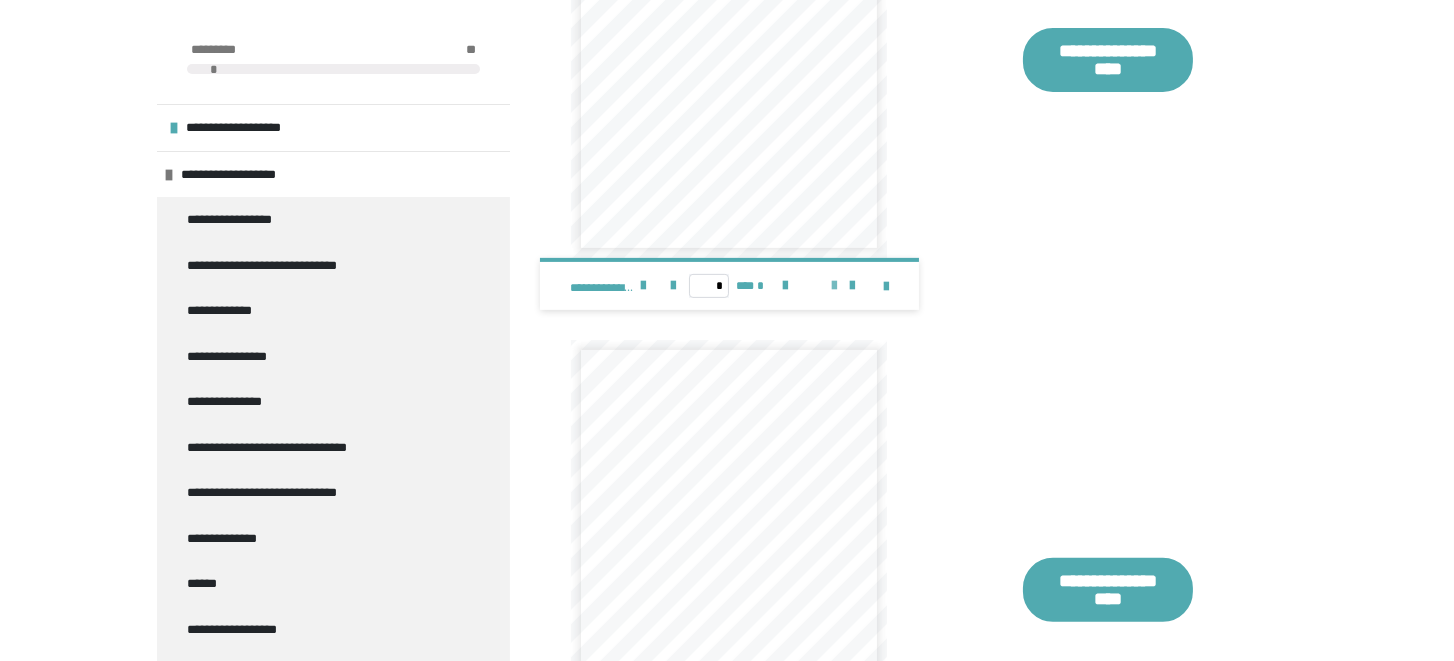 click at bounding box center [835, 286] 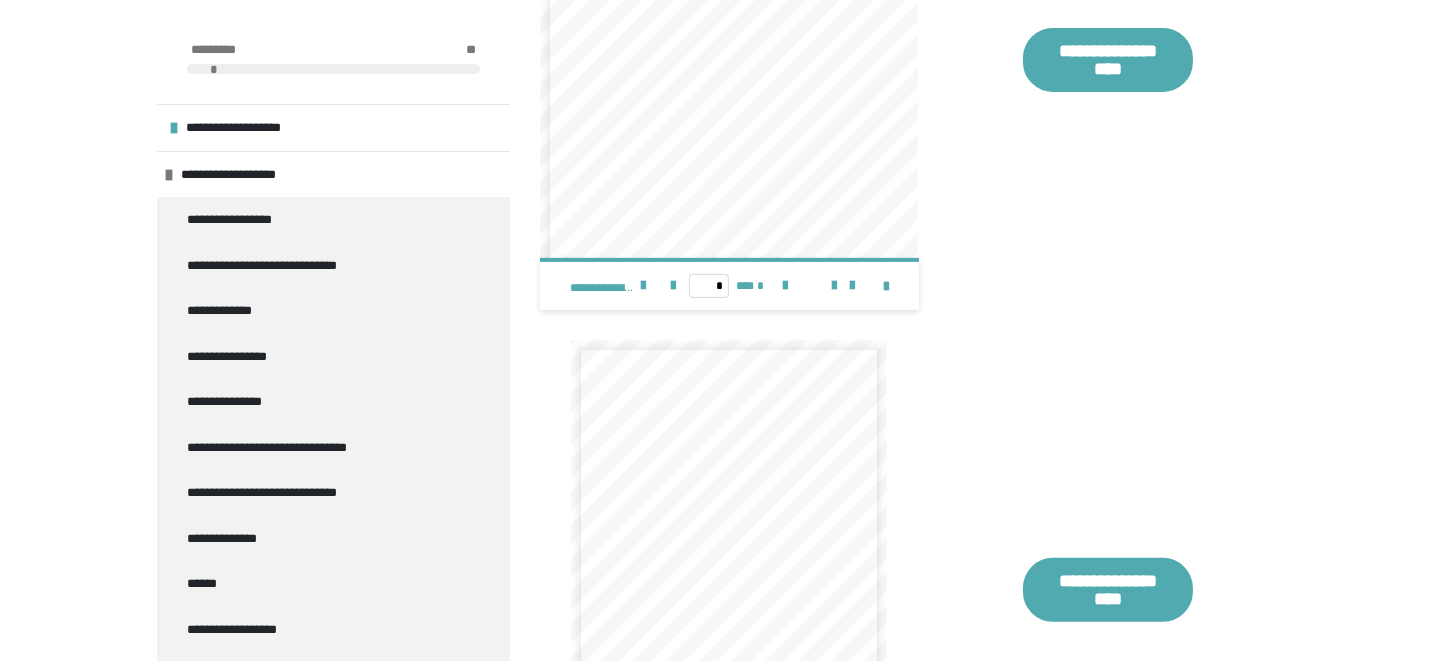 scroll, scrollTop: 119, scrollLeft: 0, axis: vertical 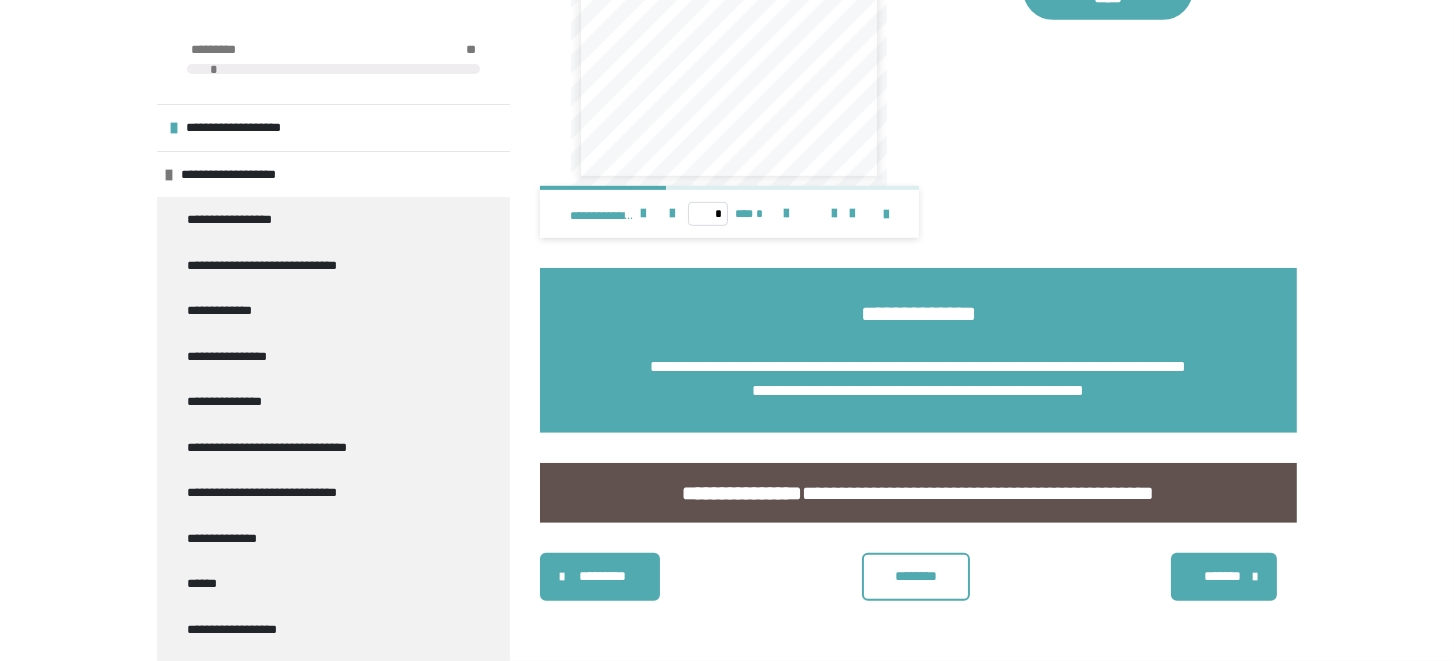 click on "*******" at bounding box center (1222, 576) 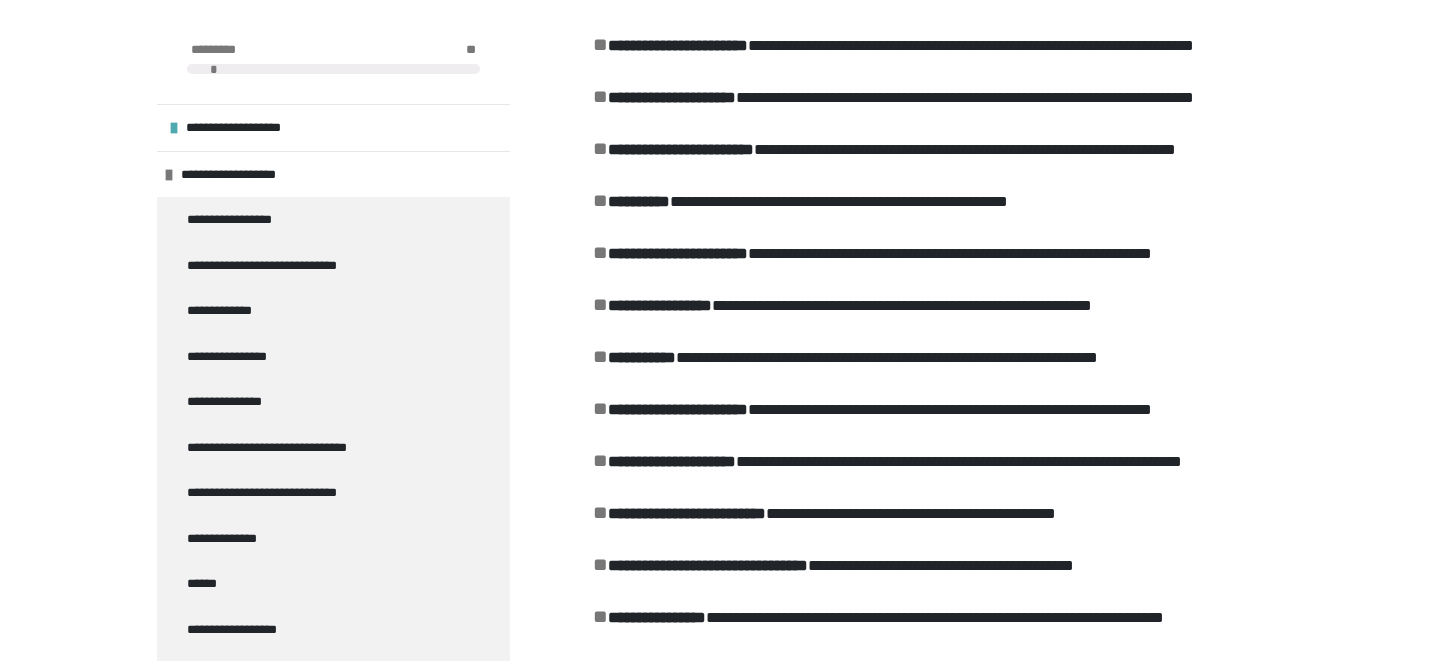 scroll, scrollTop: 2193, scrollLeft: 0, axis: vertical 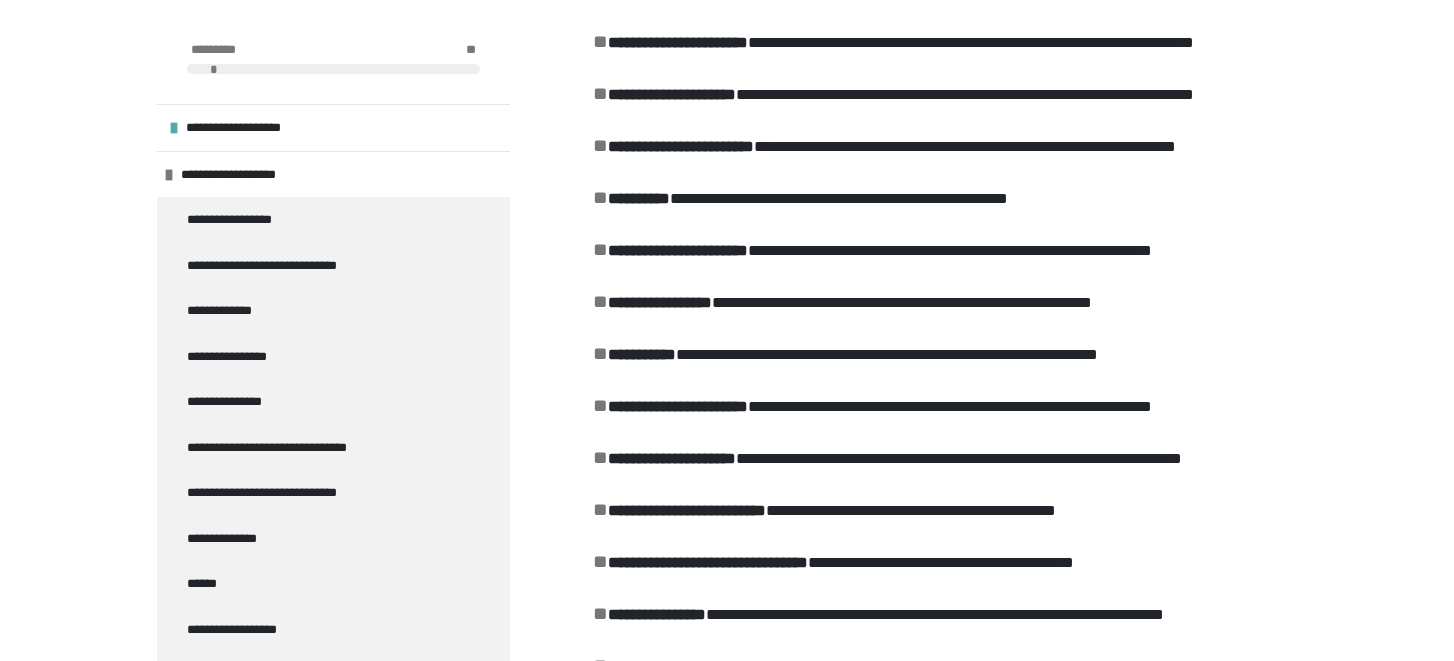 click on "**********" at bounding box center [918, 53] 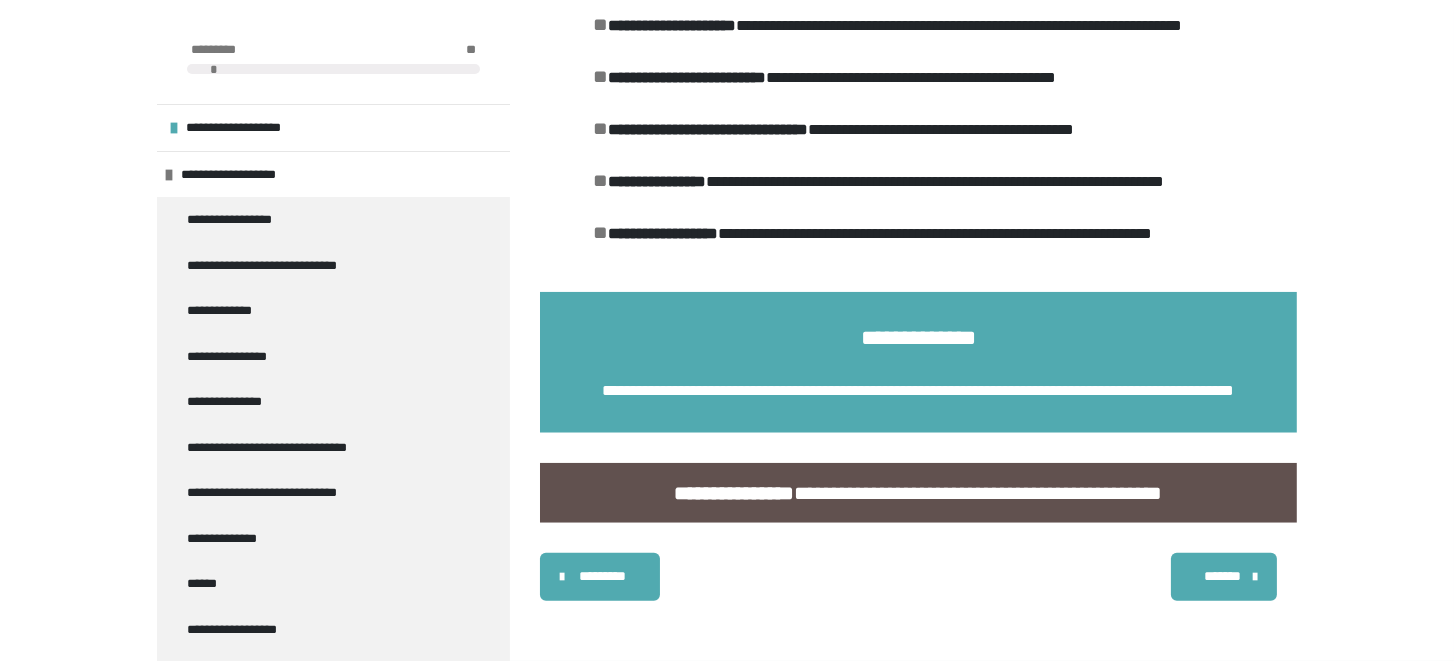 scroll, scrollTop: 3647, scrollLeft: 0, axis: vertical 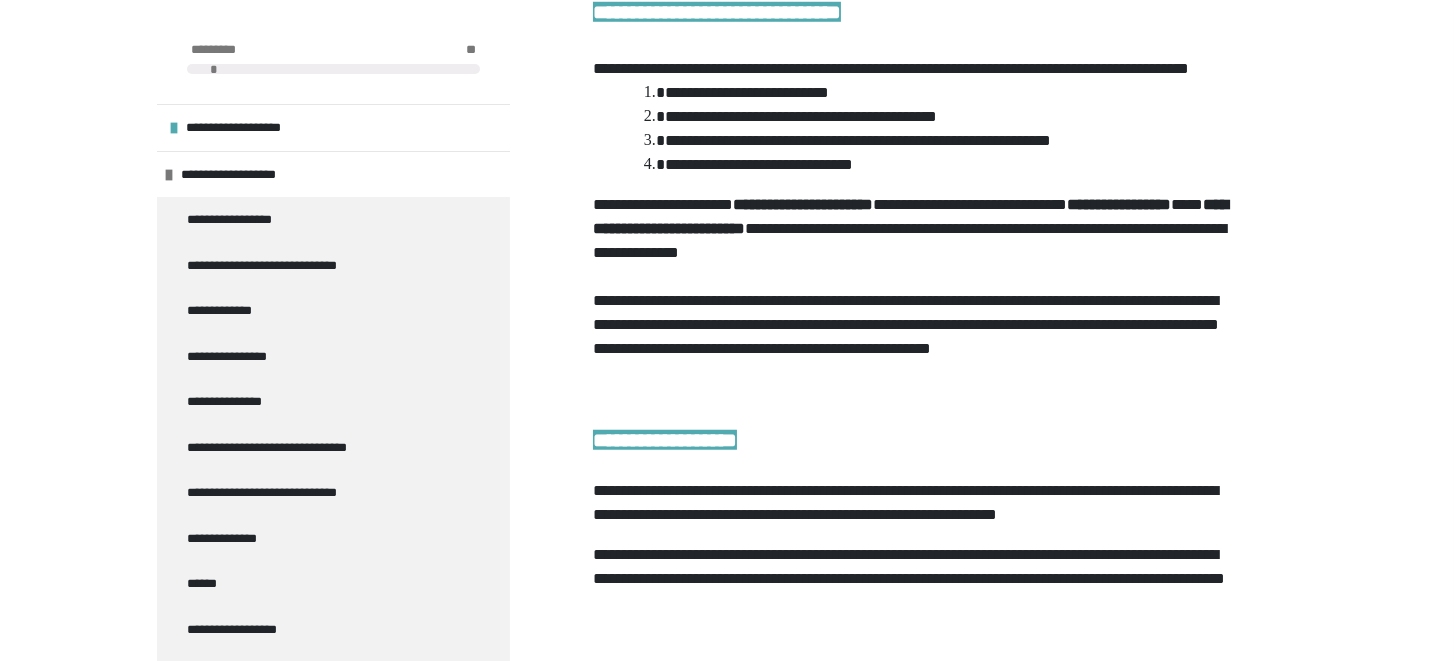 click on "**********" at bounding box center [918, 314] 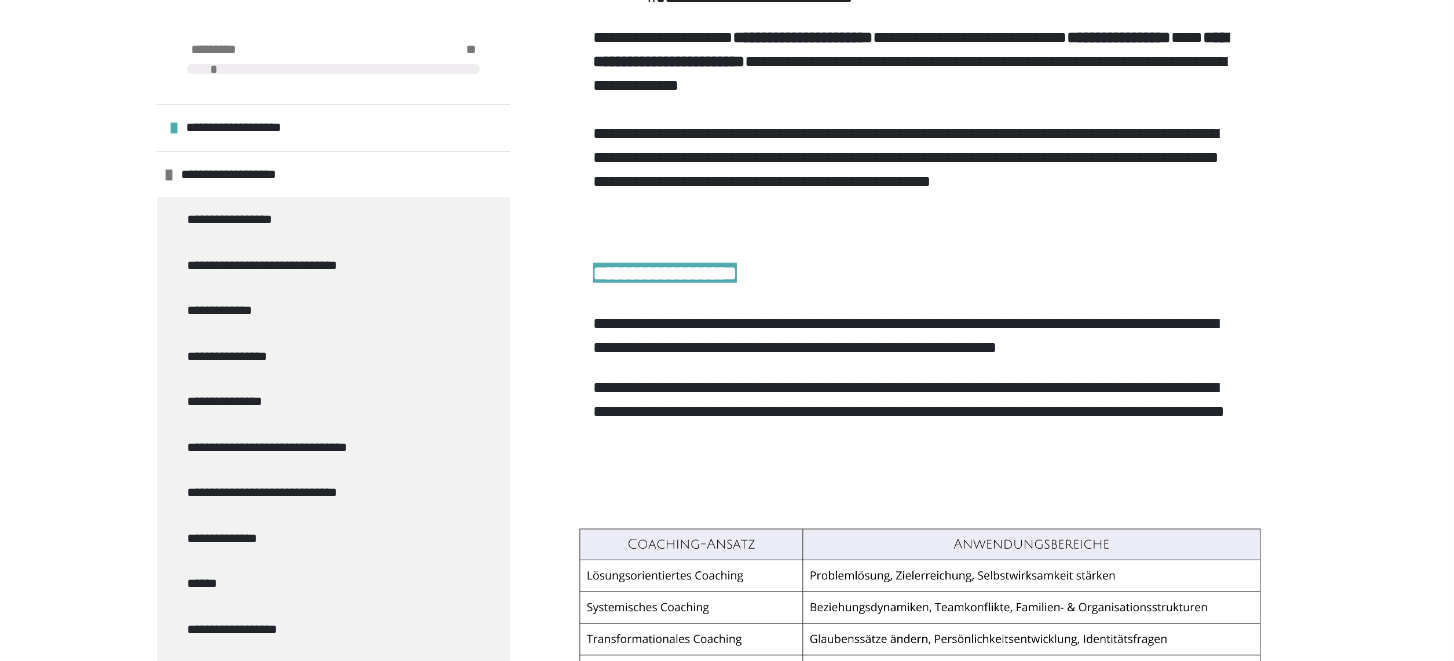 scroll, scrollTop: 2777, scrollLeft: 0, axis: vertical 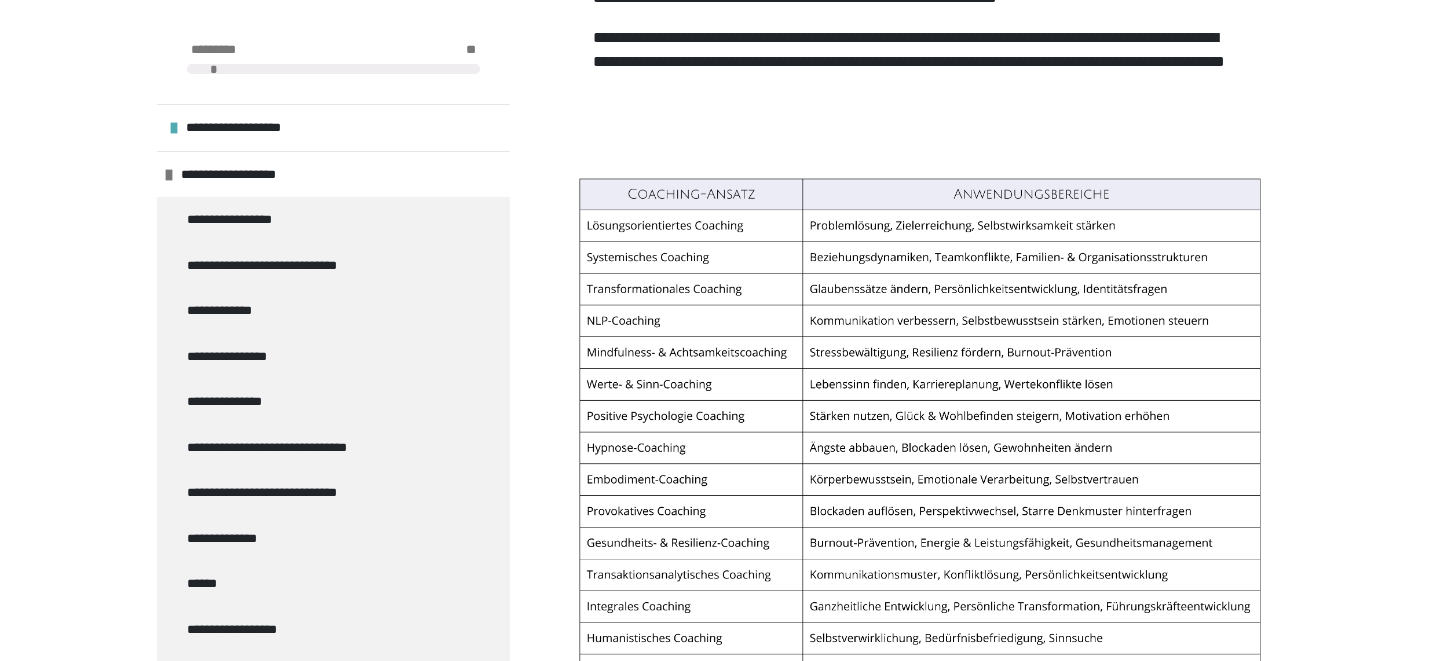 click at bounding box center [918, 465] 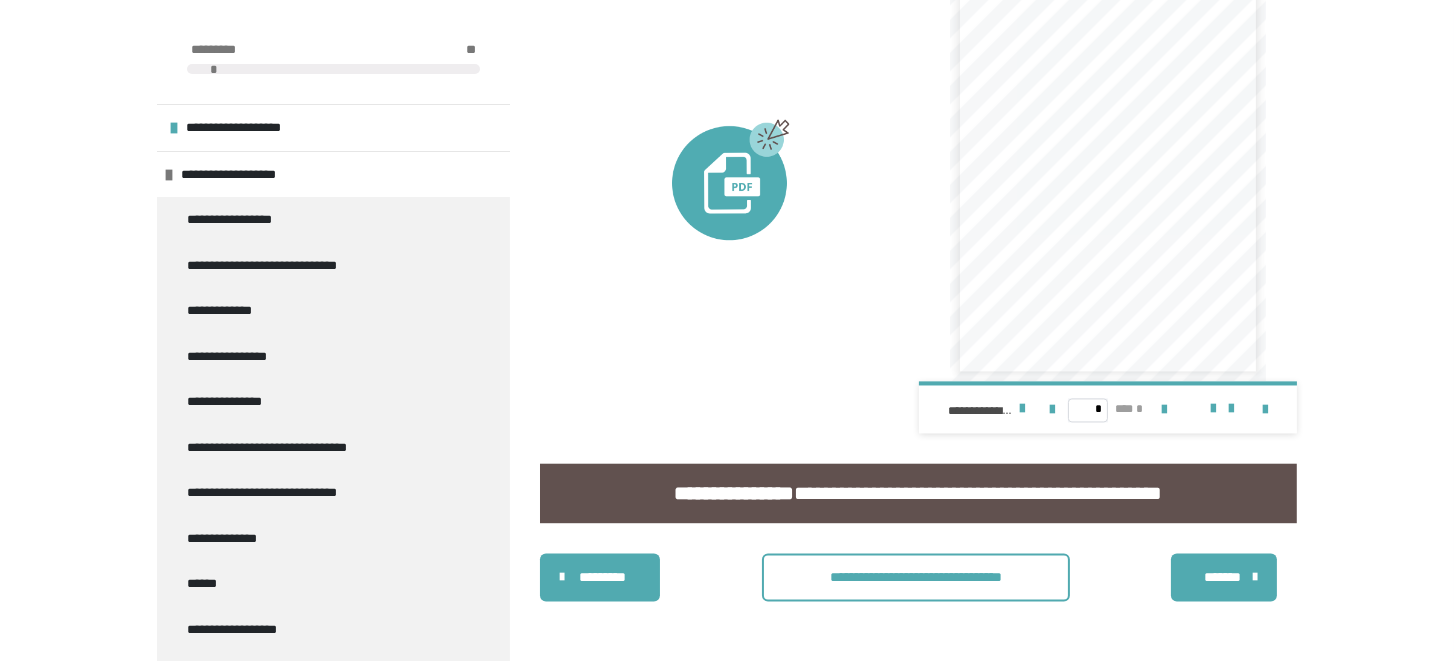 scroll, scrollTop: 6804, scrollLeft: 0, axis: vertical 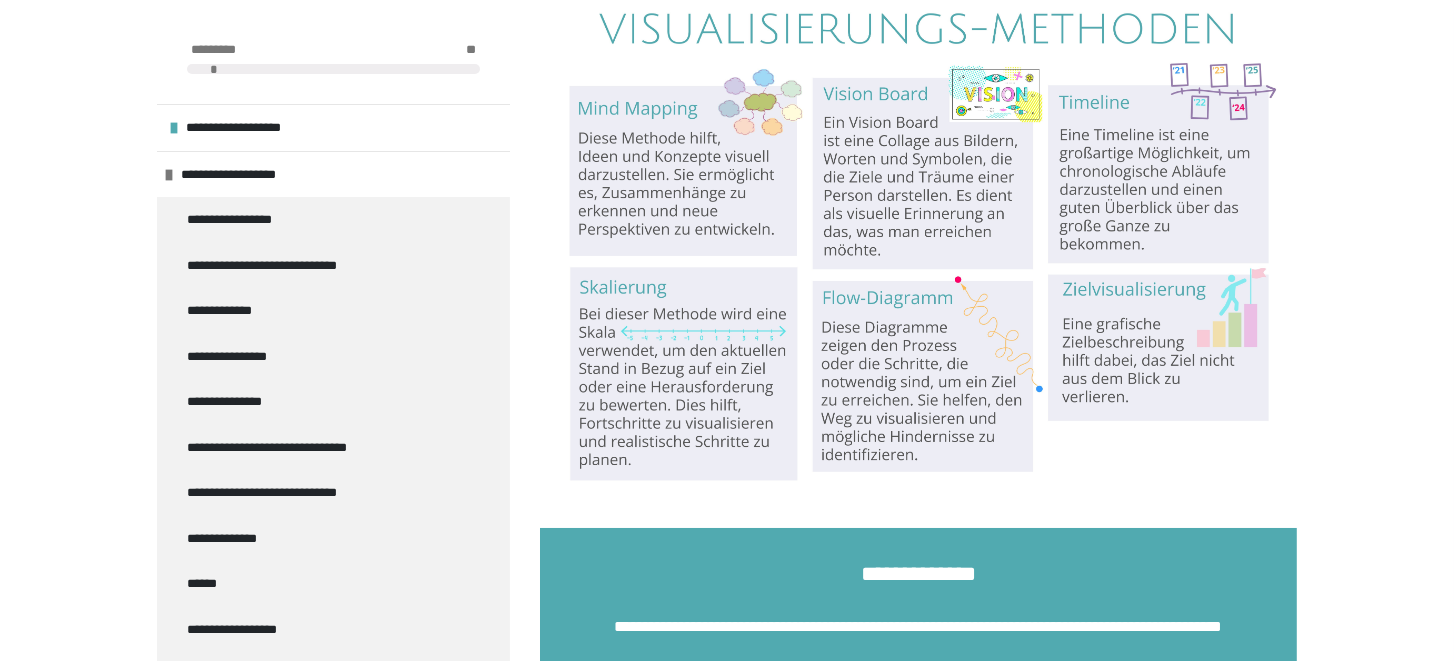 click on "**********" at bounding box center [918, 574] 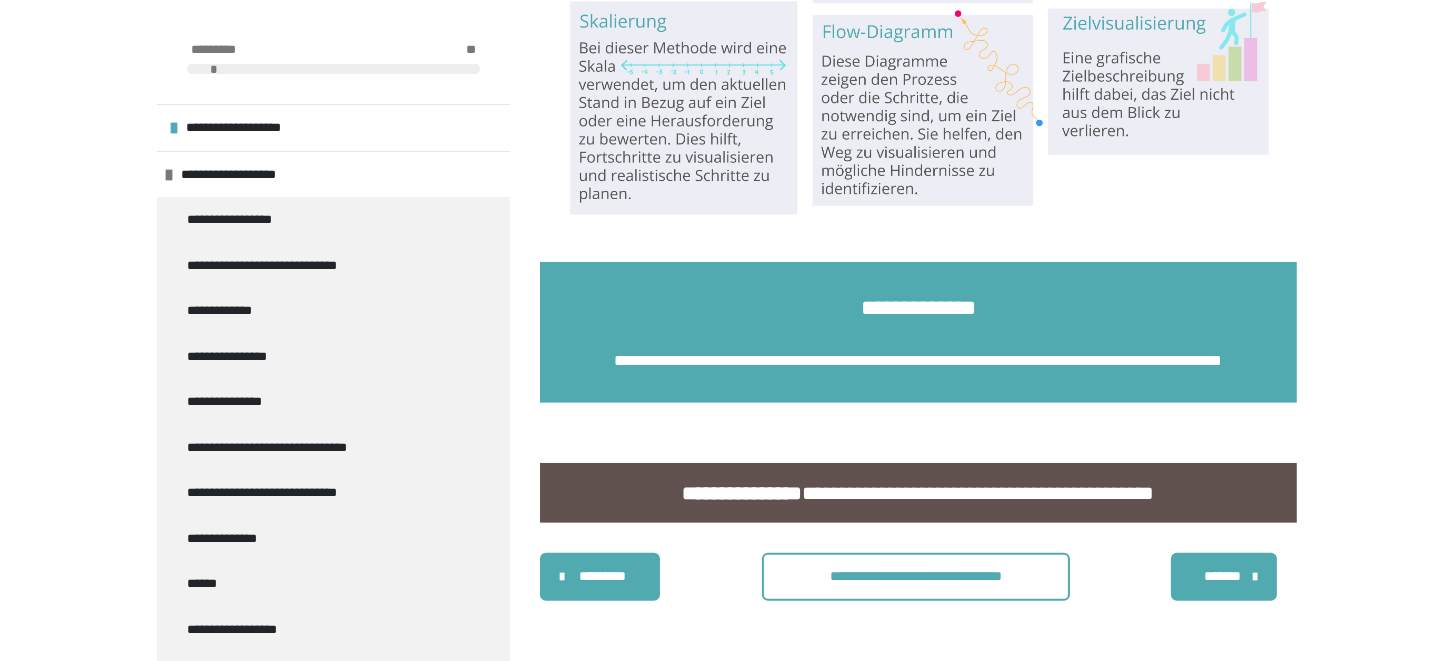 scroll, scrollTop: 1422, scrollLeft: 0, axis: vertical 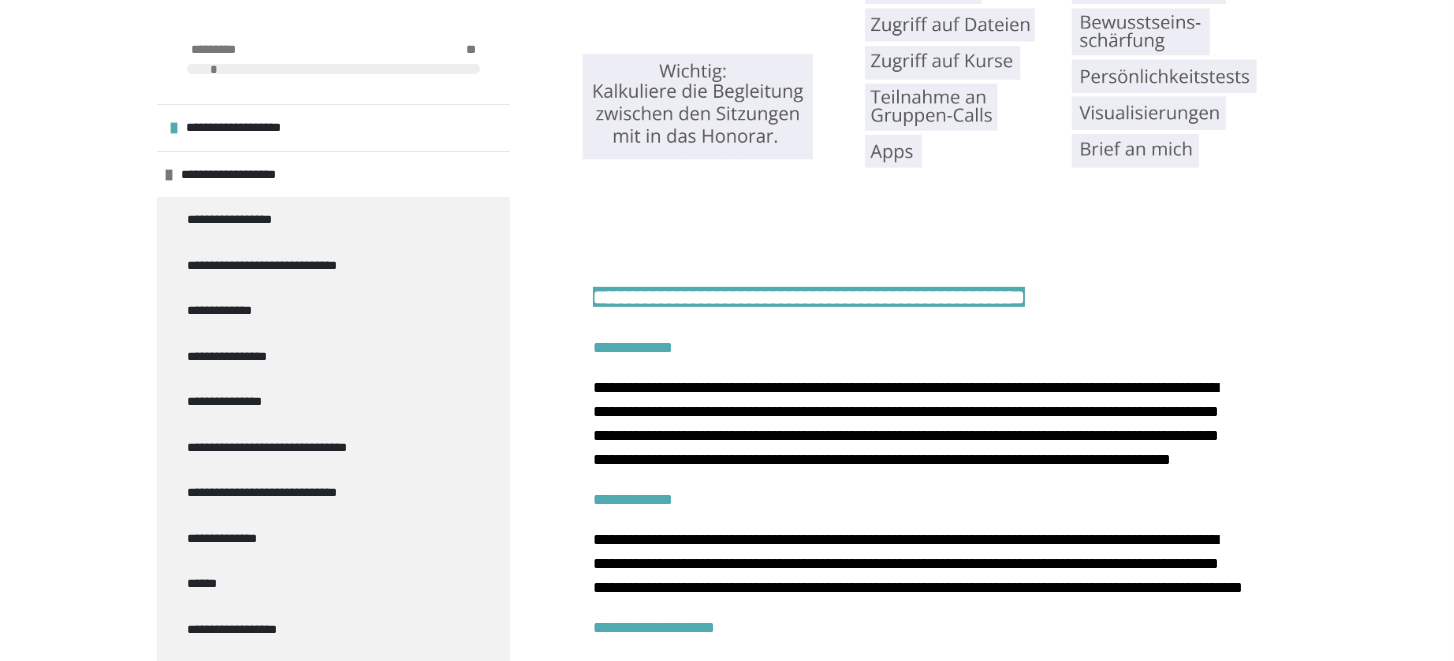 click on "**********" at bounding box center (918, 805) 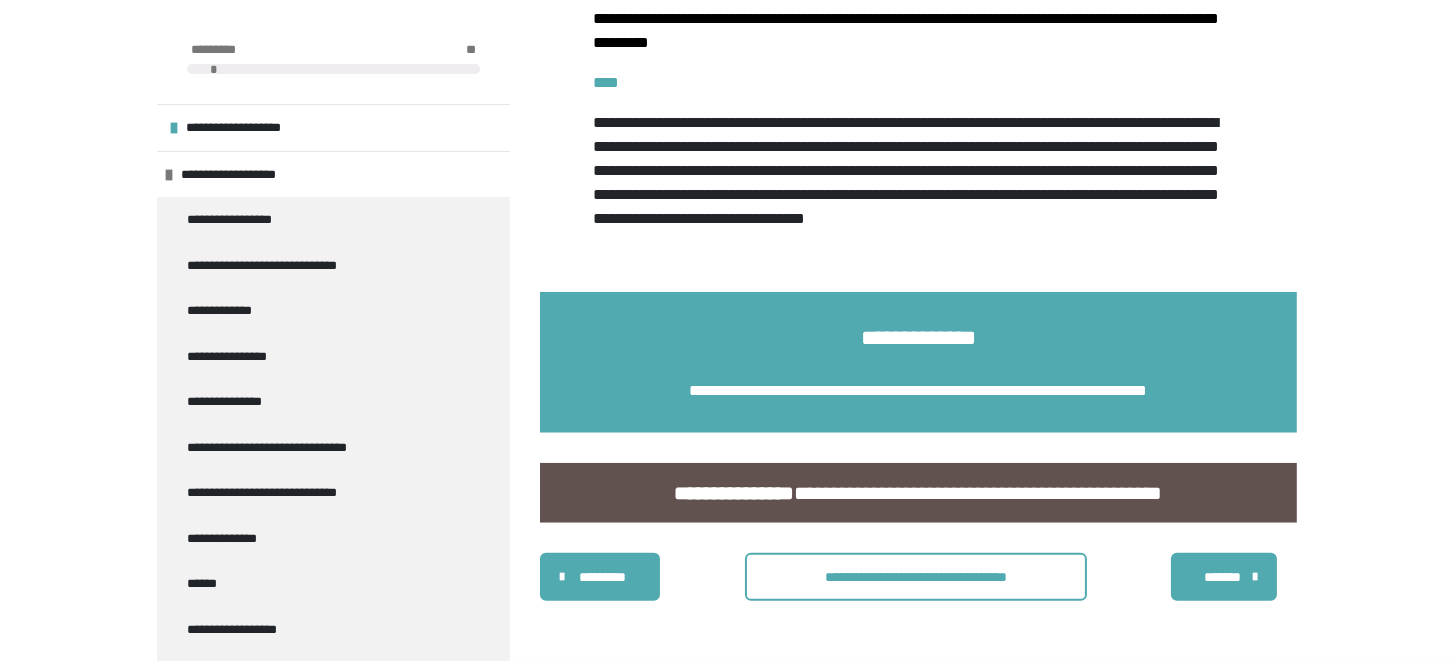 scroll, scrollTop: 2776, scrollLeft: 0, axis: vertical 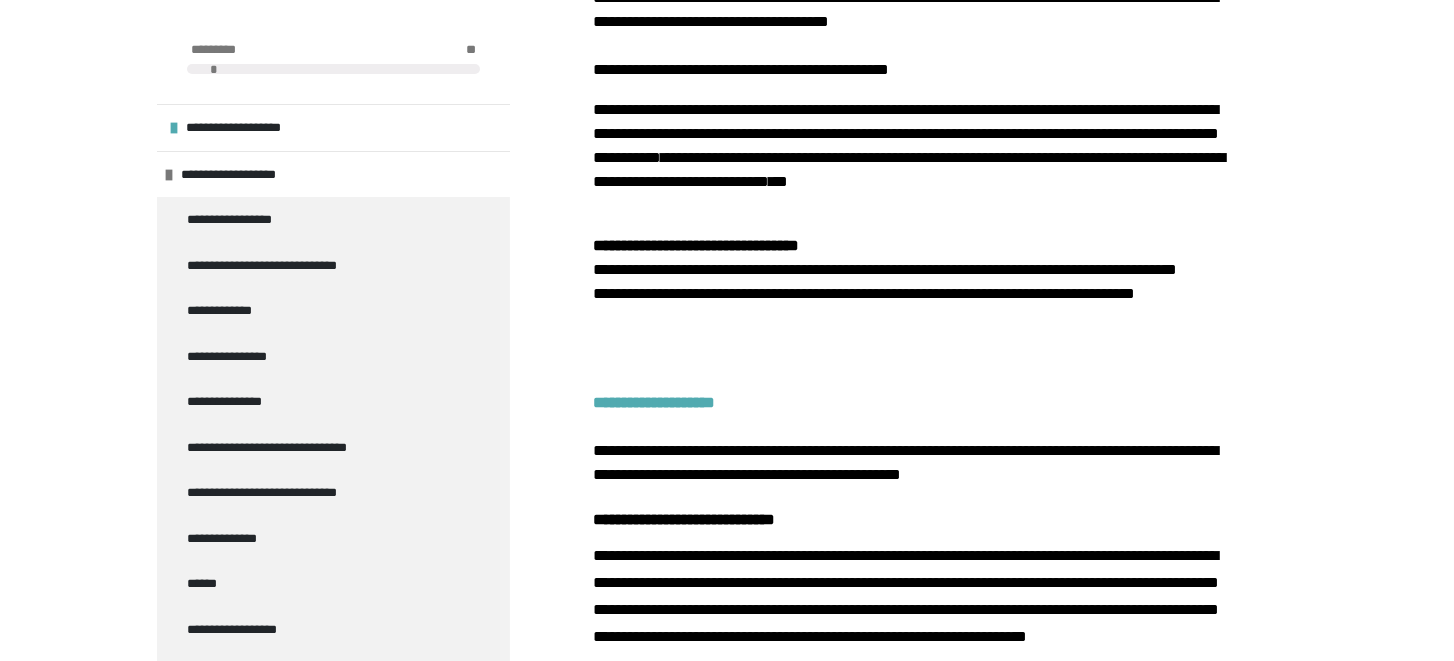 drag, startPoint x: 1226, startPoint y: 582, endPoint x: 1308, endPoint y: 400, distance: 199.61964 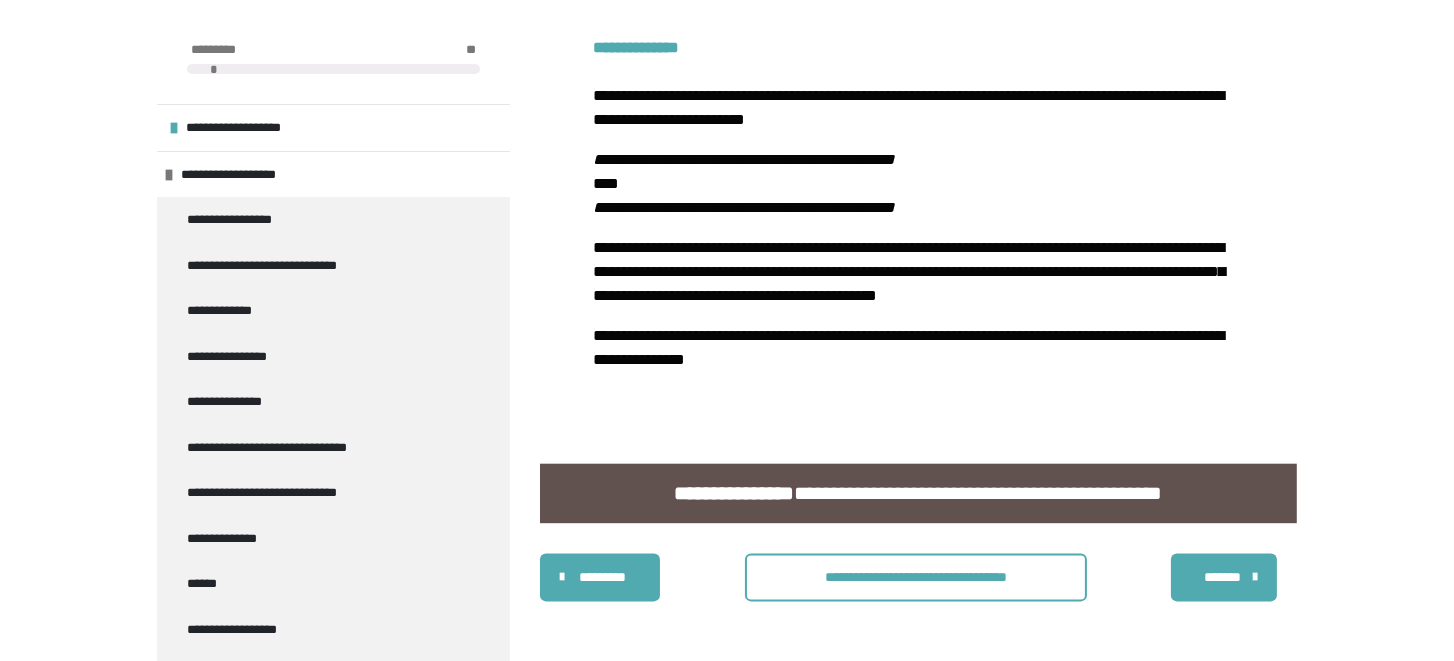 scroll, scrollTop: 7088, scrollLeft: 0, axis: vertical 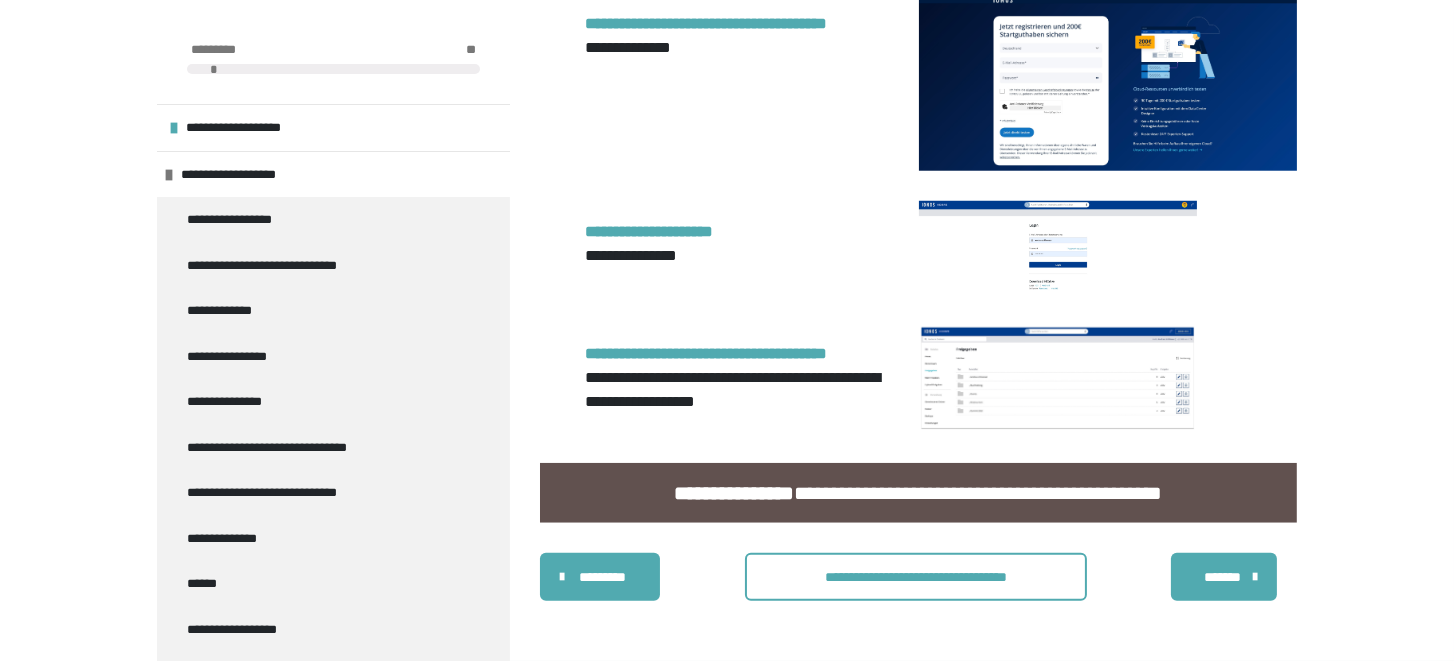 click on "*******" at bounding box center [1222, 577] 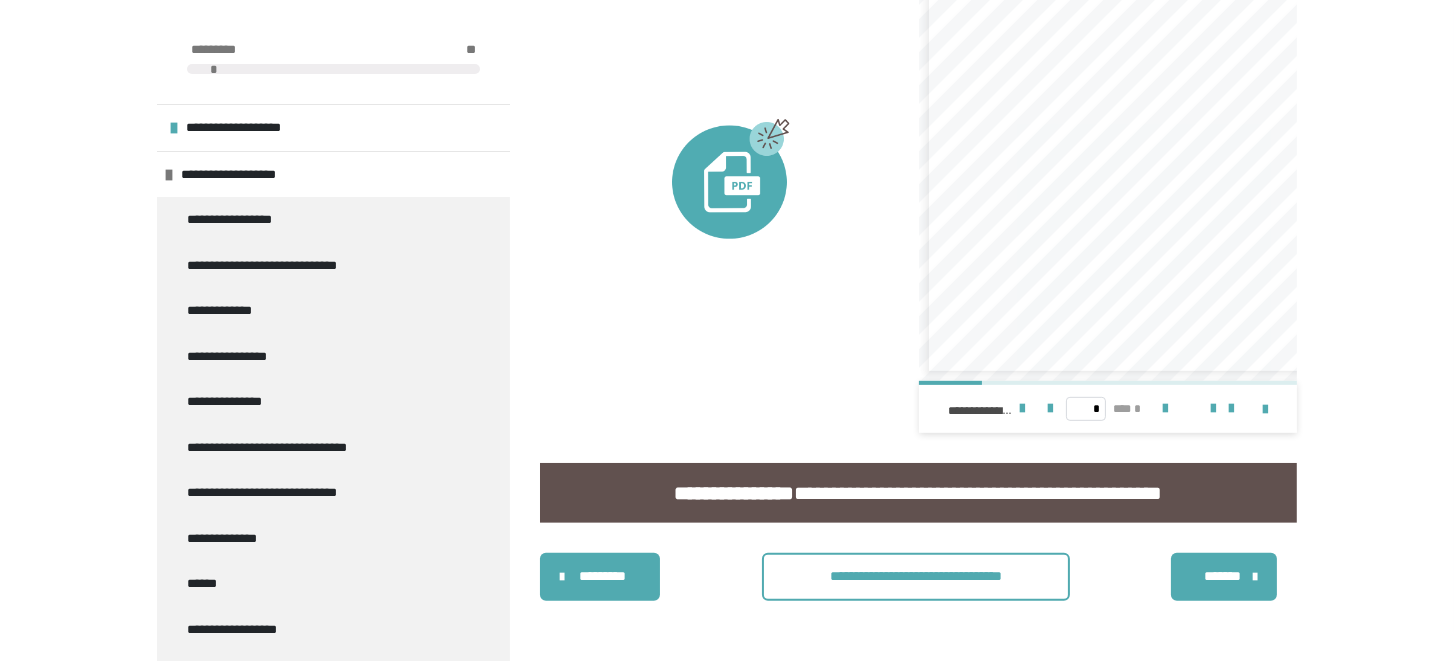 scroll, scrollTop: 1482, scrollLeft: 0, axis: vertical 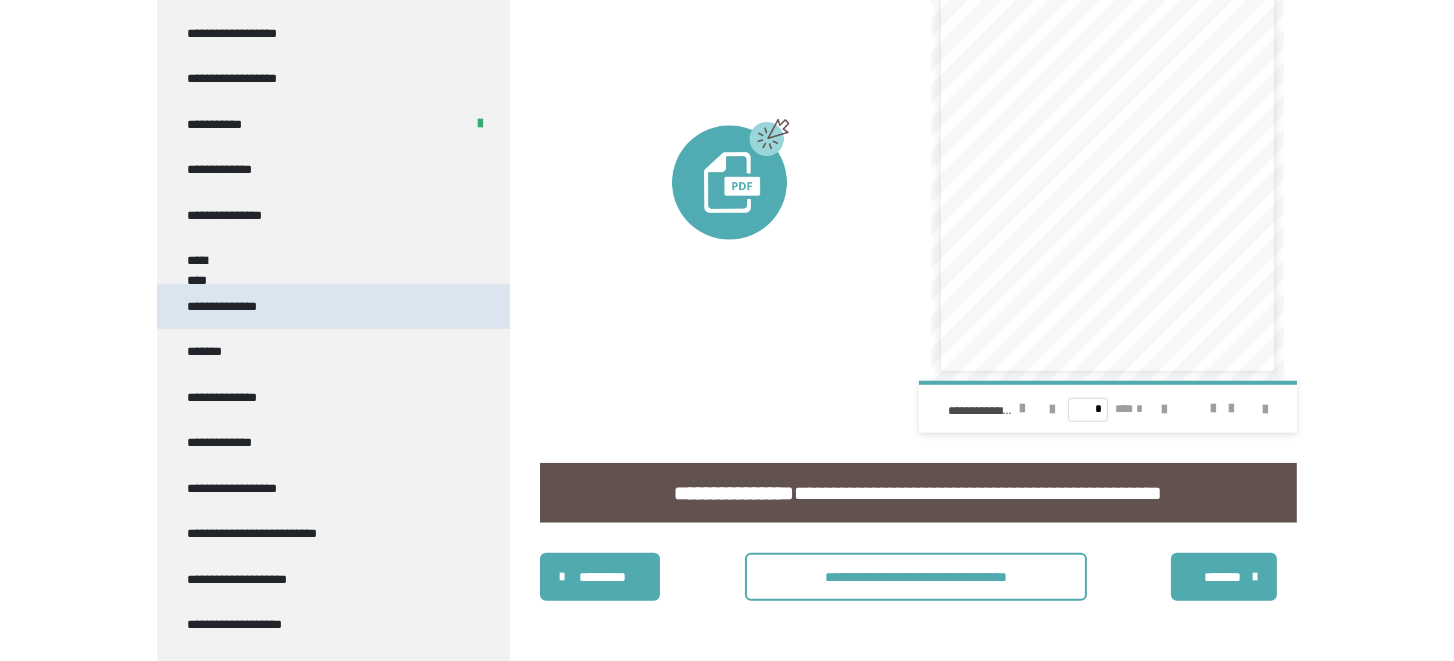 click on "**********" at bounding box center [225, 306] 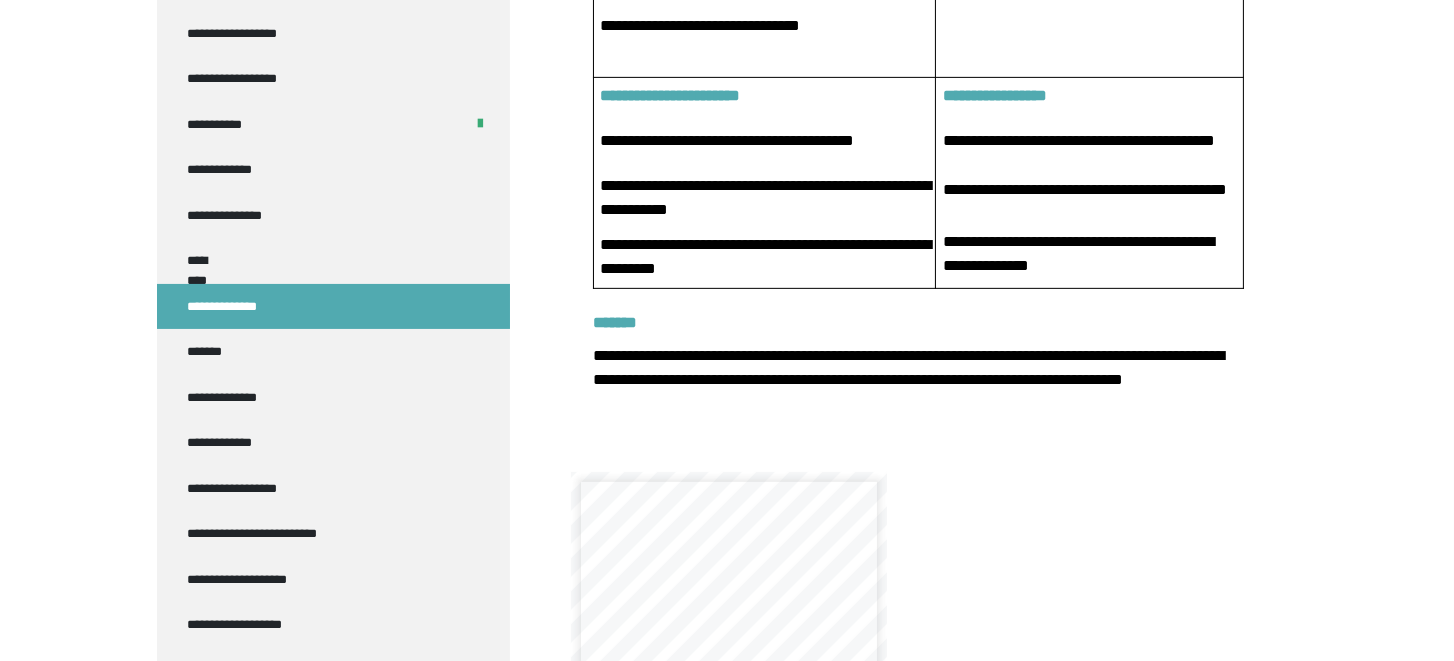 scroll, scrollTop: 1396, scrollLeft: 0, axis: vertical 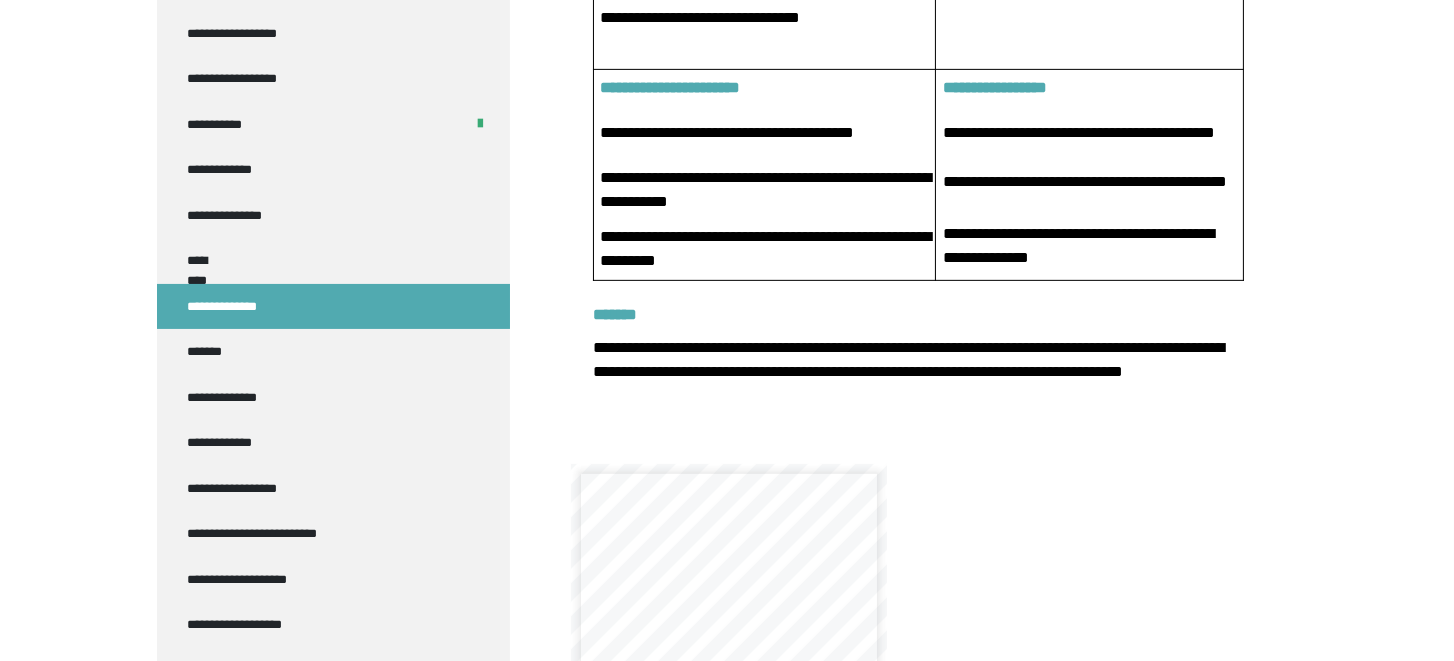 click on "*******" at bounding box center [918, 315] 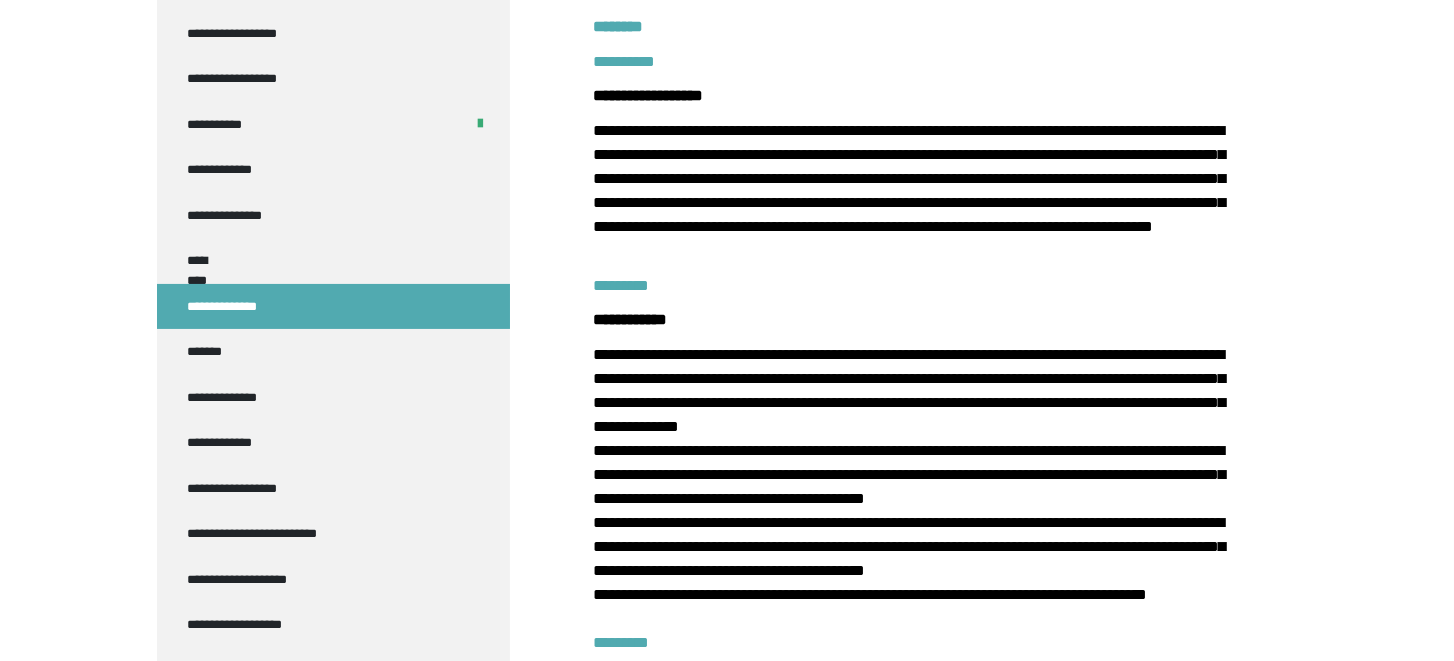 scroll, scrollTop: 4005, scrollLeft: 0, axis: vertical 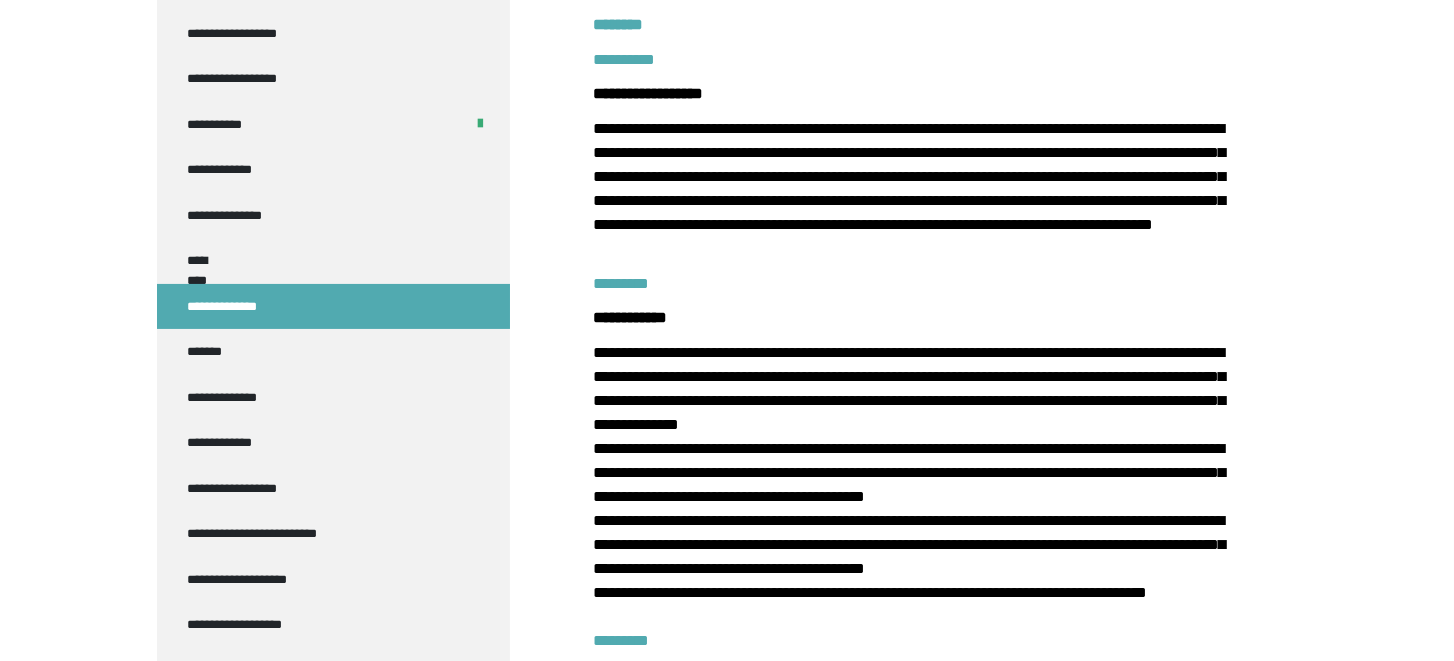 click on "*********" at bounding box center [918, 60] 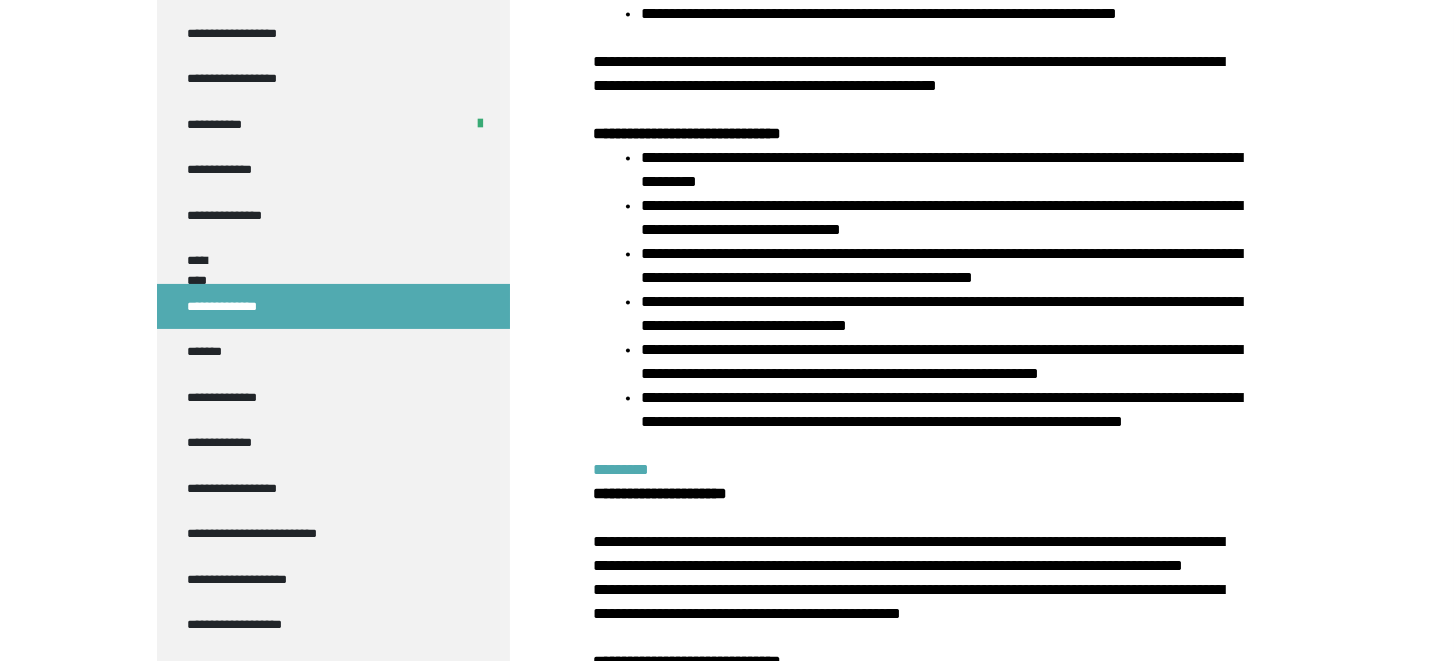 scroll, scrollTop: 6581, scrollLeft: 0, axis: vertical 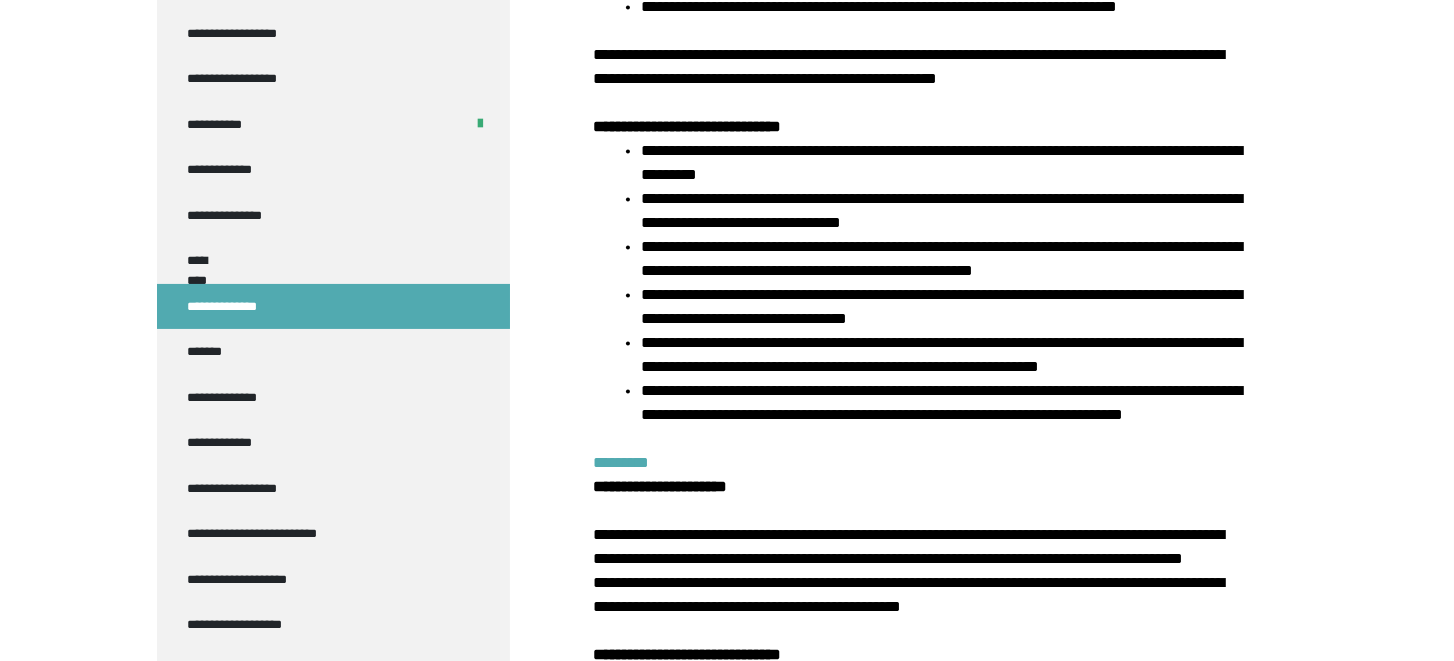 click at bounding box center (918, -233) 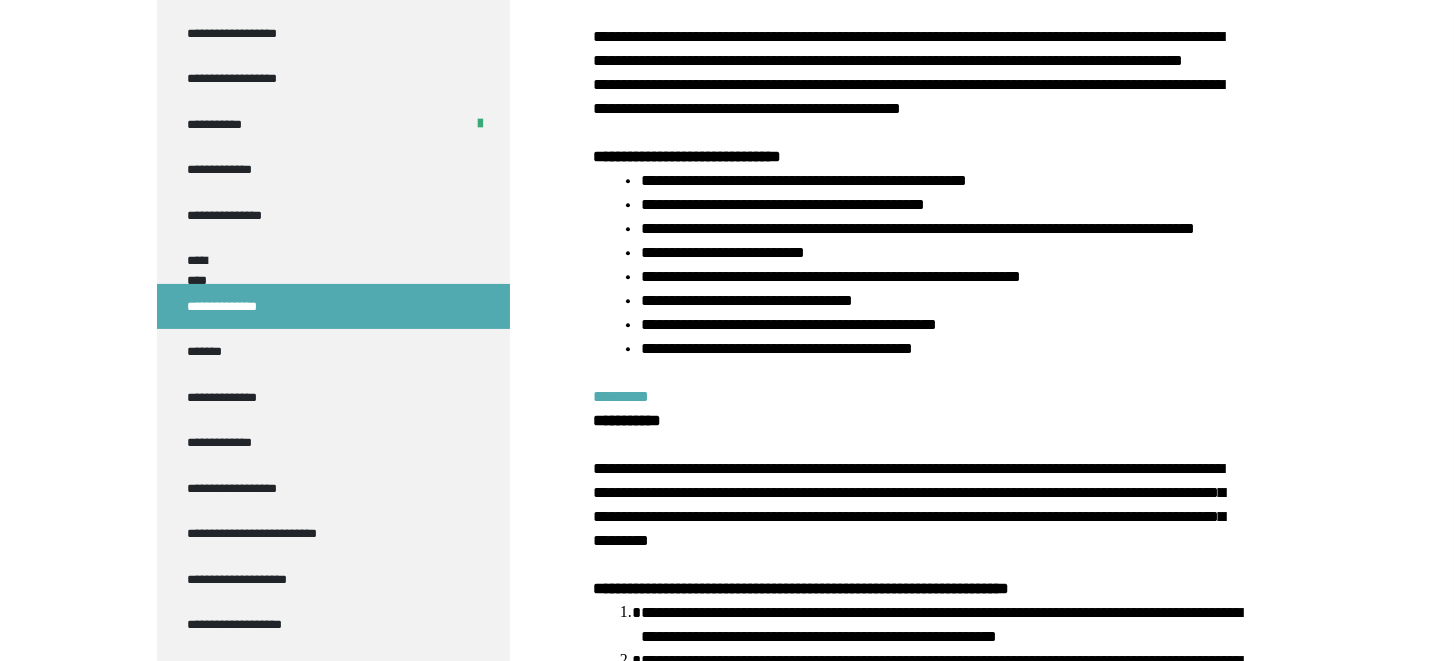 scroll, scrollTop: 7087, scrollLeft: 0, axis: vertical 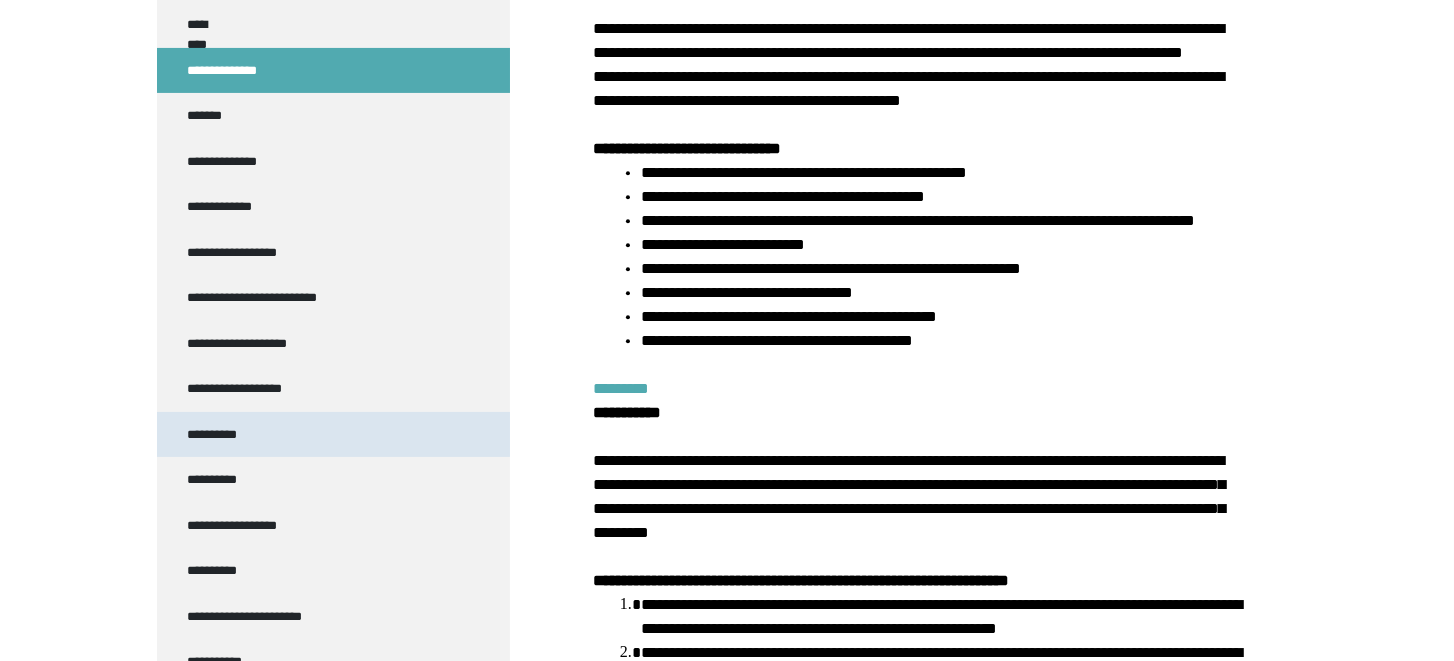 click on "**********" at bounding box center (333, 434) 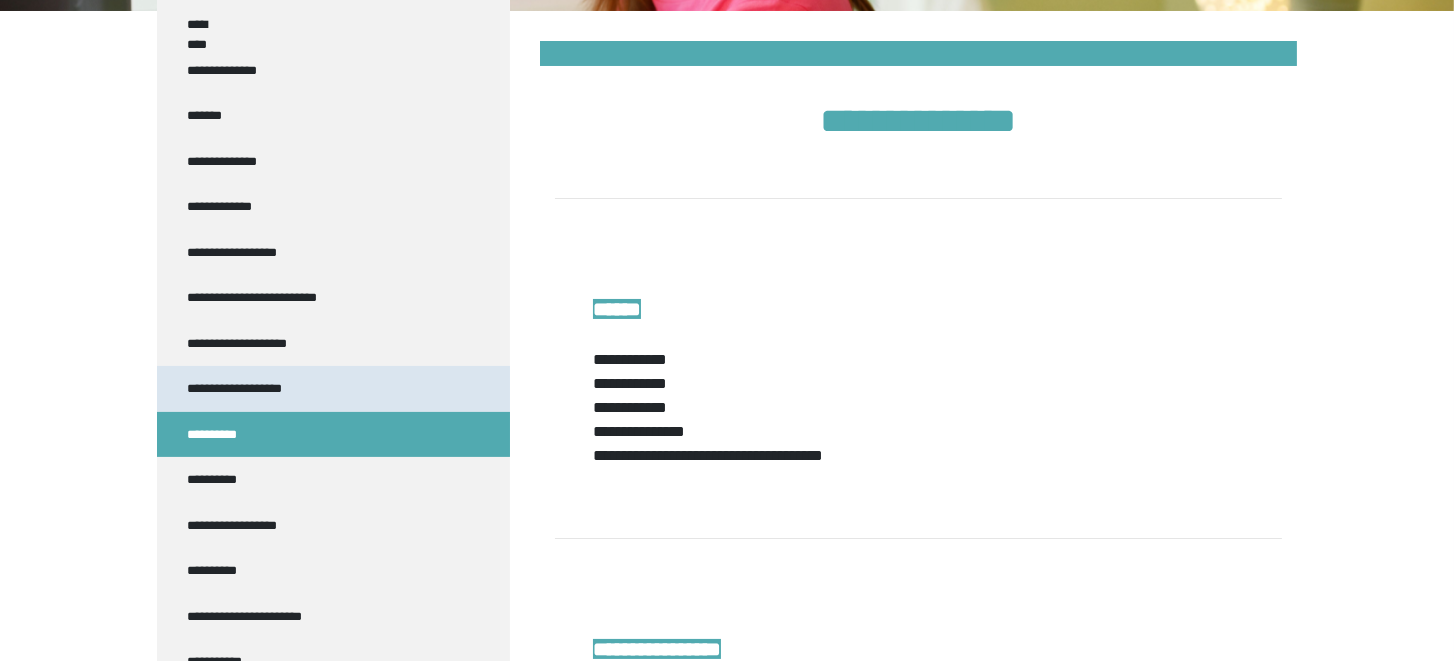 click on "**********" at bounding box center (237, 388) 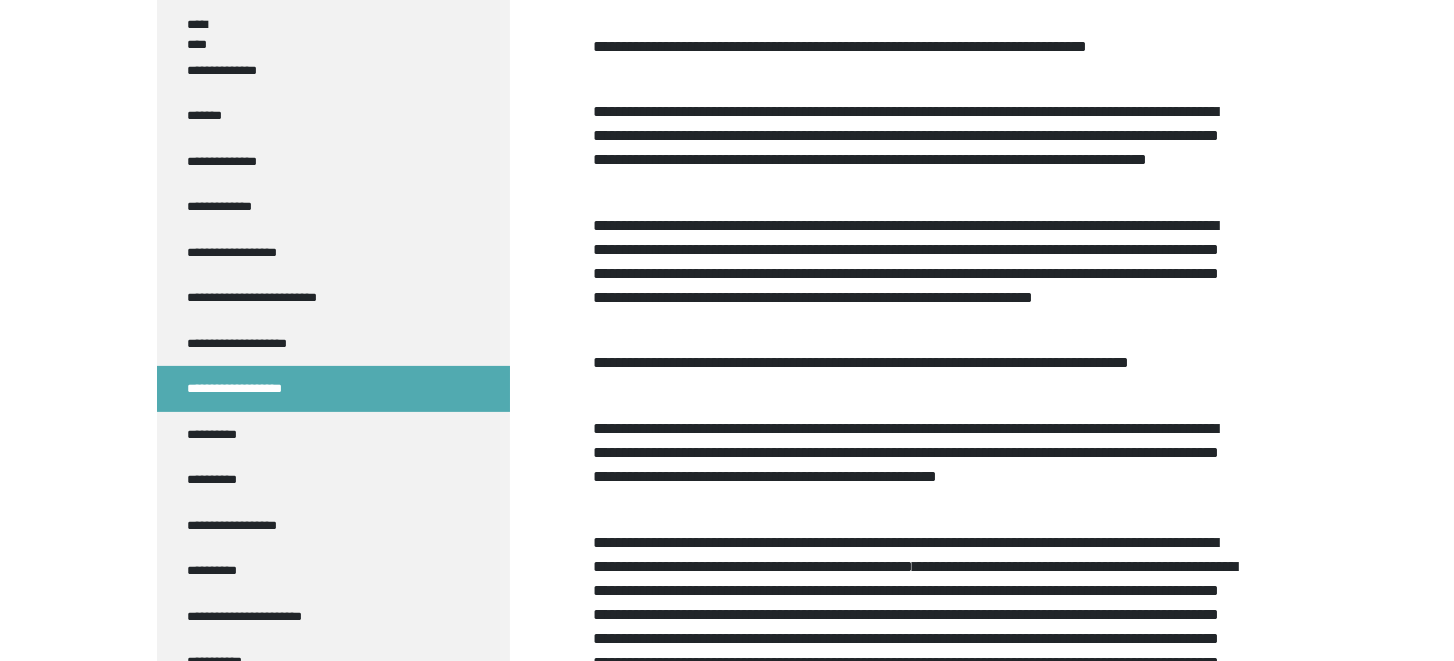 scroll, scrollTop: 1134, scrollLeft: 0, axis: vertical 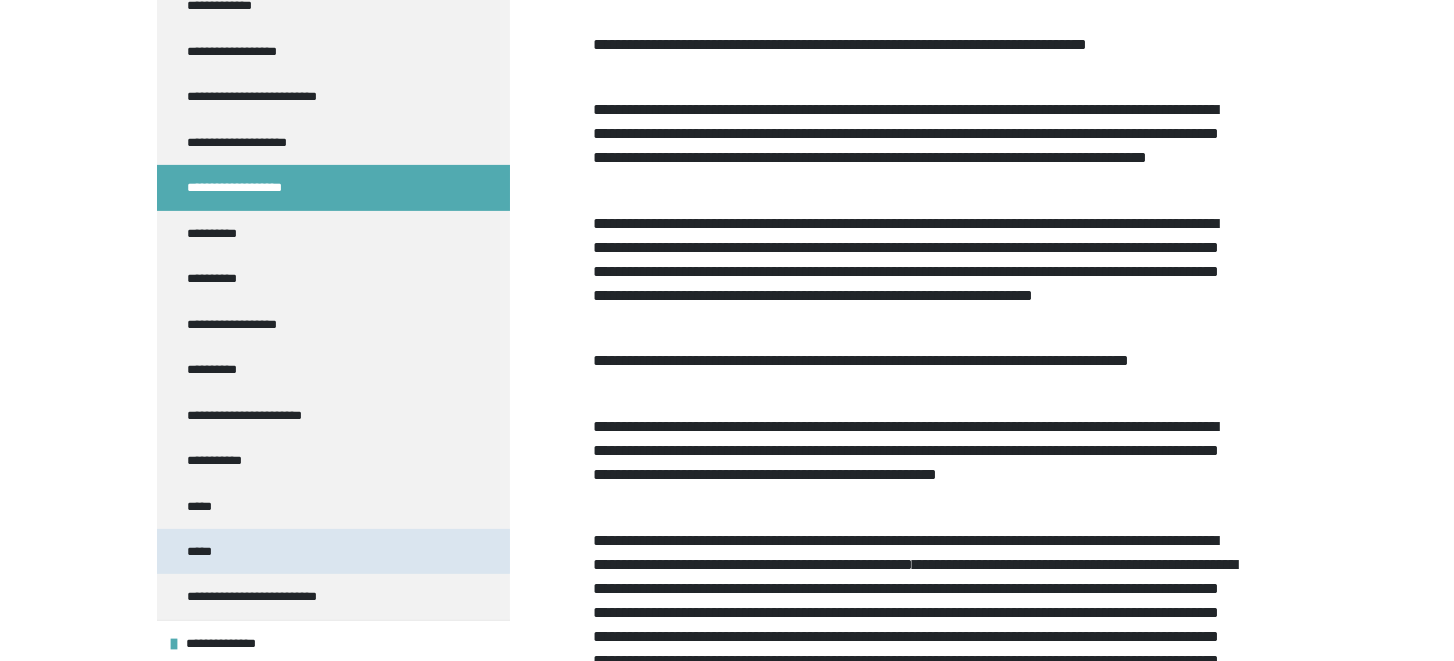 click on "*****" at bounding box center (200, 551) 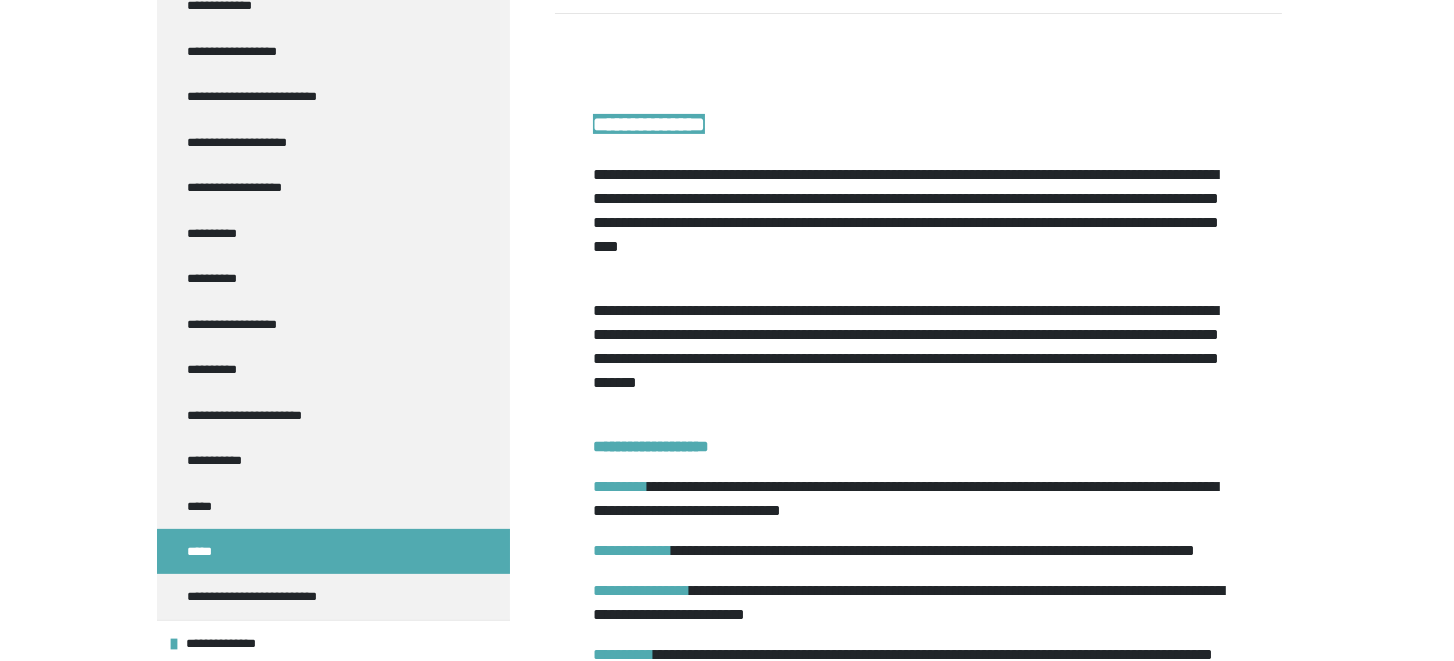 scroll, scrollTop: 921, scrollLeft: 0, axis: vertical 